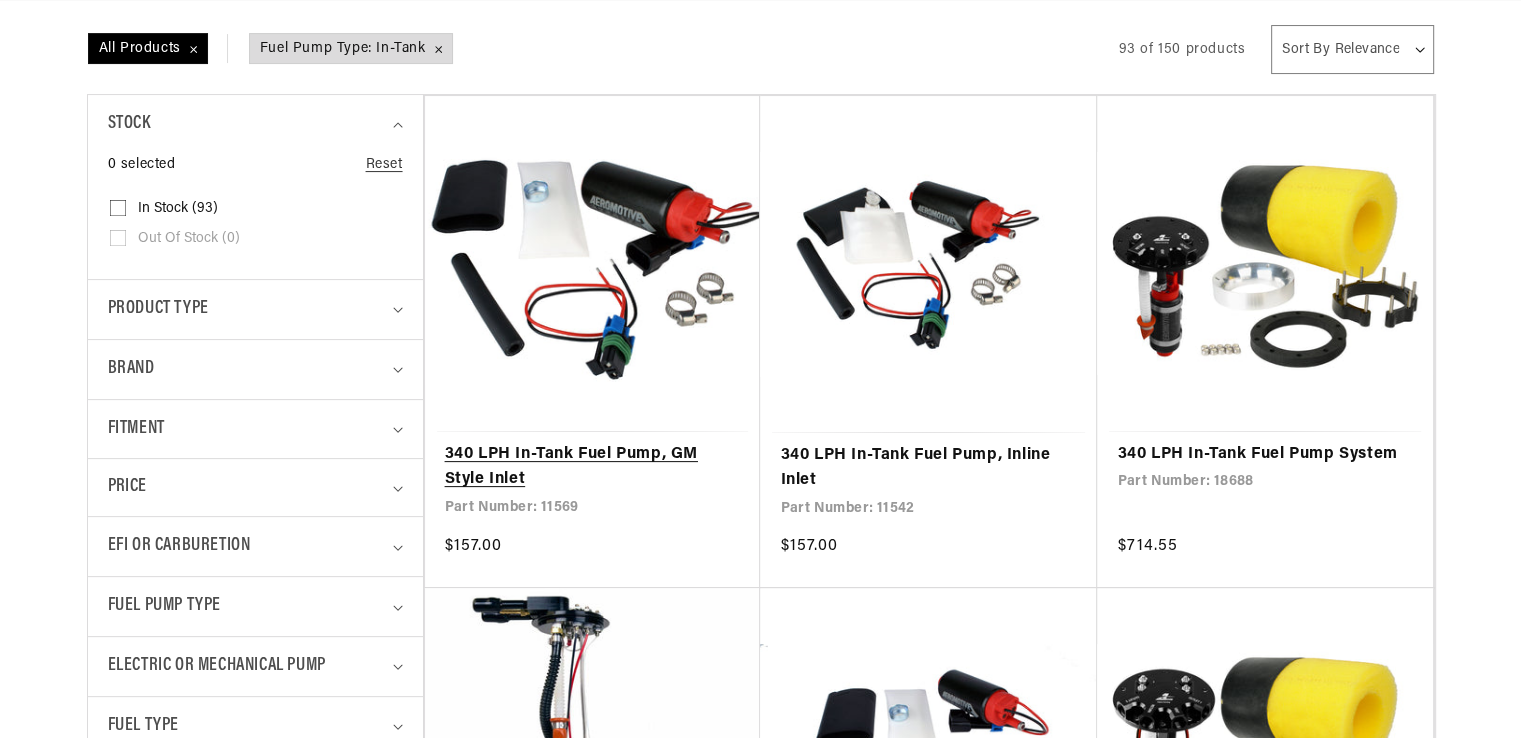 scroll, scrollTop: 432, scrollLeft: 0, axis: vertical 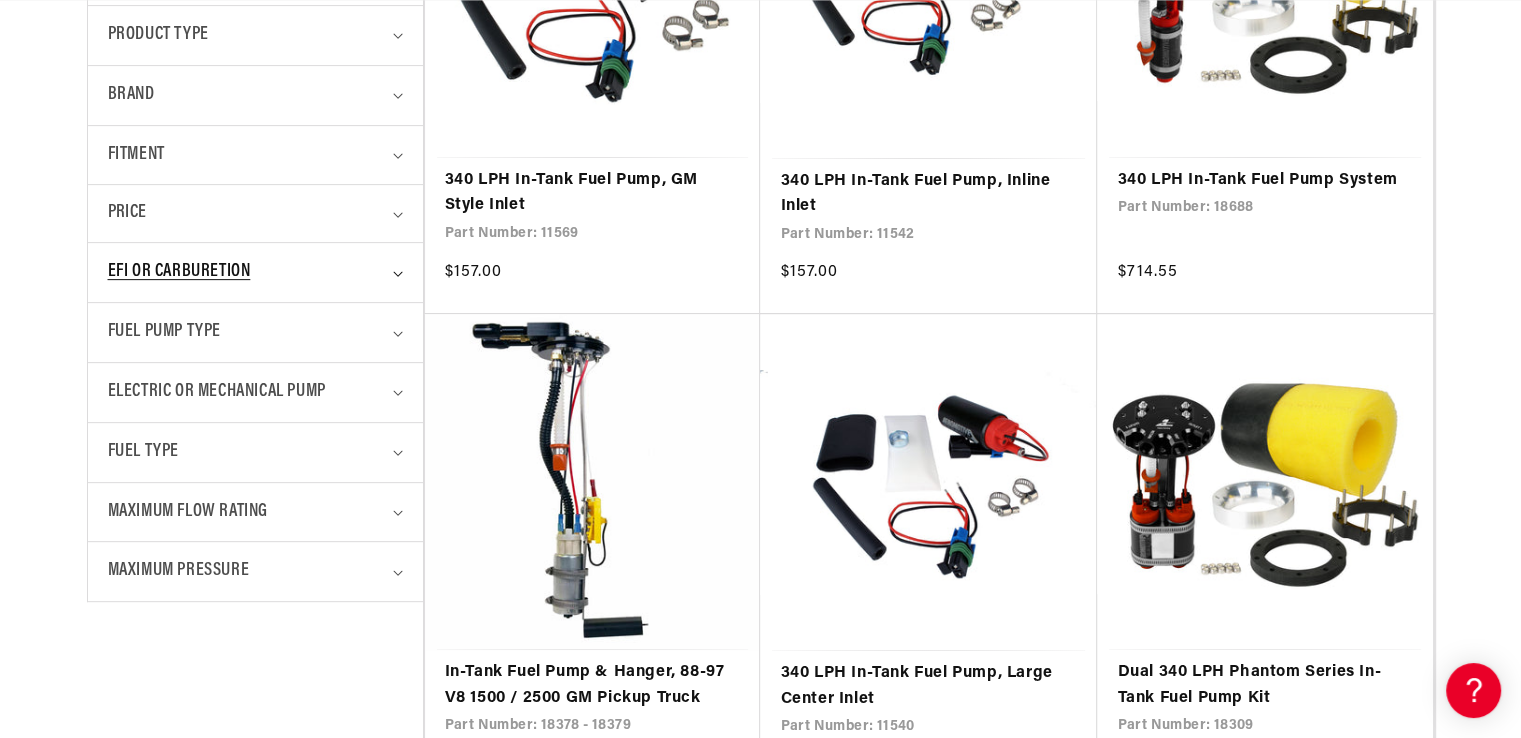 click on "EFI or Carburetion" at bounding box center [255, 272] 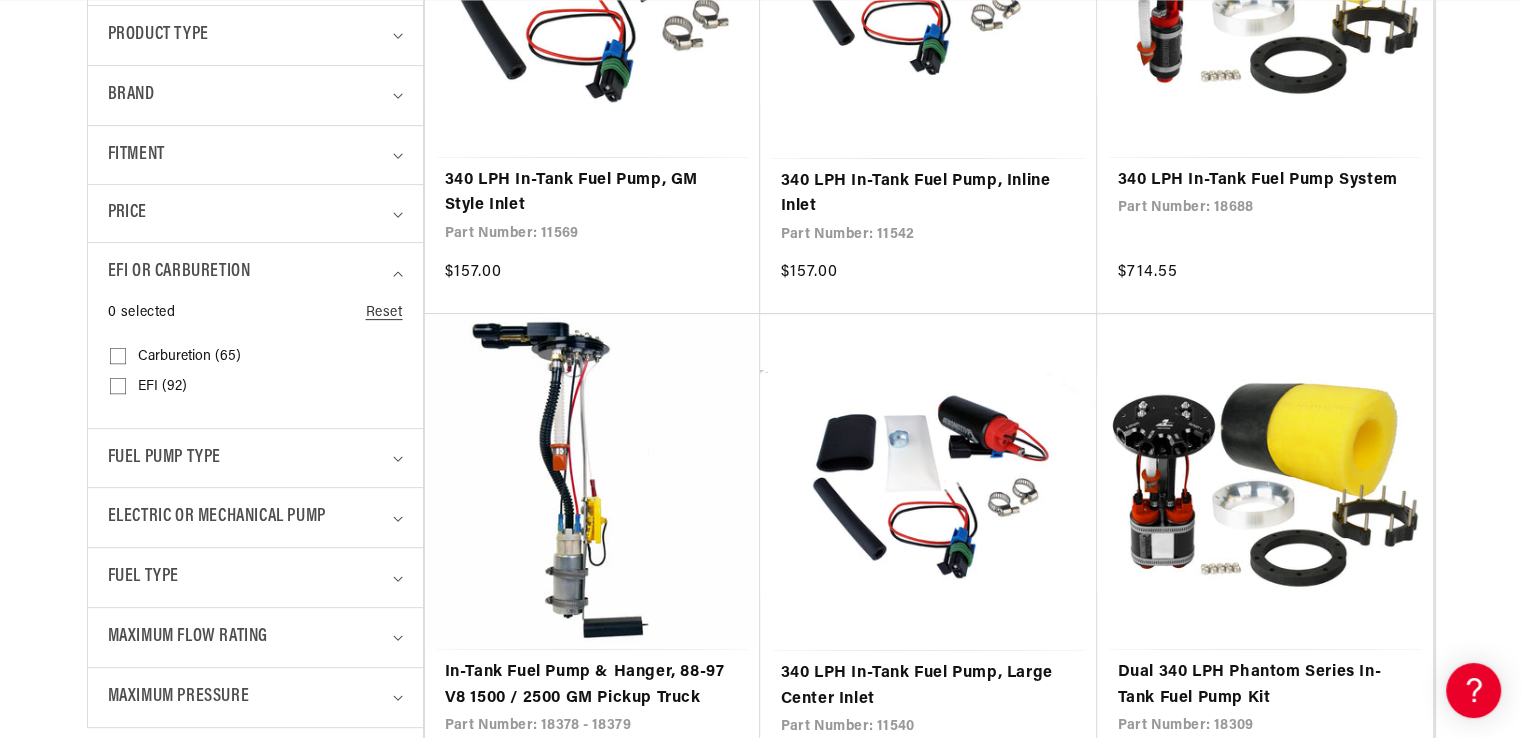 click on "EFI (92)
EFI (92 products)" at bounding box center [118, 390] 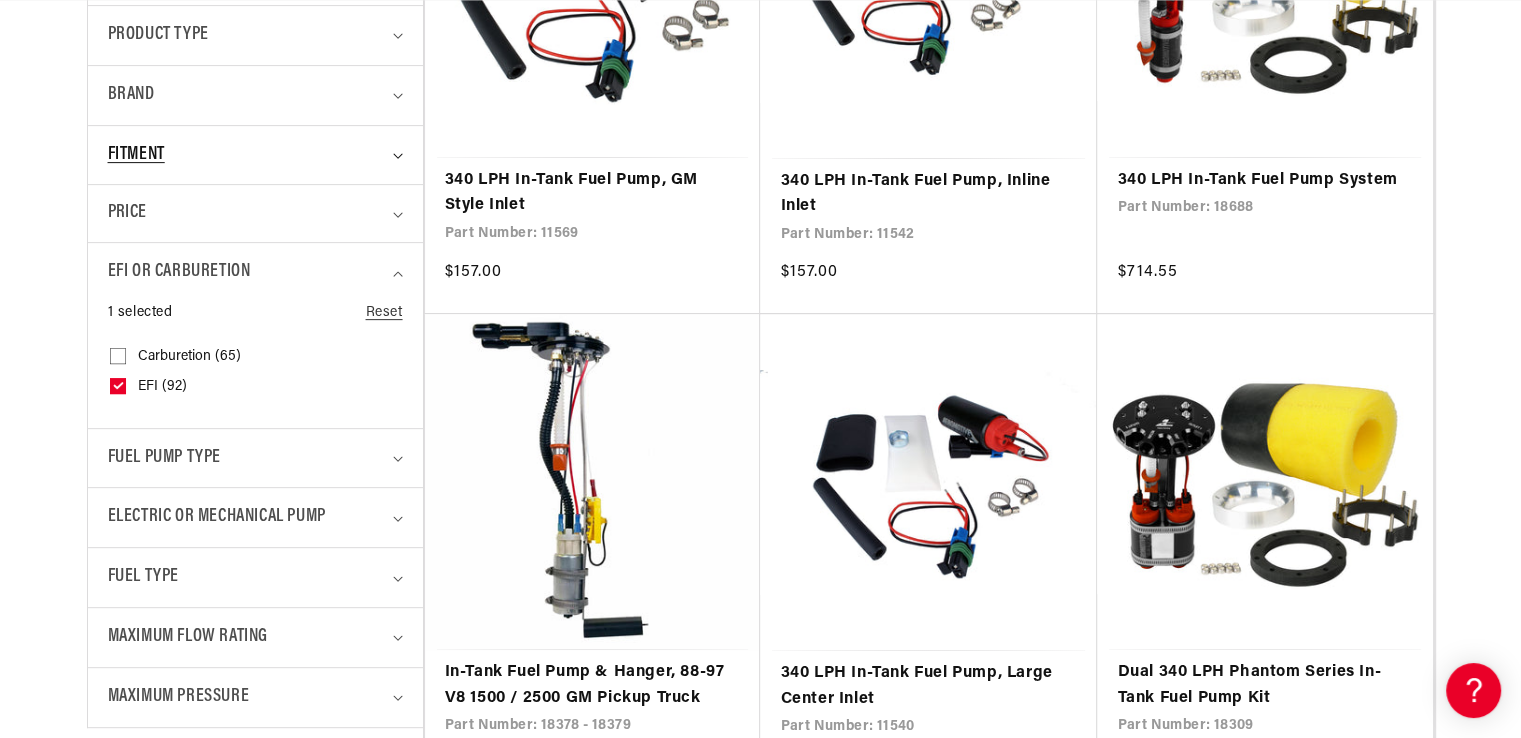 scroll, scrollTop: 0, scrollLeft: 0, axis: both 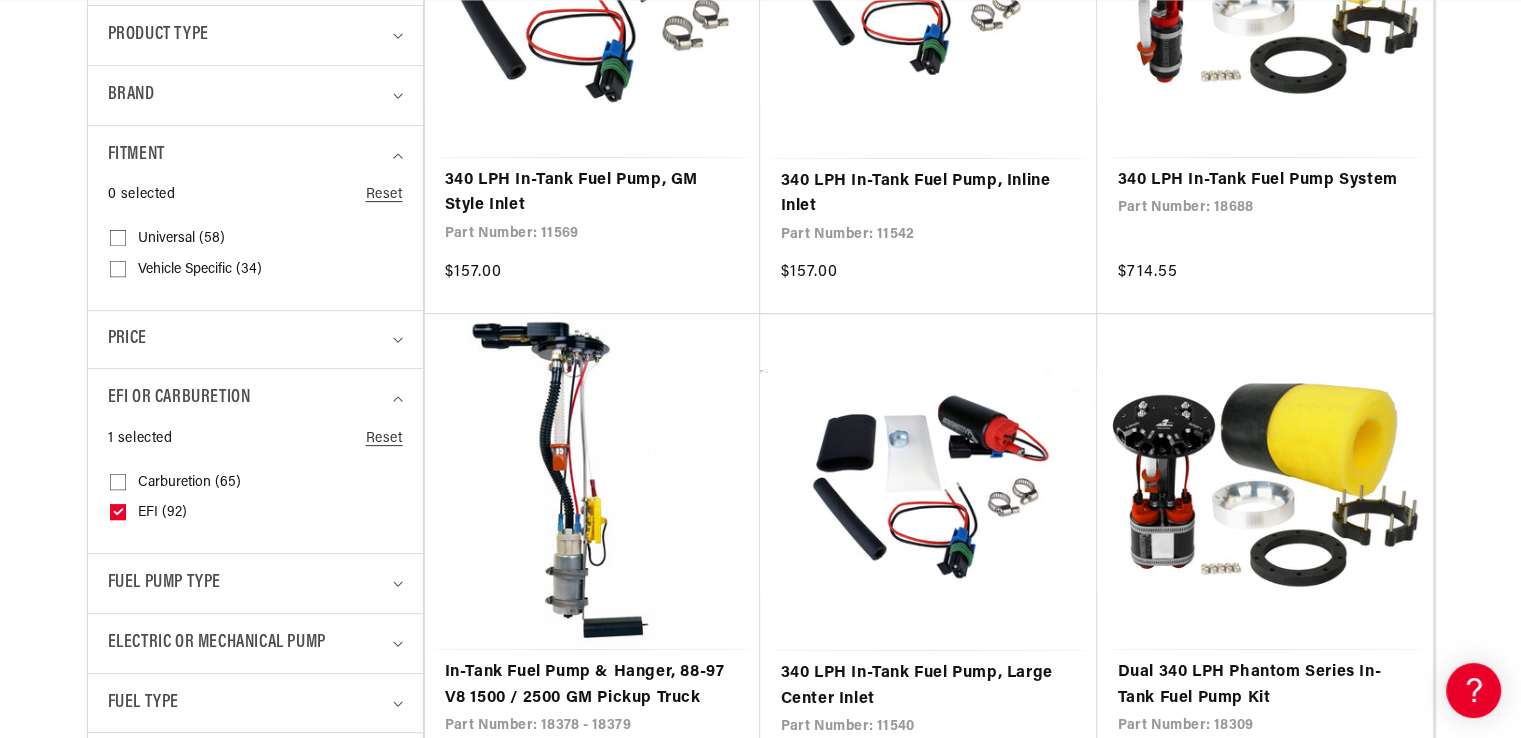click on "Universal (58)
Universal (58 products)" at bounding box center (118, 242) 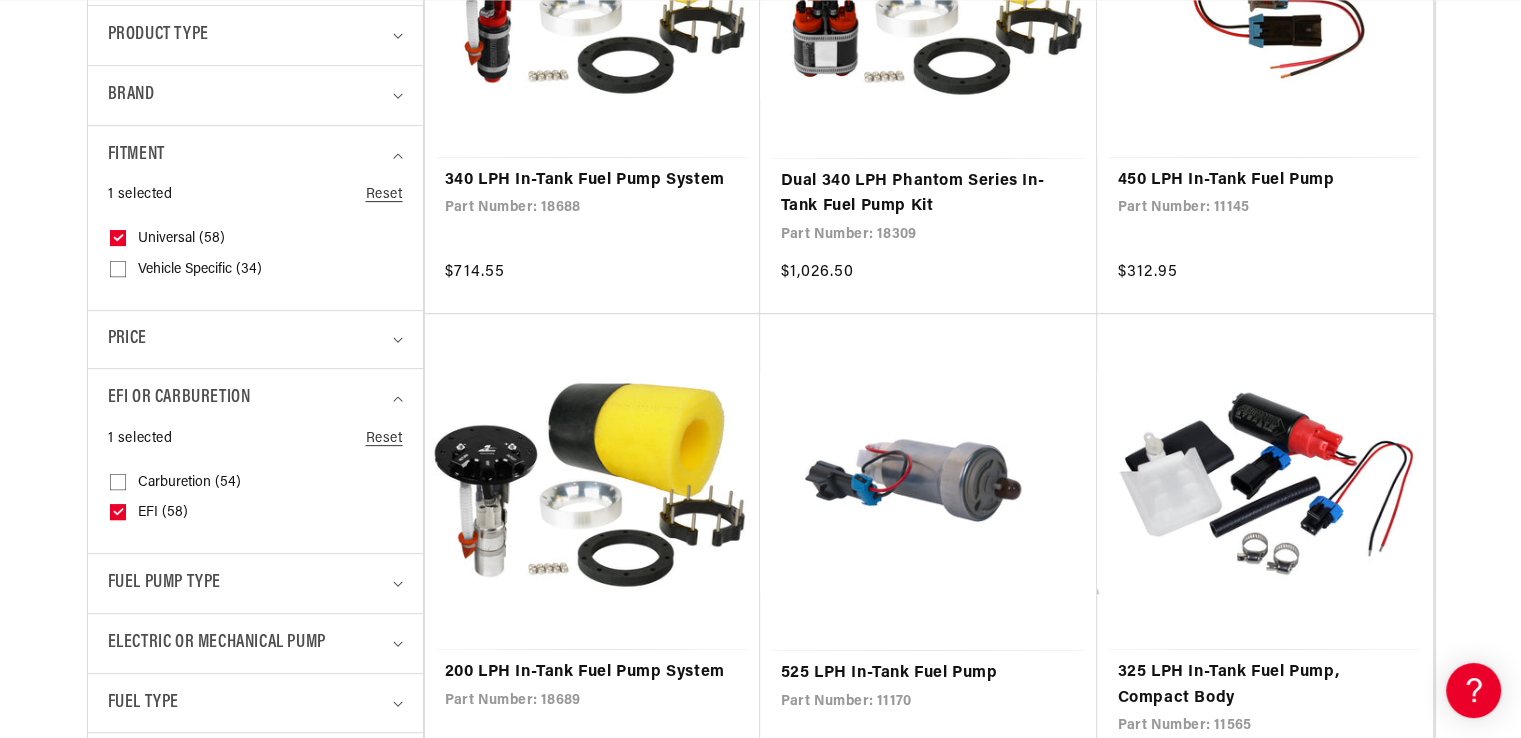 scroll, scrollTop: 0, scrollLeft: 0, axis: both 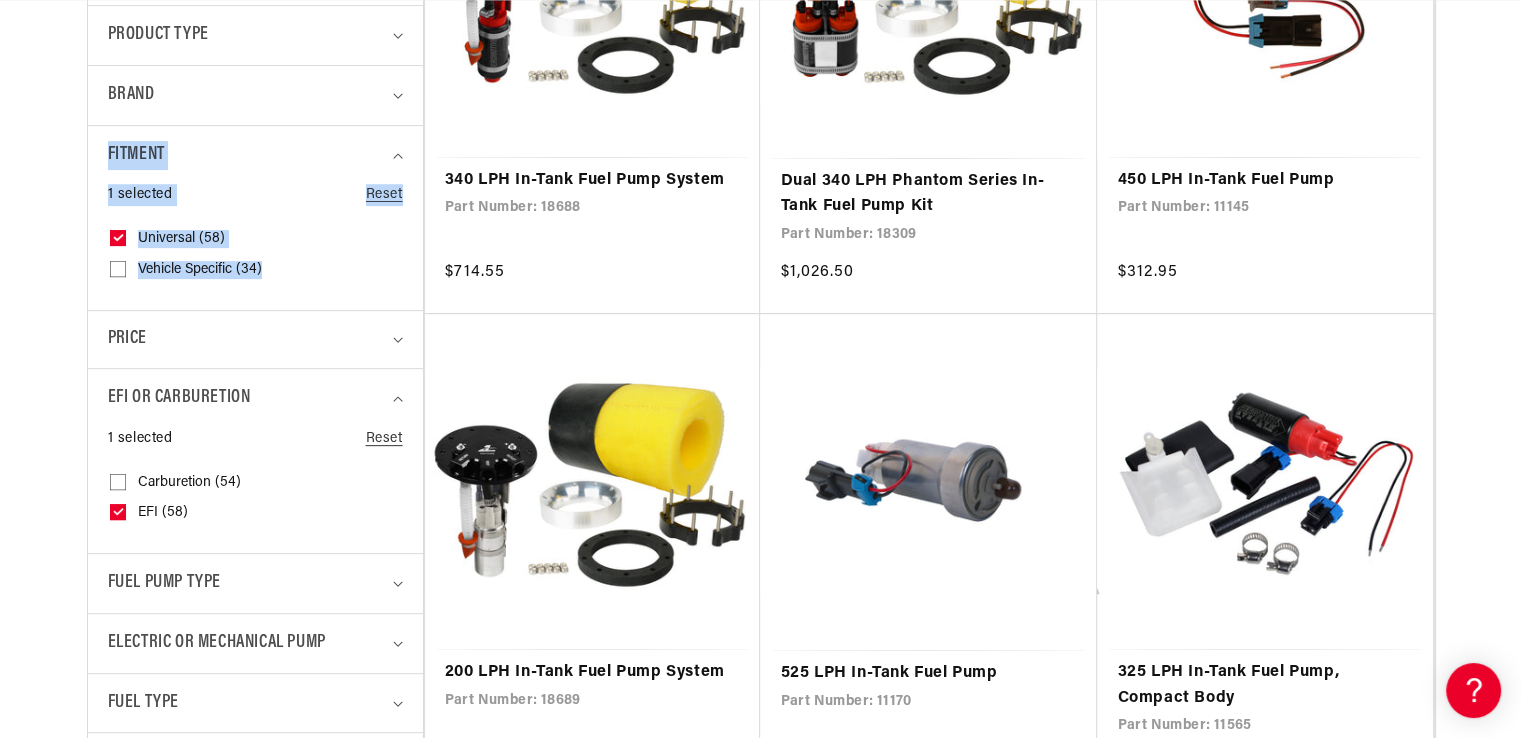 drag, startPoint x: 327, startPoint y: 275, endPoint x: 406, endPoint y: 87, distance: 203.92401 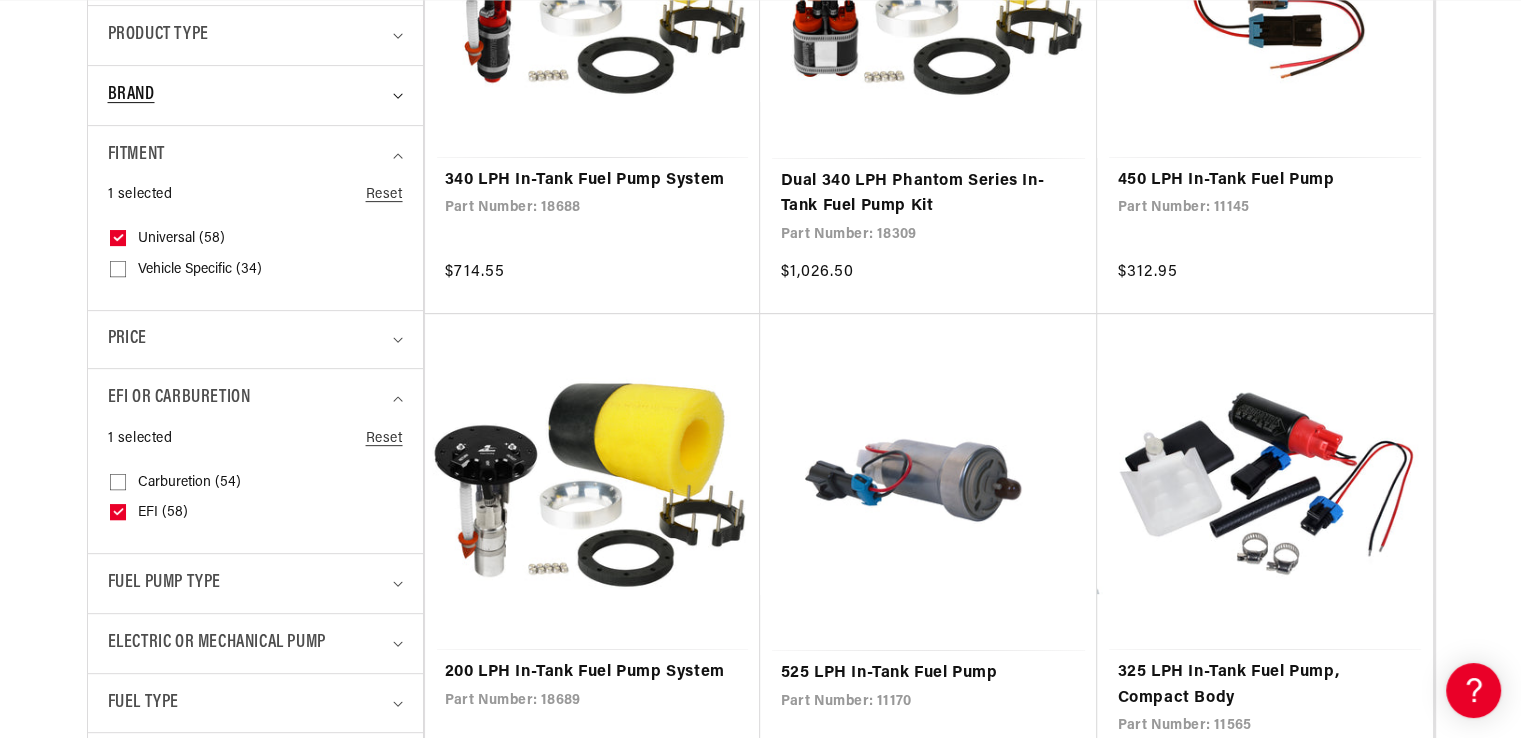 click 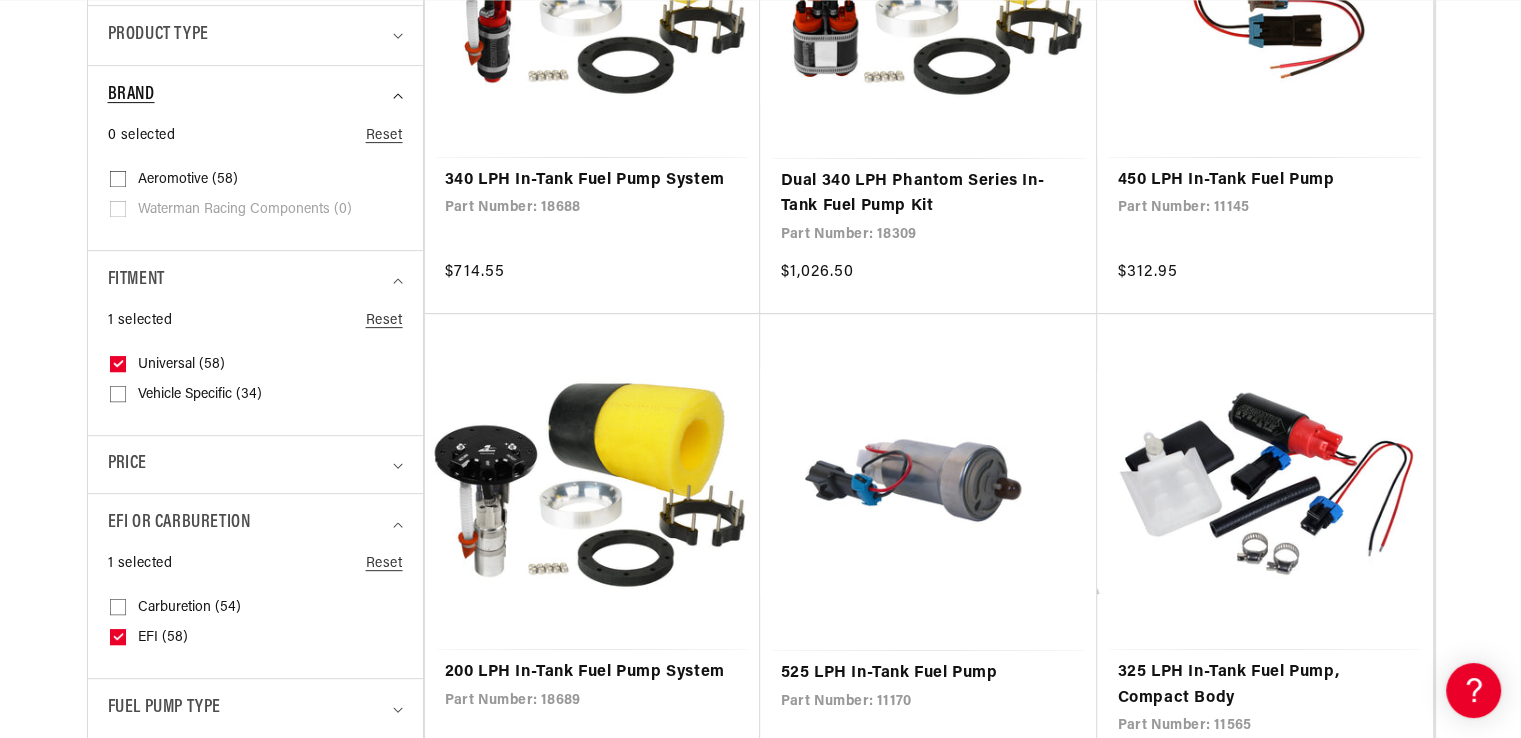 scroll, scrollTop: 0, scrollLeft: 791, axis: horizontal 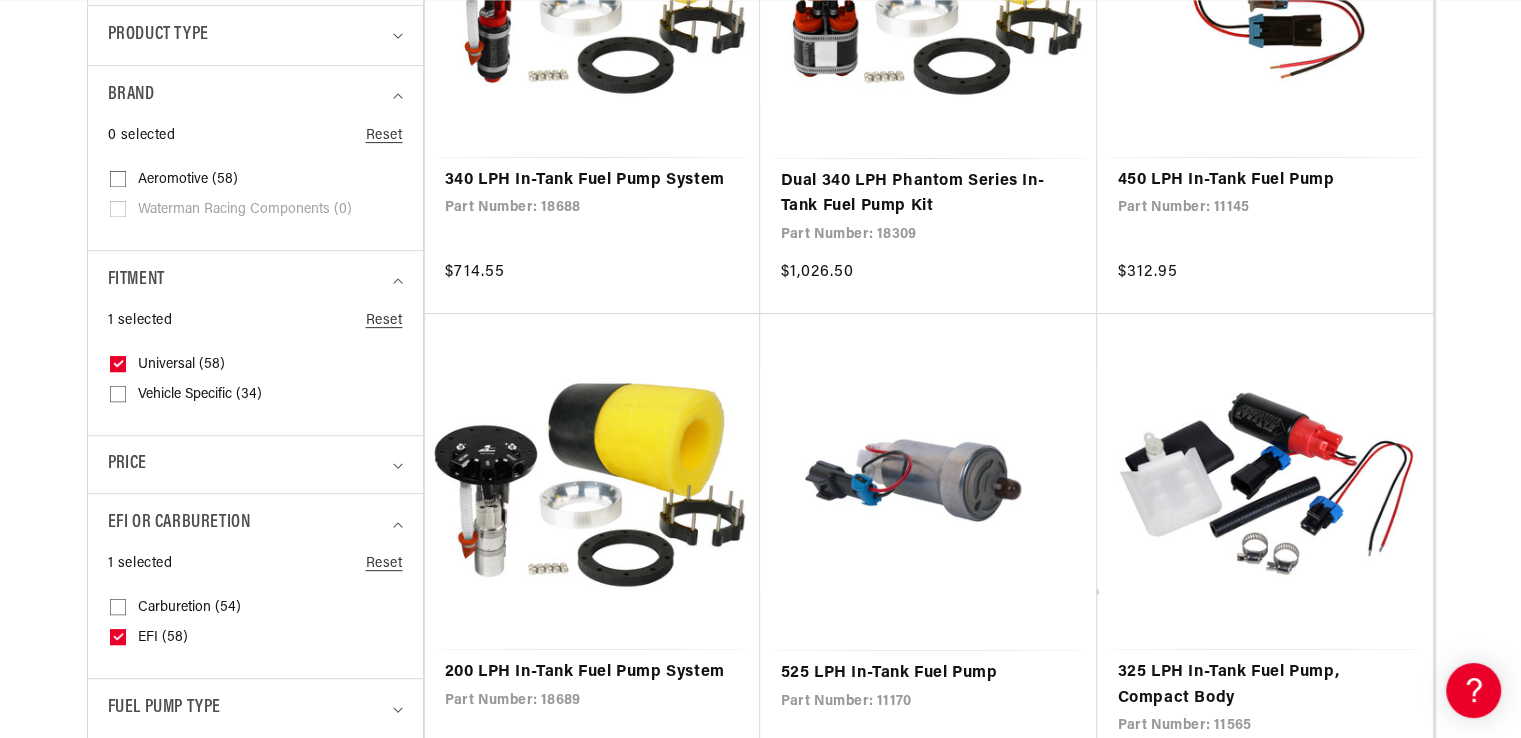 click on "Aeromotive (58)
Aeromotive (58 products)" at bounding box center (118, 183) 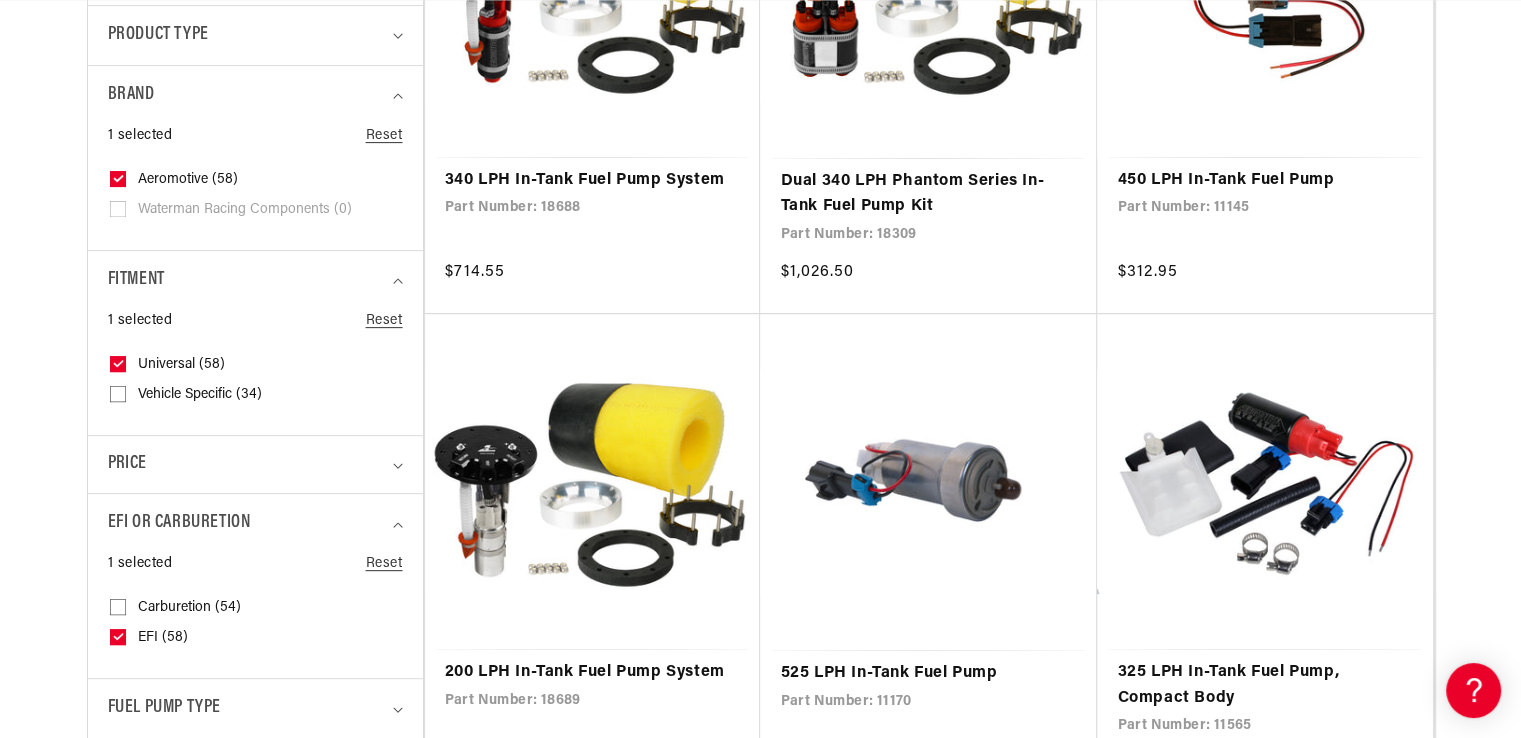 scroll, scrollTop: 0, scrollLeft: 1, axis: horizontal 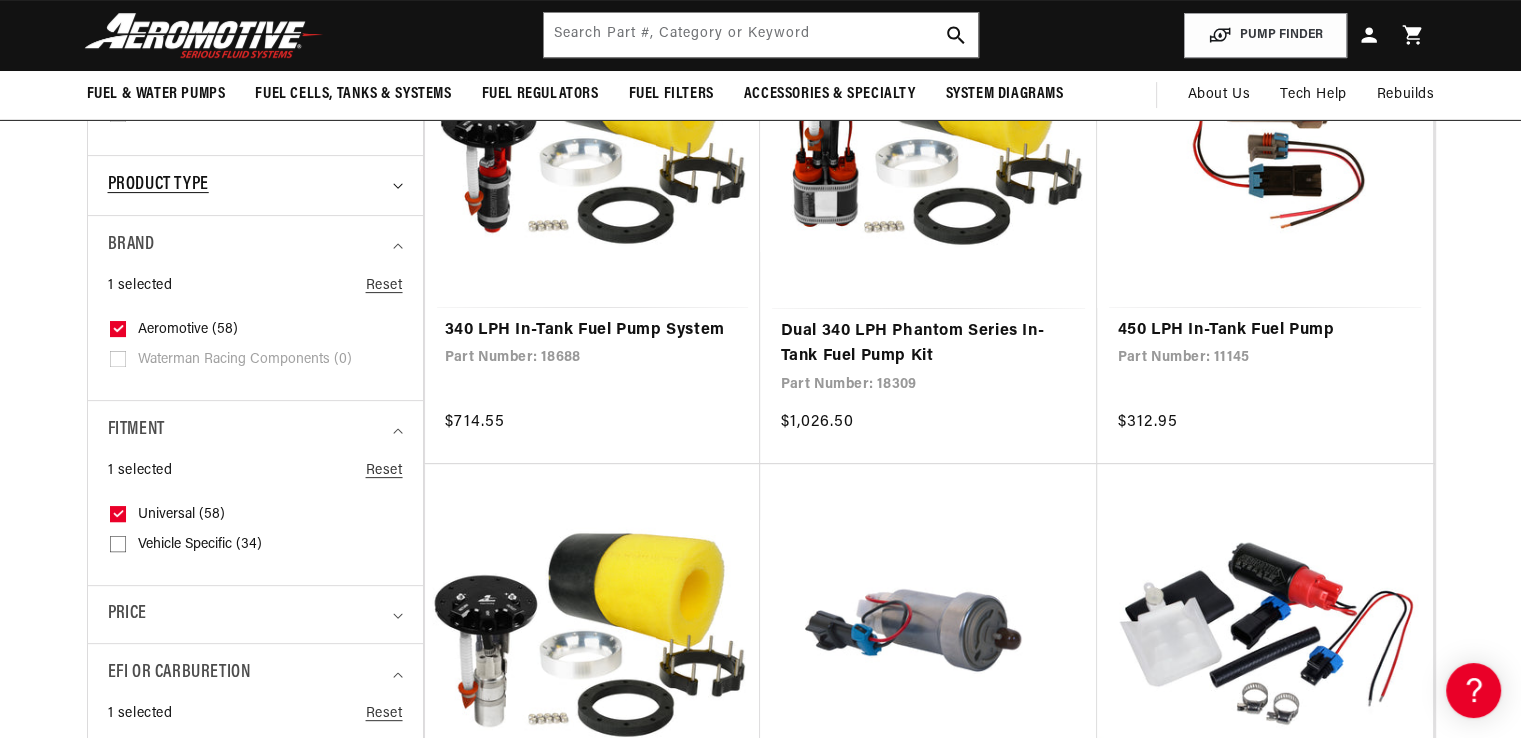 click 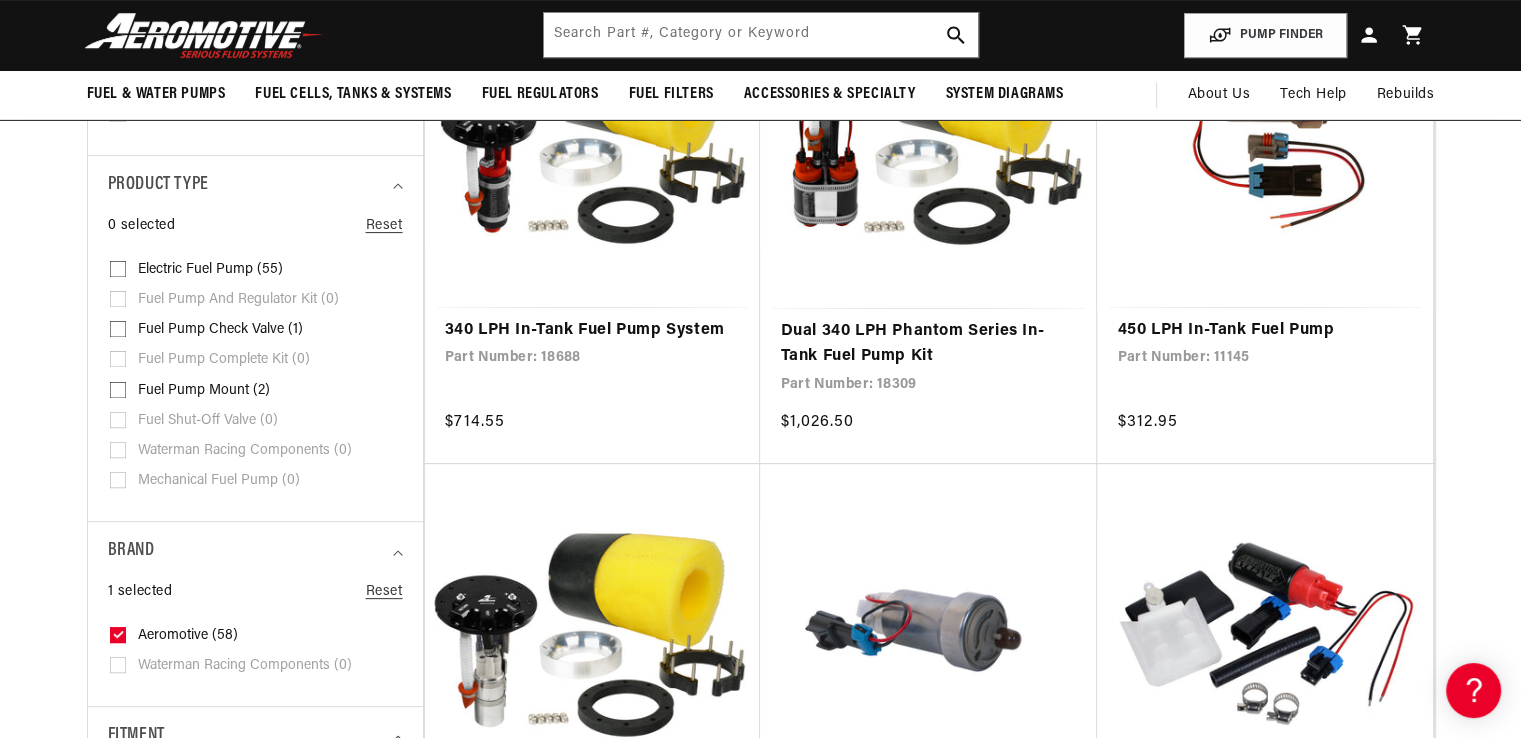 scroll, scrollTop: 0, scrollLeft: 791, axis: horizontal 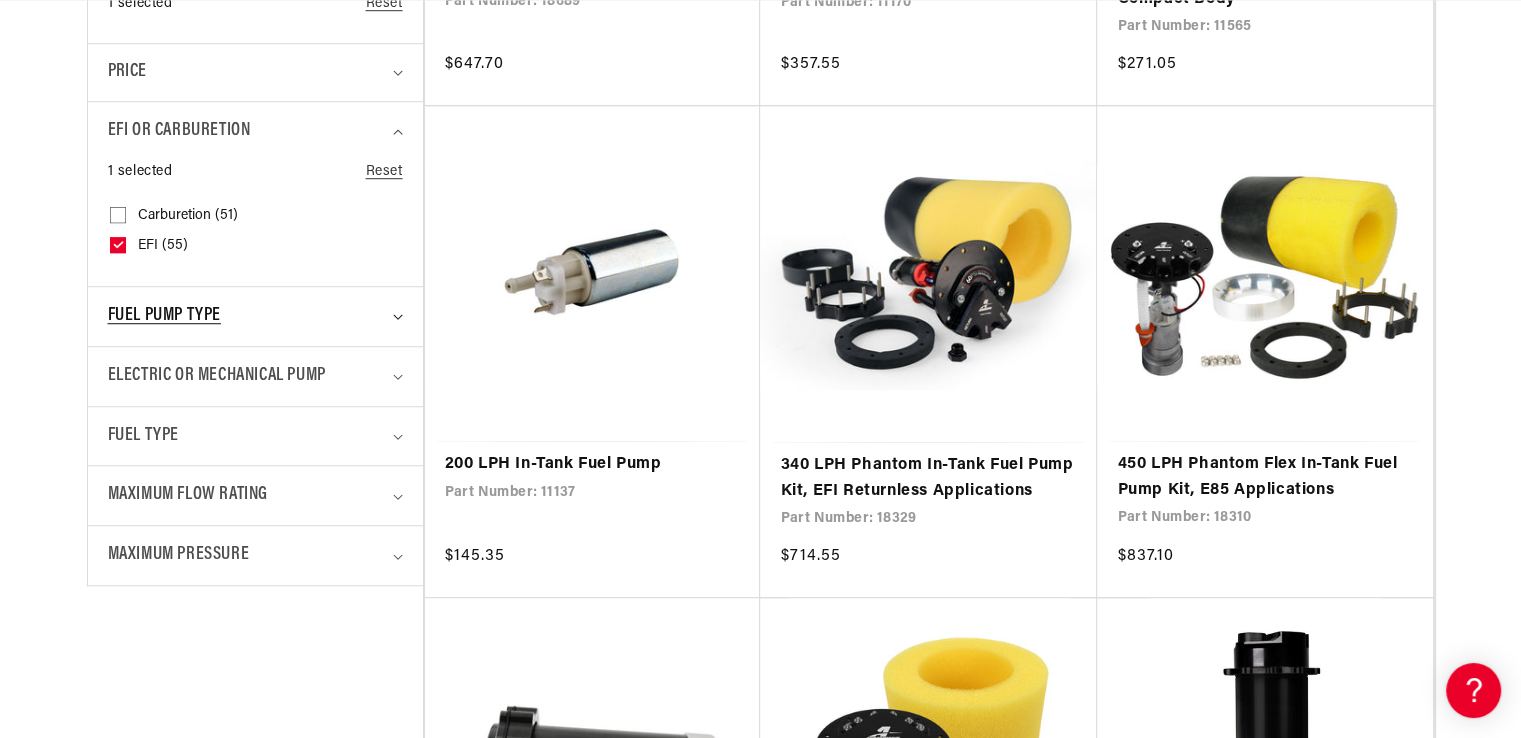click 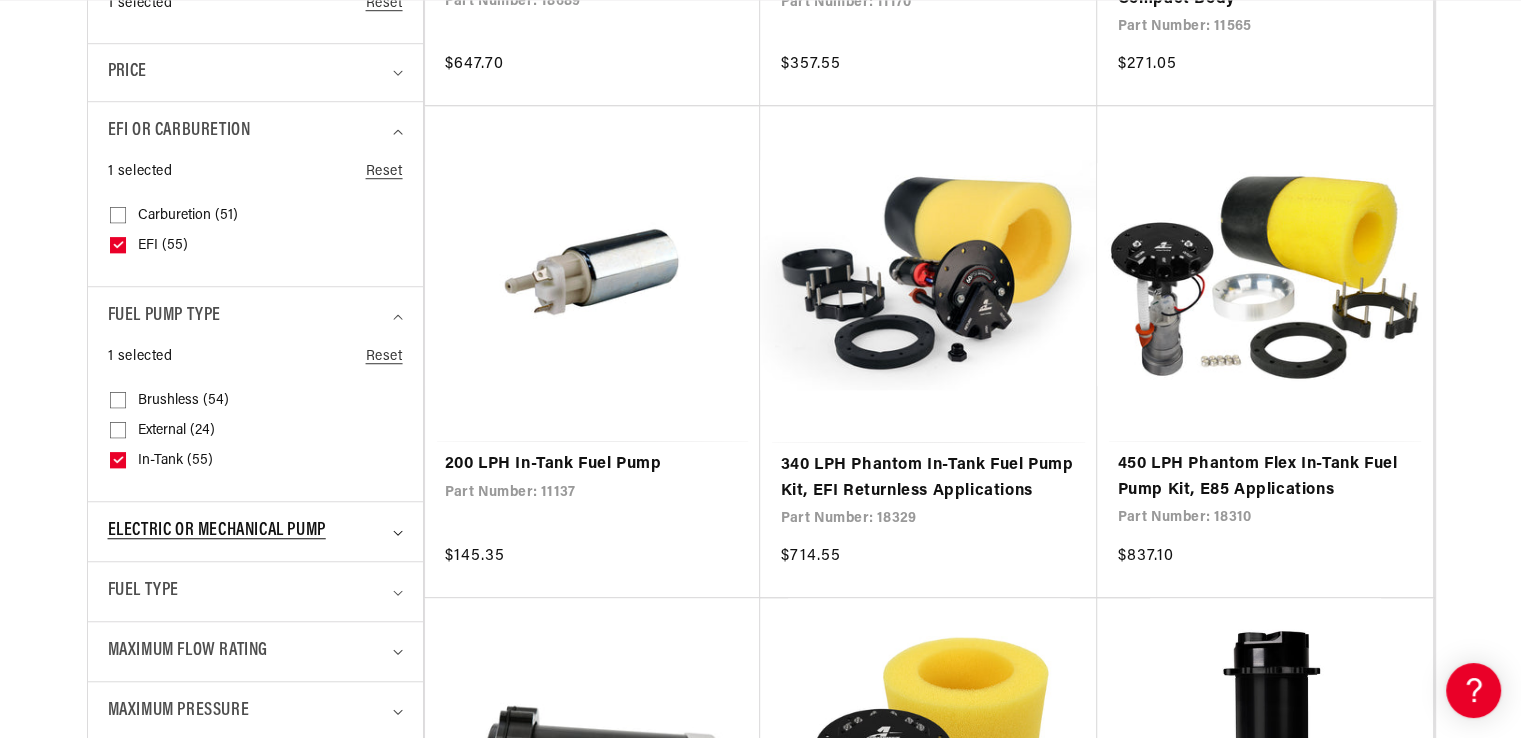 scroll, scrollTop: 0, scrollLeft: 0, axis: both 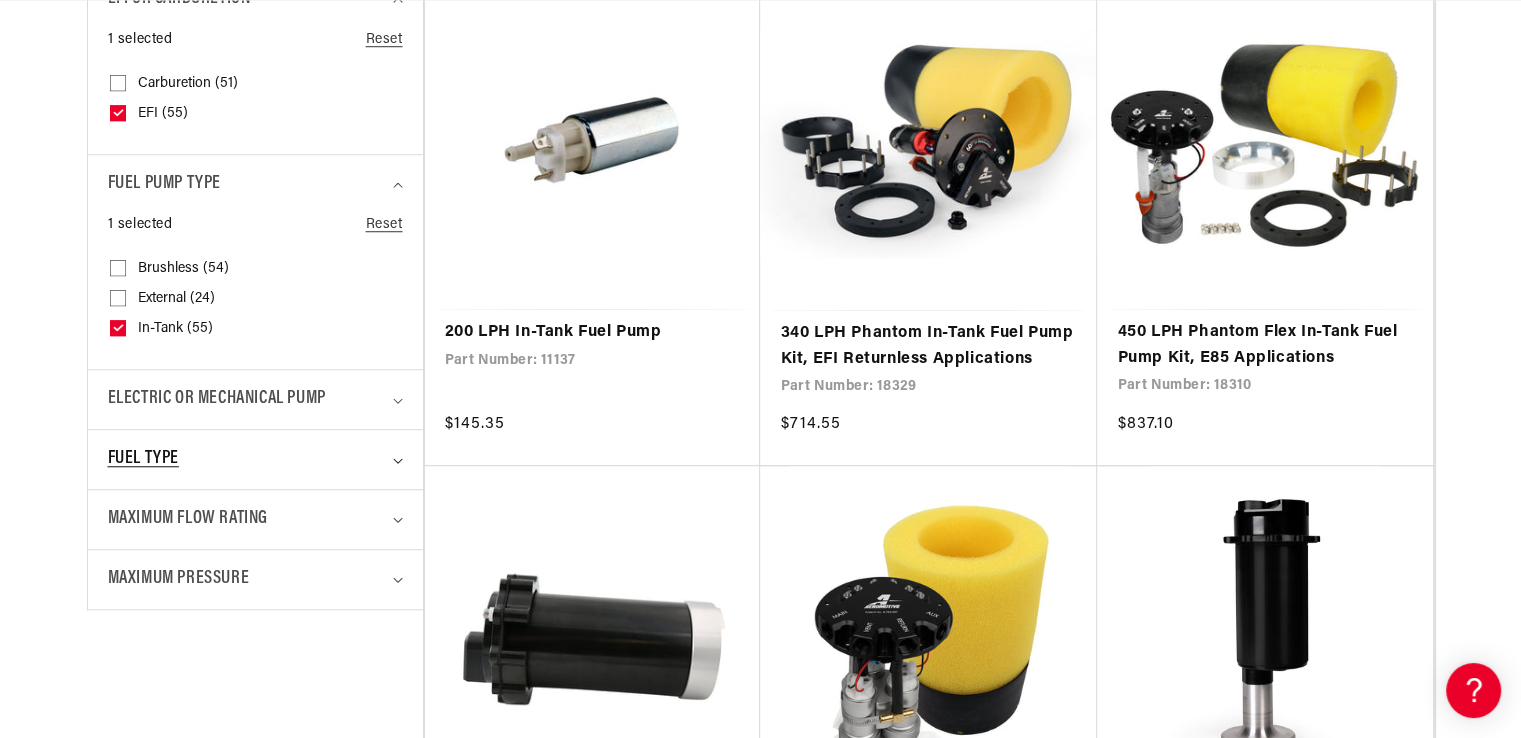 click 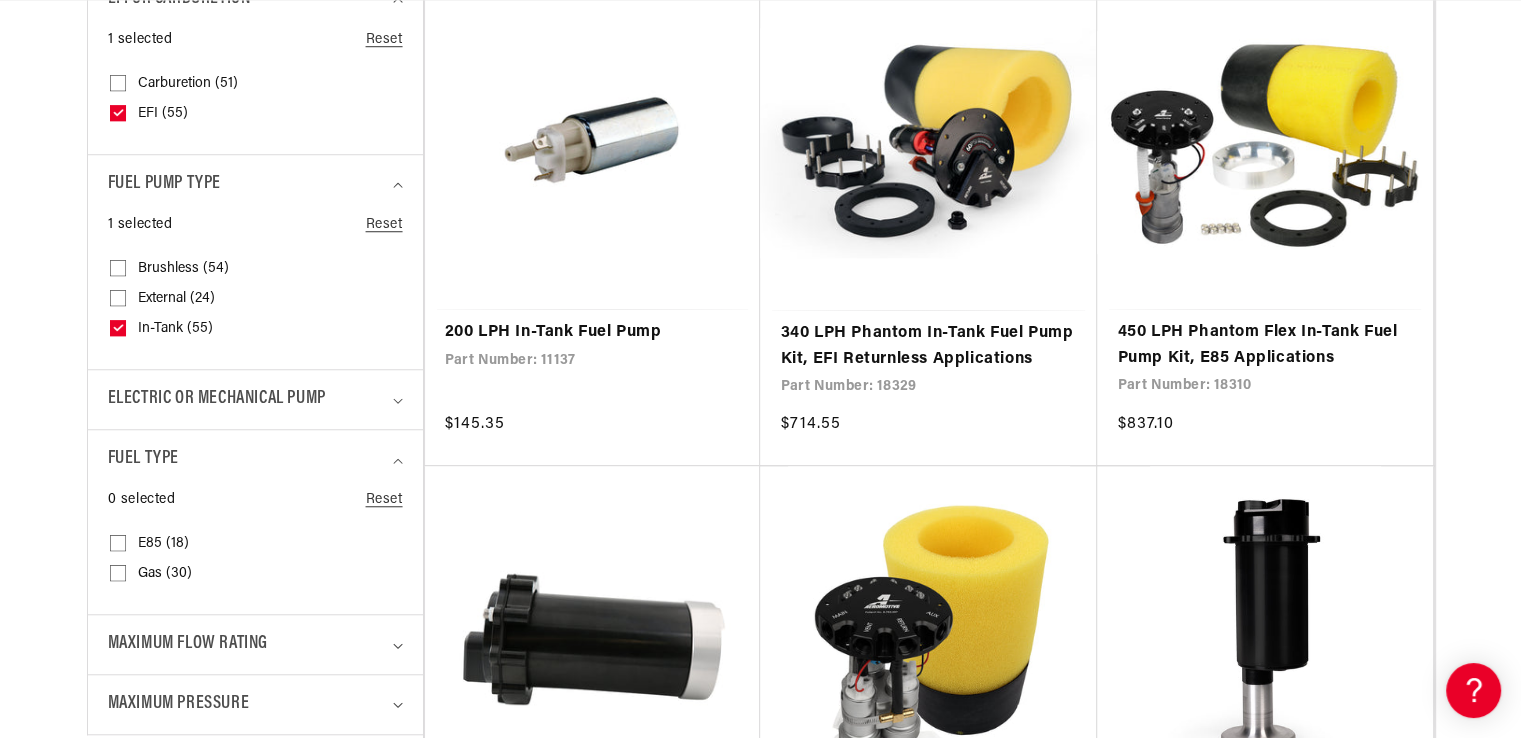 click on "Gas (30)
Gas (30 products)" at bounding box center (118, 577) 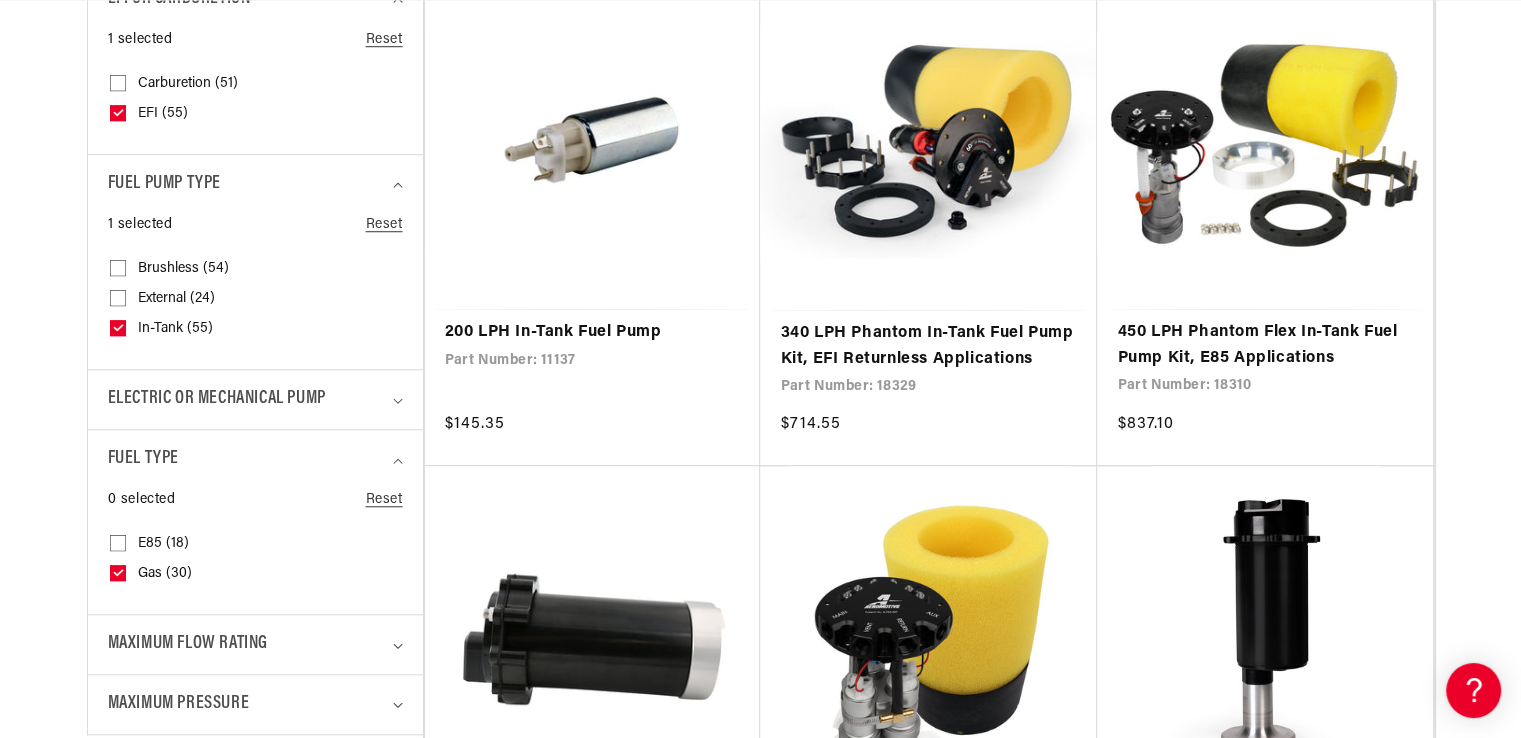 scroll, scrollTop: 0, scrollLeft: 8, axis: horizontal 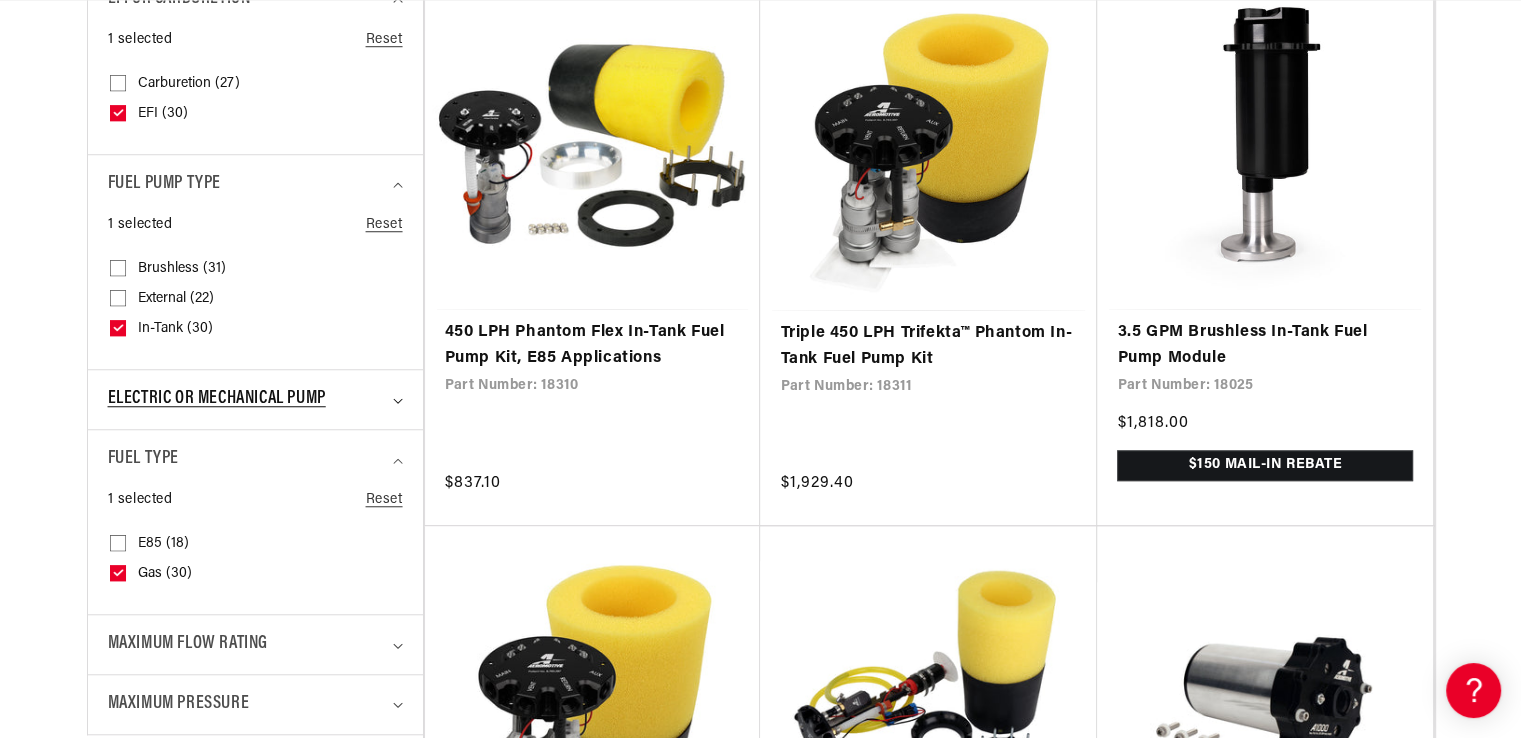 click 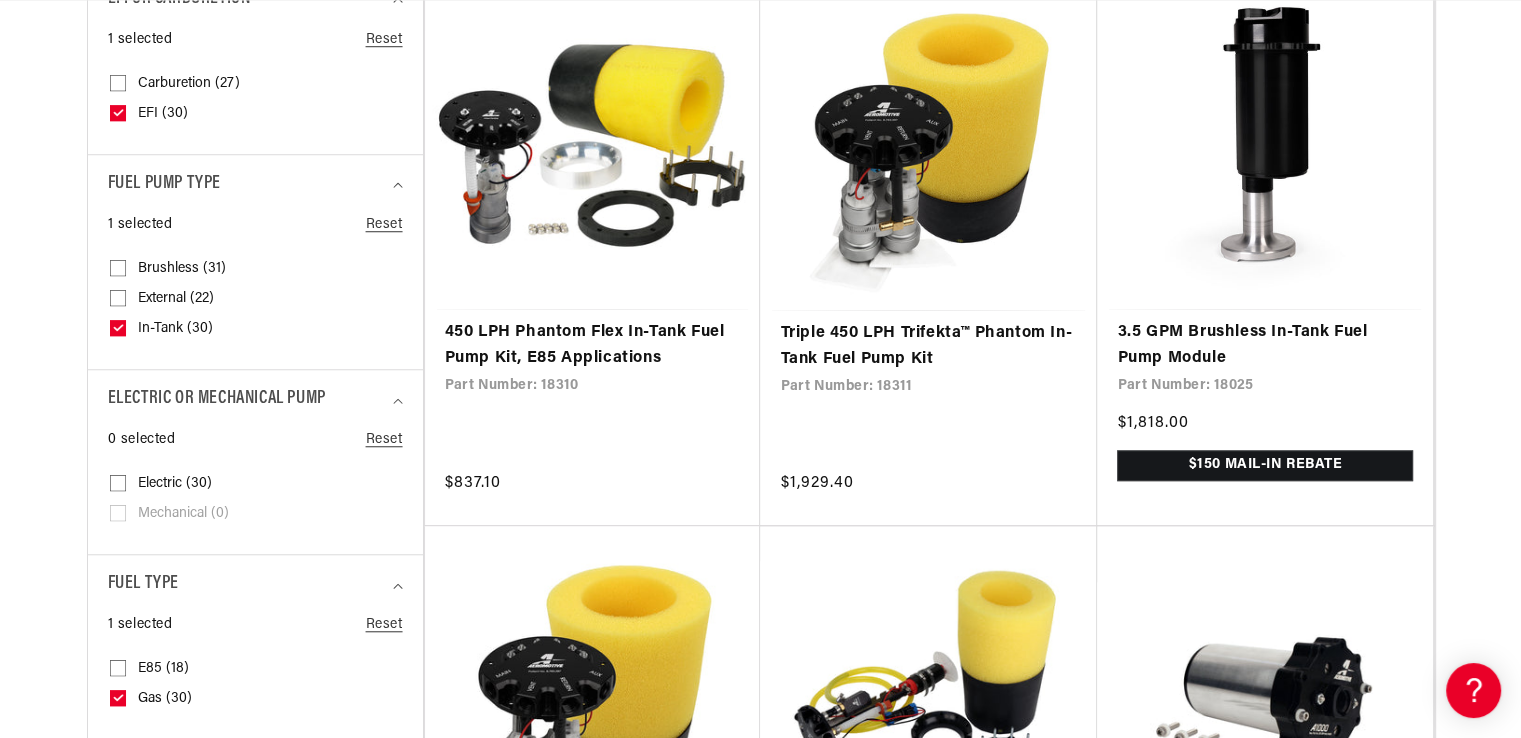 click on "Electric (30)
Electric (30 products)" at bounding box center (118, 487) 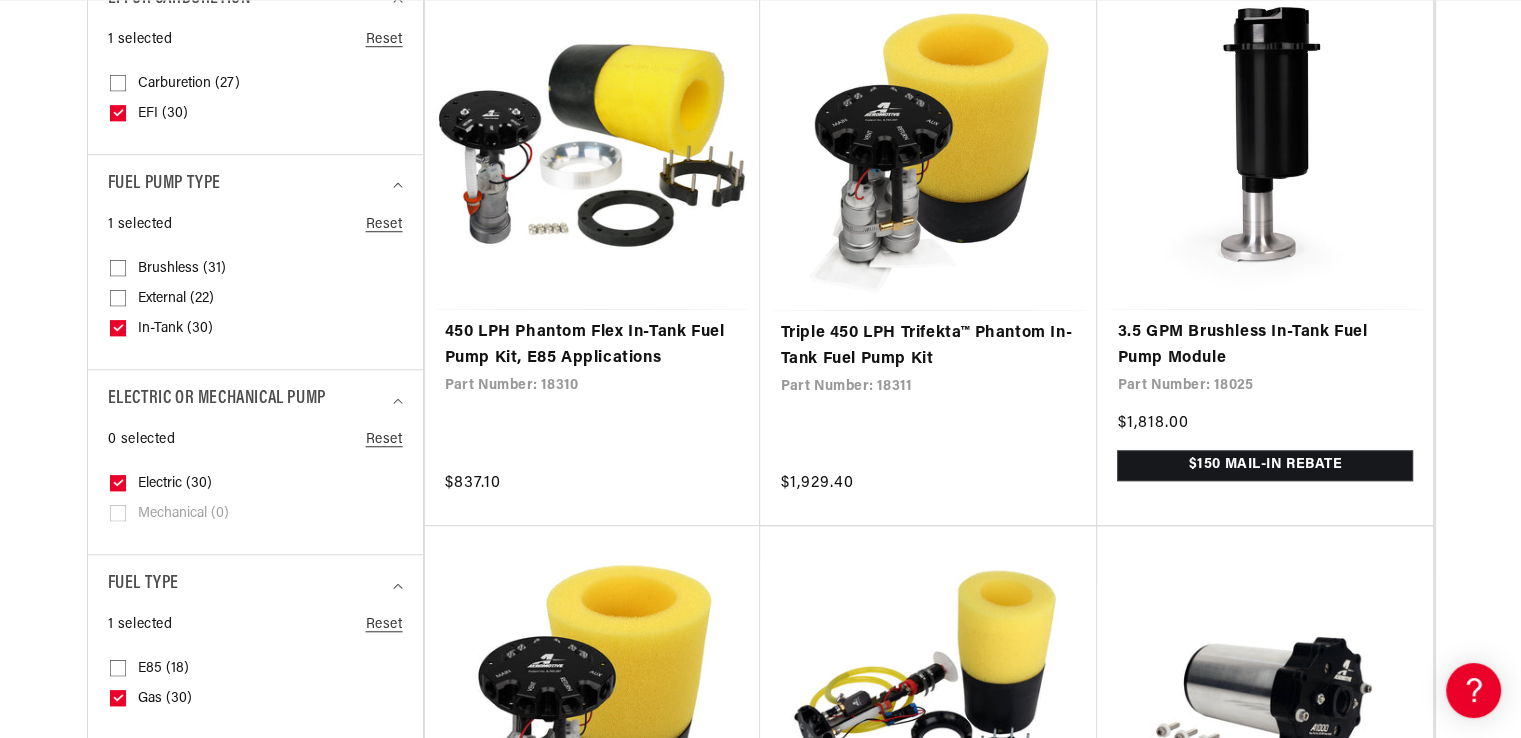 scroll, scrollTop: 0, scrollLeft: 791, axis: horizontal 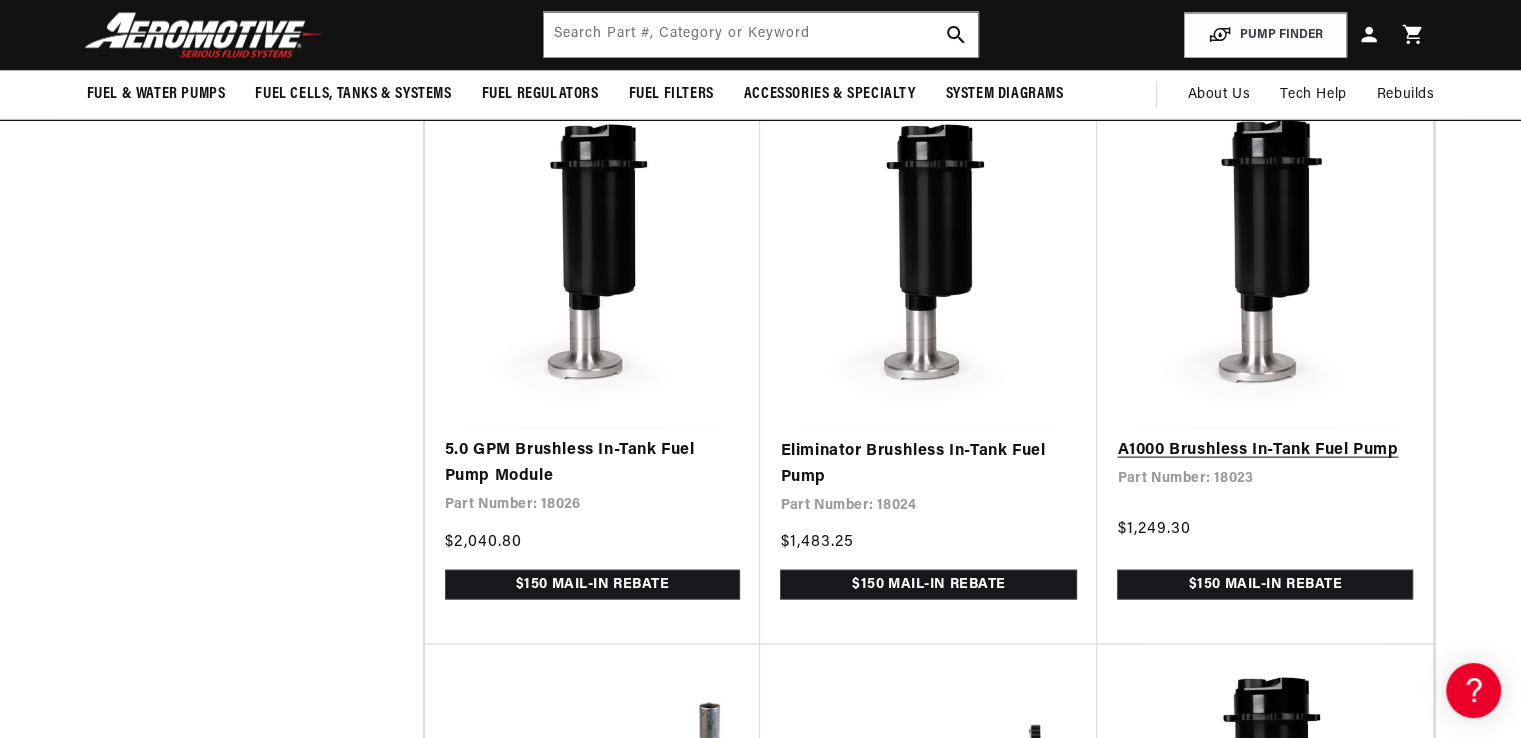 click on "A1000 Brushless In-Tank Fuel Pump" at bounding box center [1265, 451] 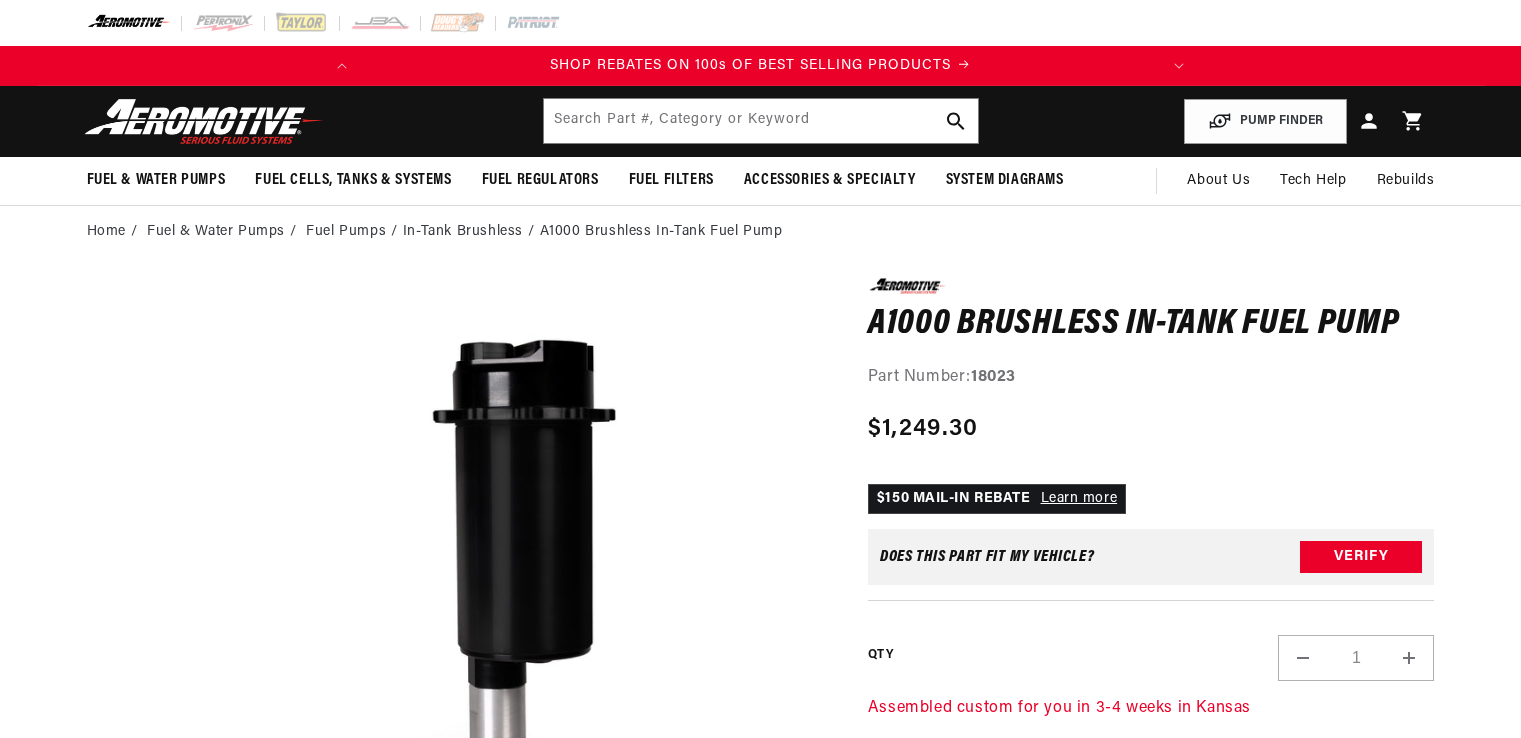 scroll, scrollTop: 0, scrollLeft: 0, axis: both 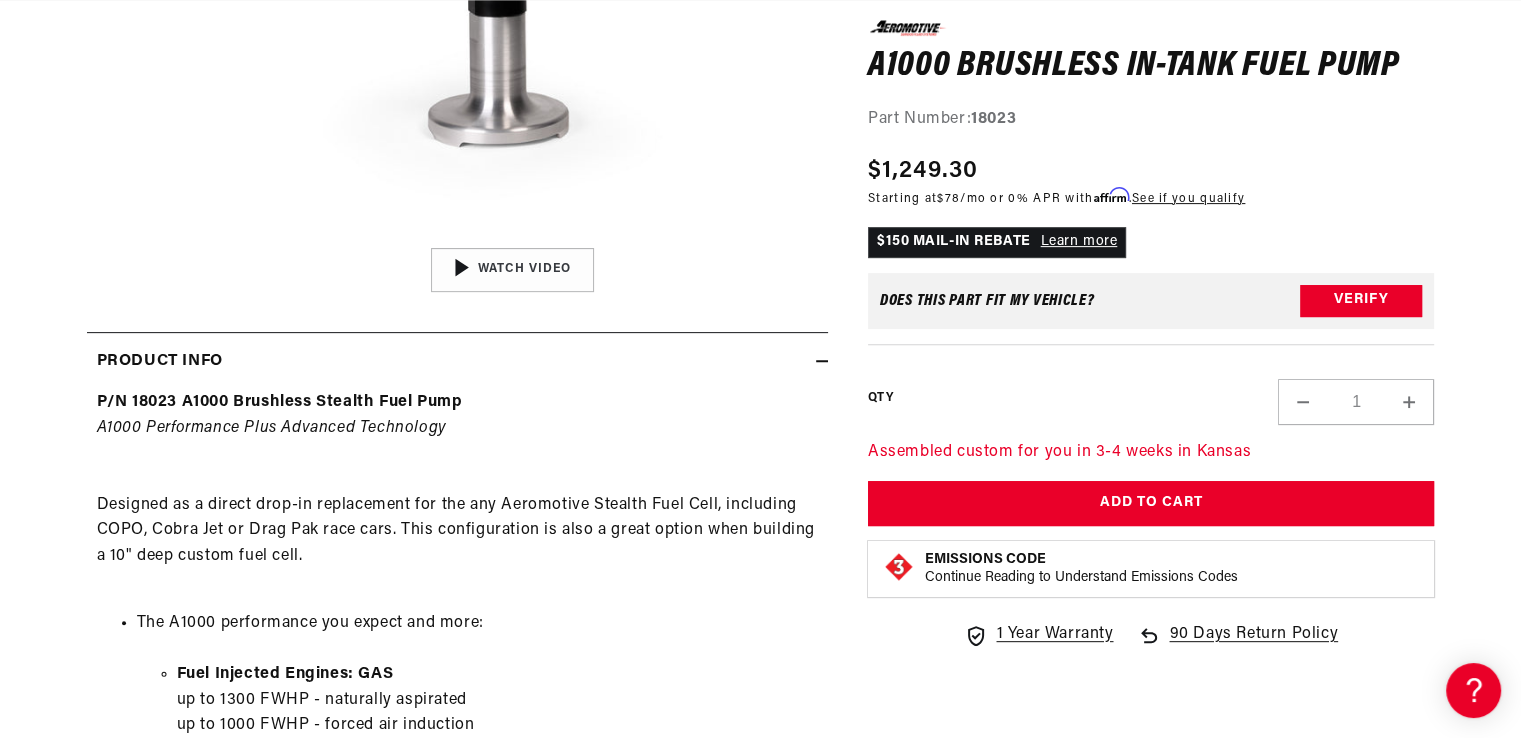 click on "P/N 18023 A1000 Brushless Stealth Fuel Pump A1000 Performance Plus Advanced Technology Designed as a direct drop-in replacement for the any Aeromotive Stealth Fuel Cell, including COPO, Cobra Jet or Drag Pak race cars. This configuration is also a great option when building a 10" deep custom fuel cell.
The A1000 performance you expect and more:
Fuel Injected Engines: GAS up to 1300 FWHP - naturally aspirated up to 1000 FWHP - forced air induction
Carbureted Engines: GAS up to 1500 FWHP - naturally aspirated up to 1200 FWHP - forced air induction
Fuel Injected Engines: E85 up to 910 FWHP – naturally aspirated up to 700 FWHP – forced air induction
Carbureted Engines: E85 up to 1050 FWHP – naturally aspirated up to 840 FWHP – forced air induction
ORB-10 outlet port." at bounding box center (457, 1448) 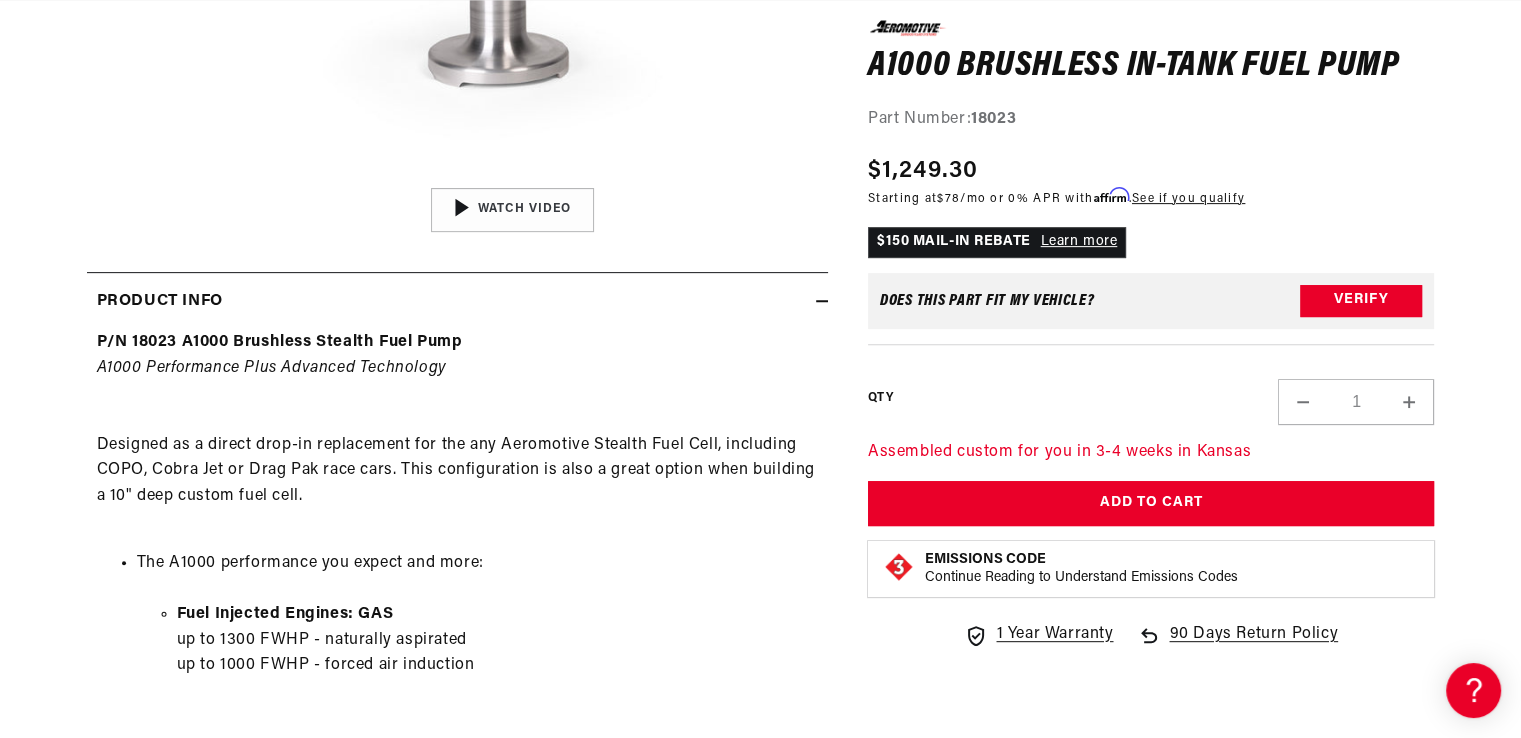 scroll, scrollTop: 788, scrollLeft: 0, axis: vertical 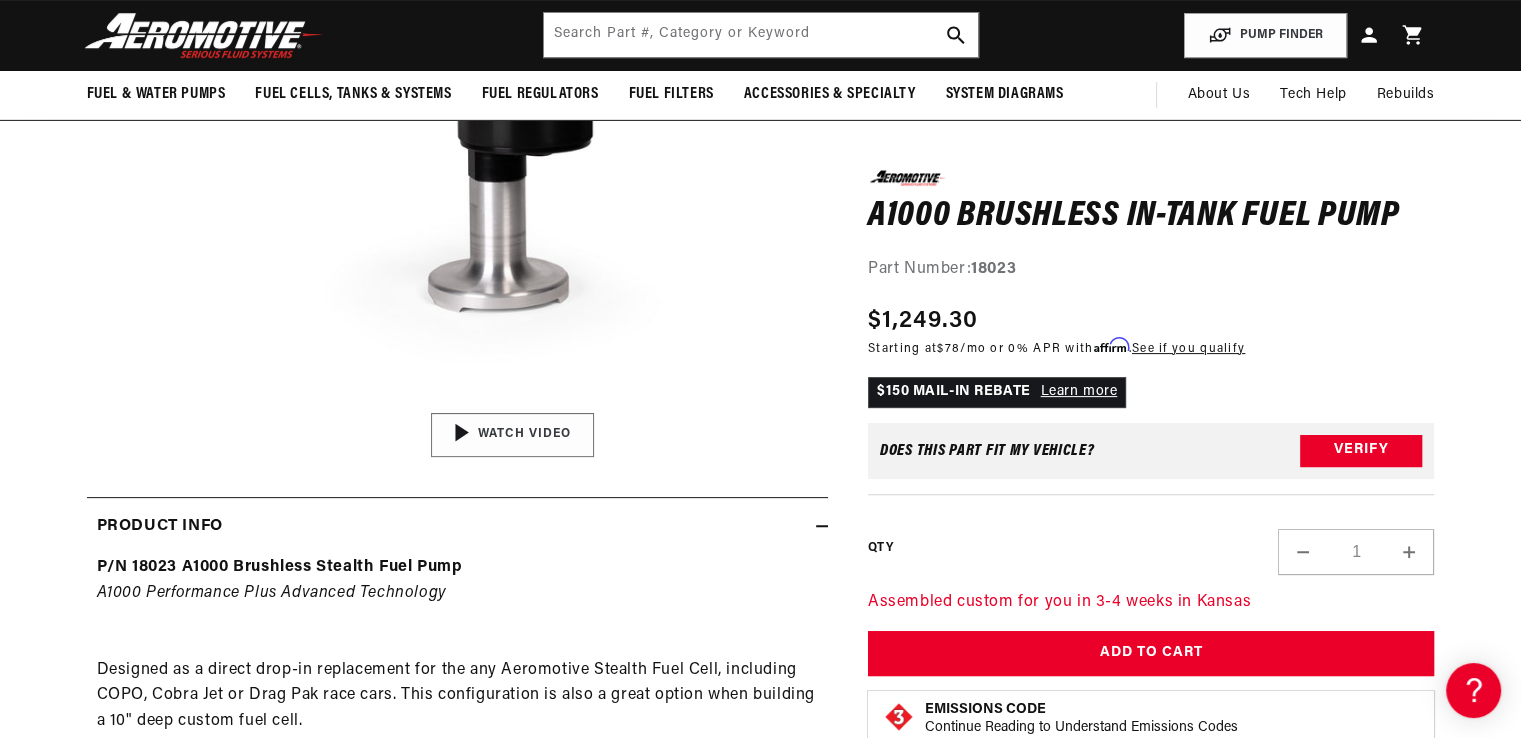 click on "04:34" at bounding box center [512, 435] 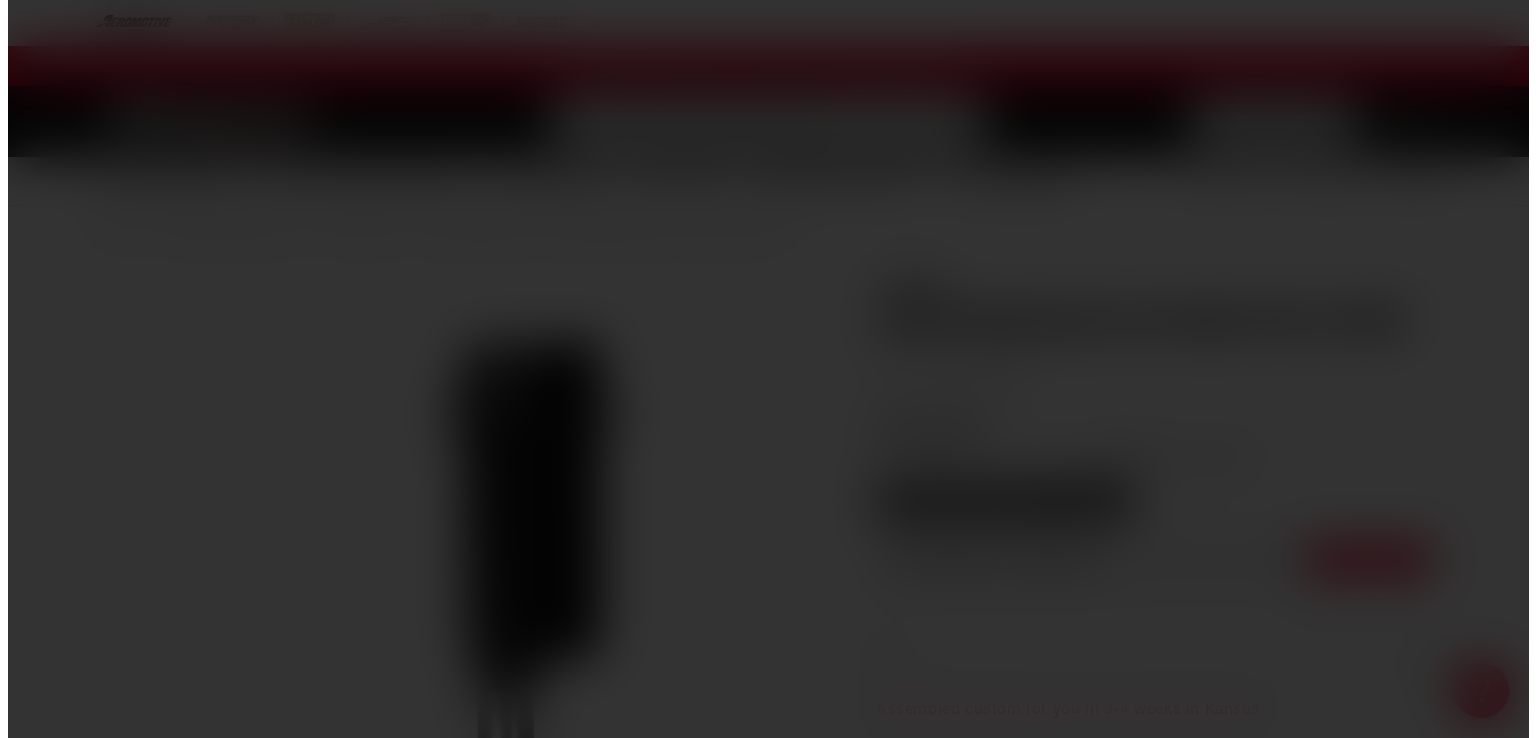 scroll, scrollTop: 0, scrollLeft: 0, axis: both 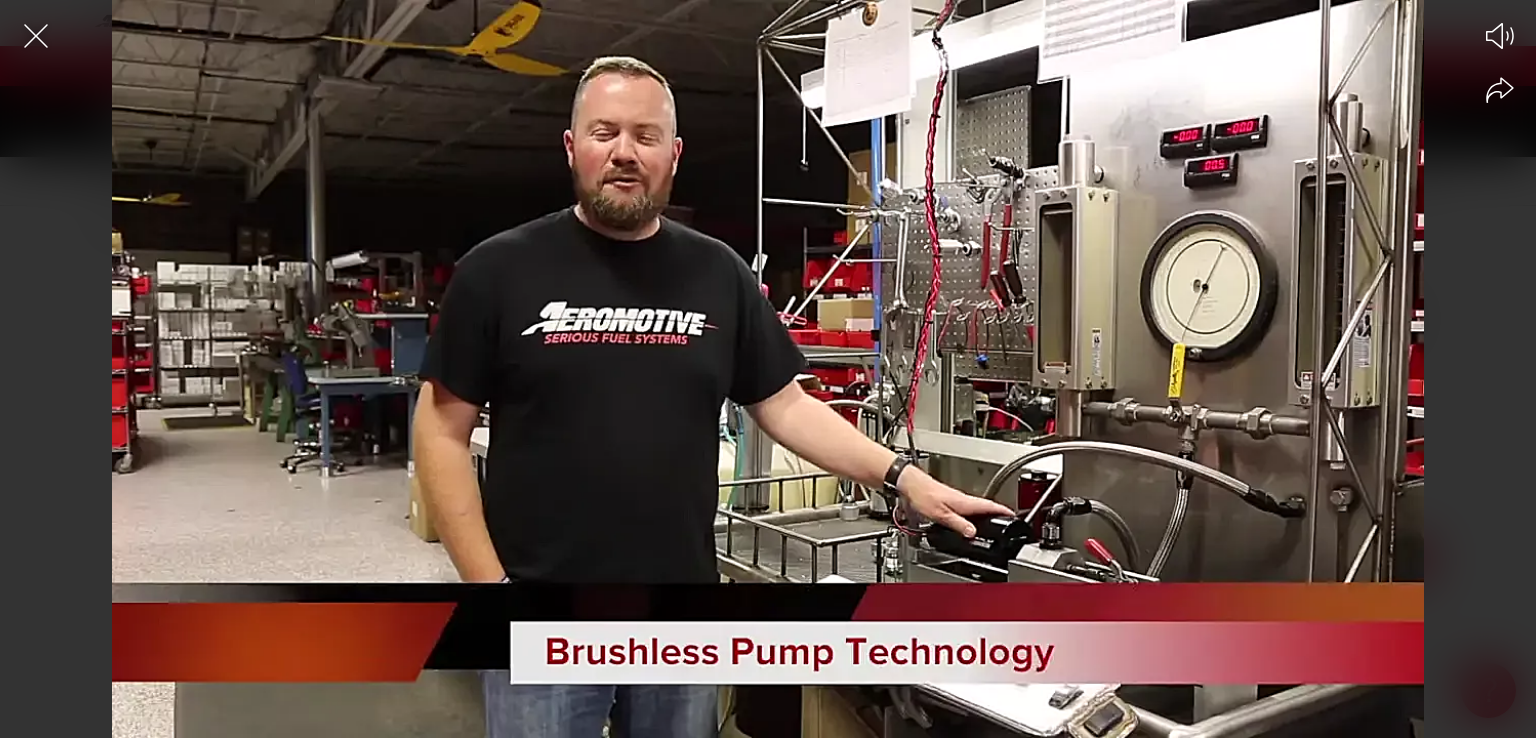 click at bounding box center (768, 404) 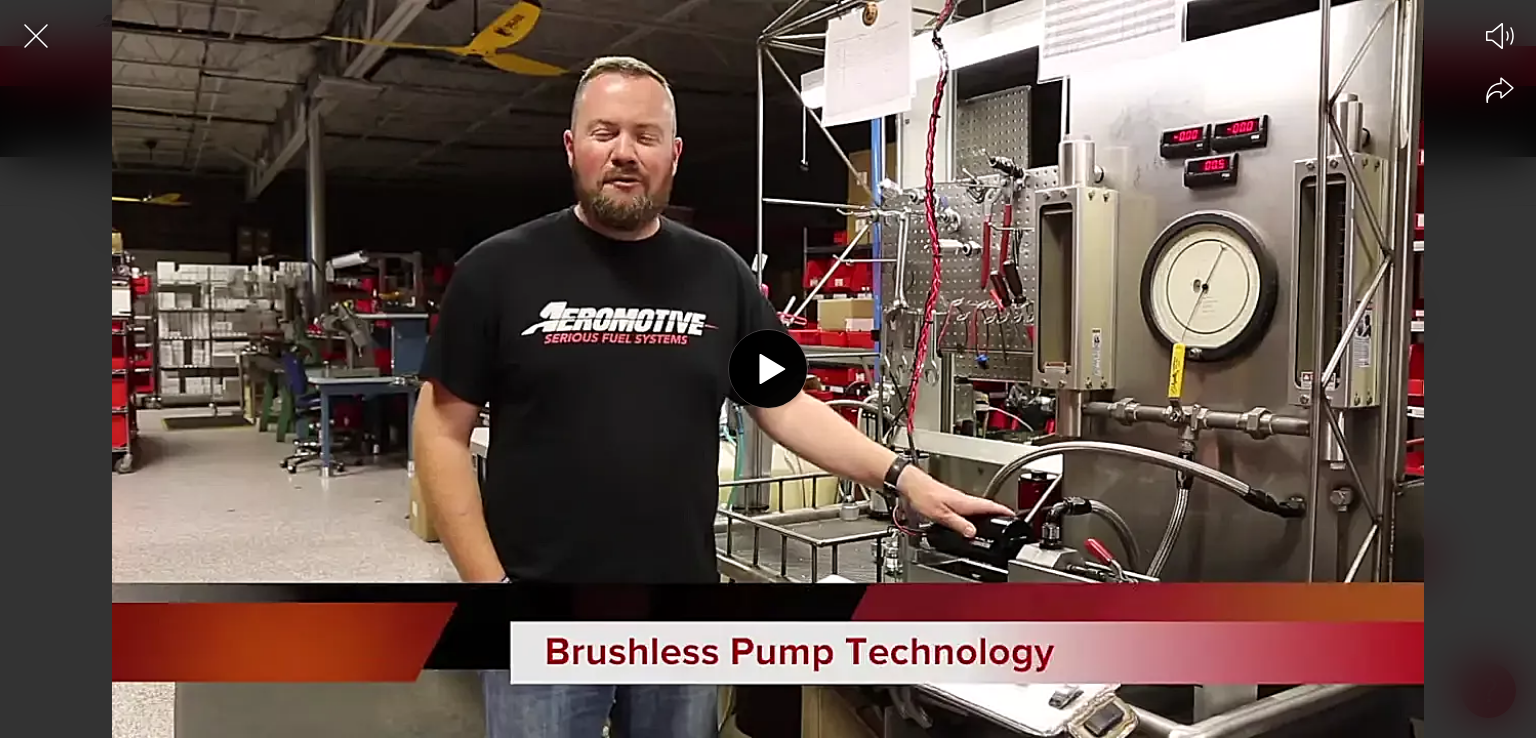 click at bounding box center [768, 404] 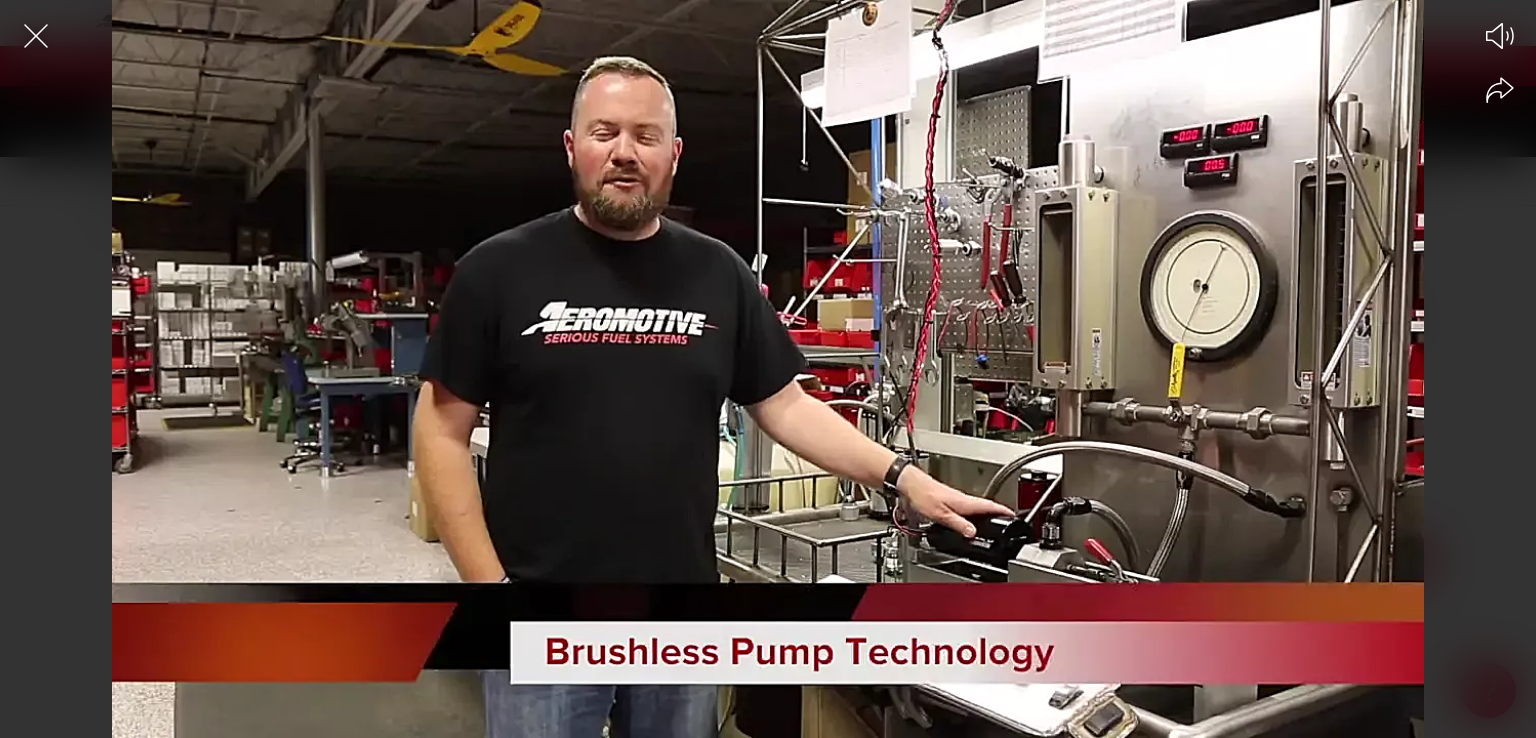 scroll, scrollTop: 0, scrollLeft: 0, axis: both 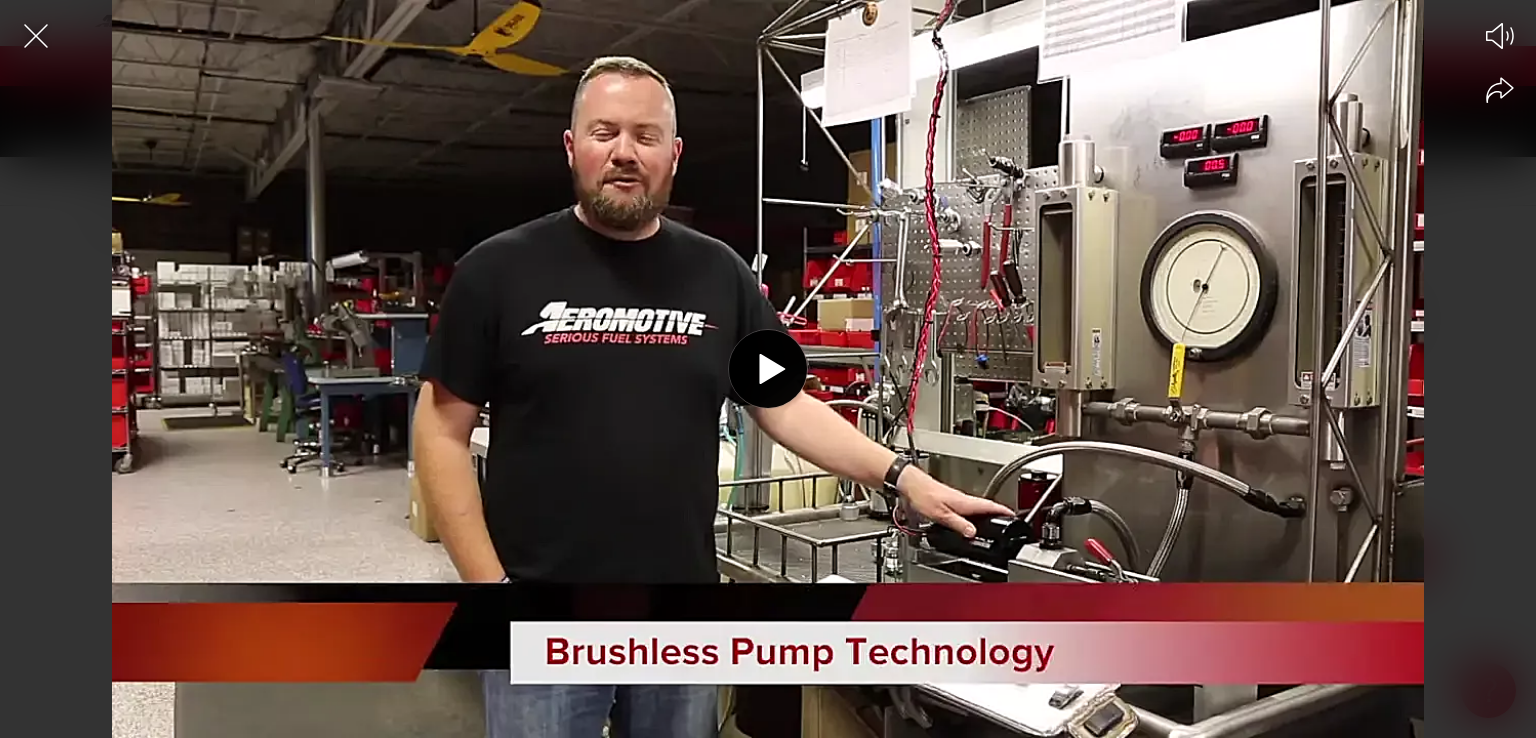 click 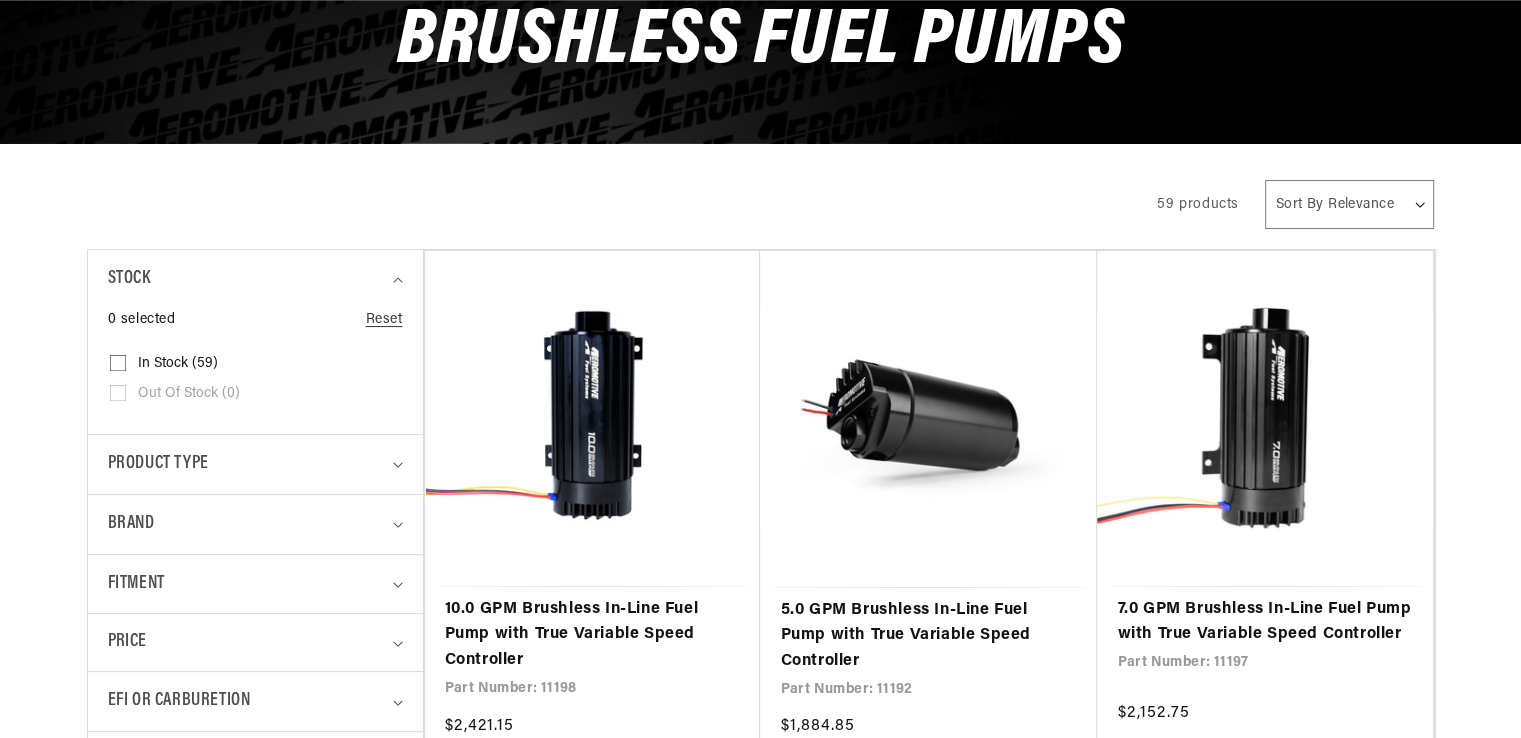 scroll, scrollTop: 0, scrollLeft: 0, axis: both 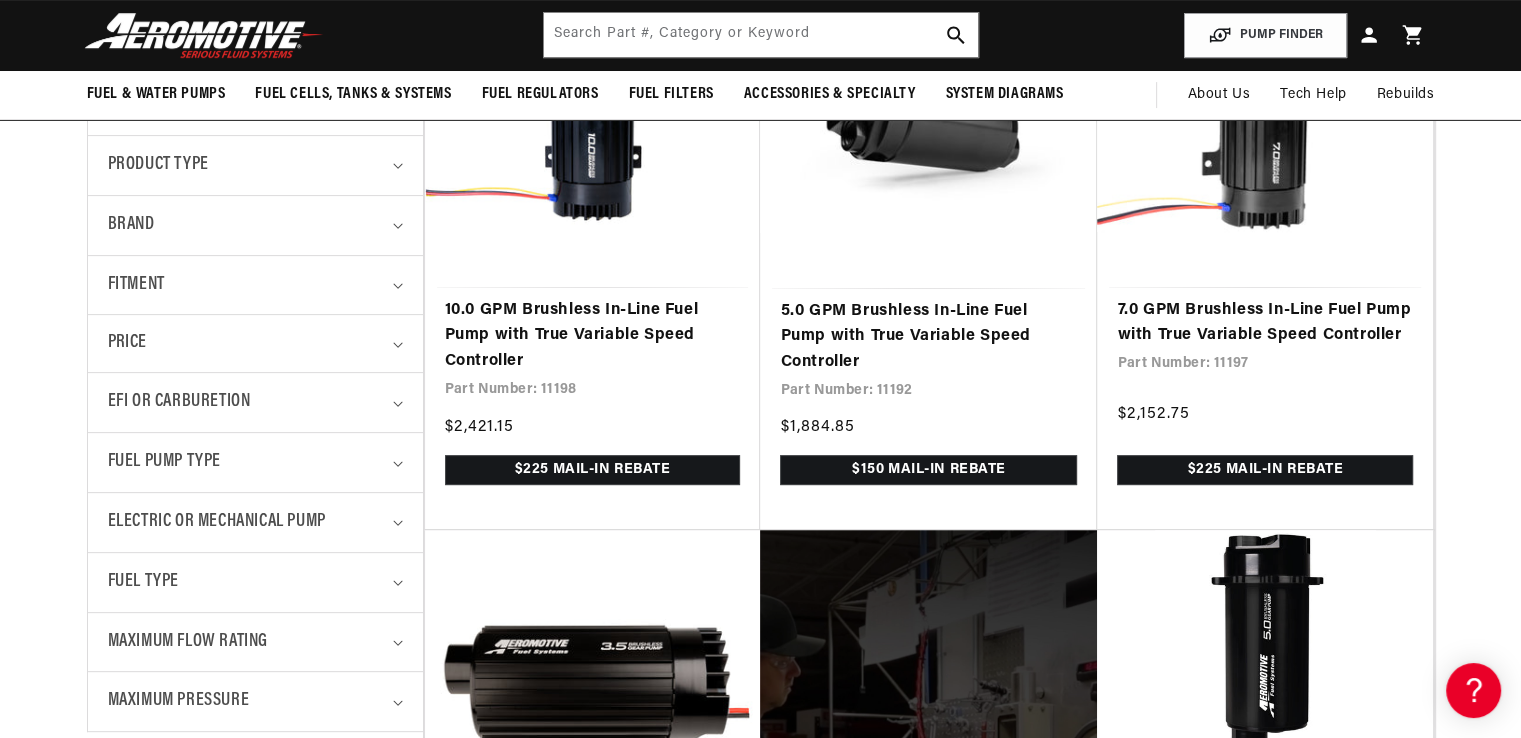 click on "Product type
0 selected
Reset
Product type
Electric Fuel Pump (59)
Electric Fuel Pump (59 products)" at bounding box center [255, 165] 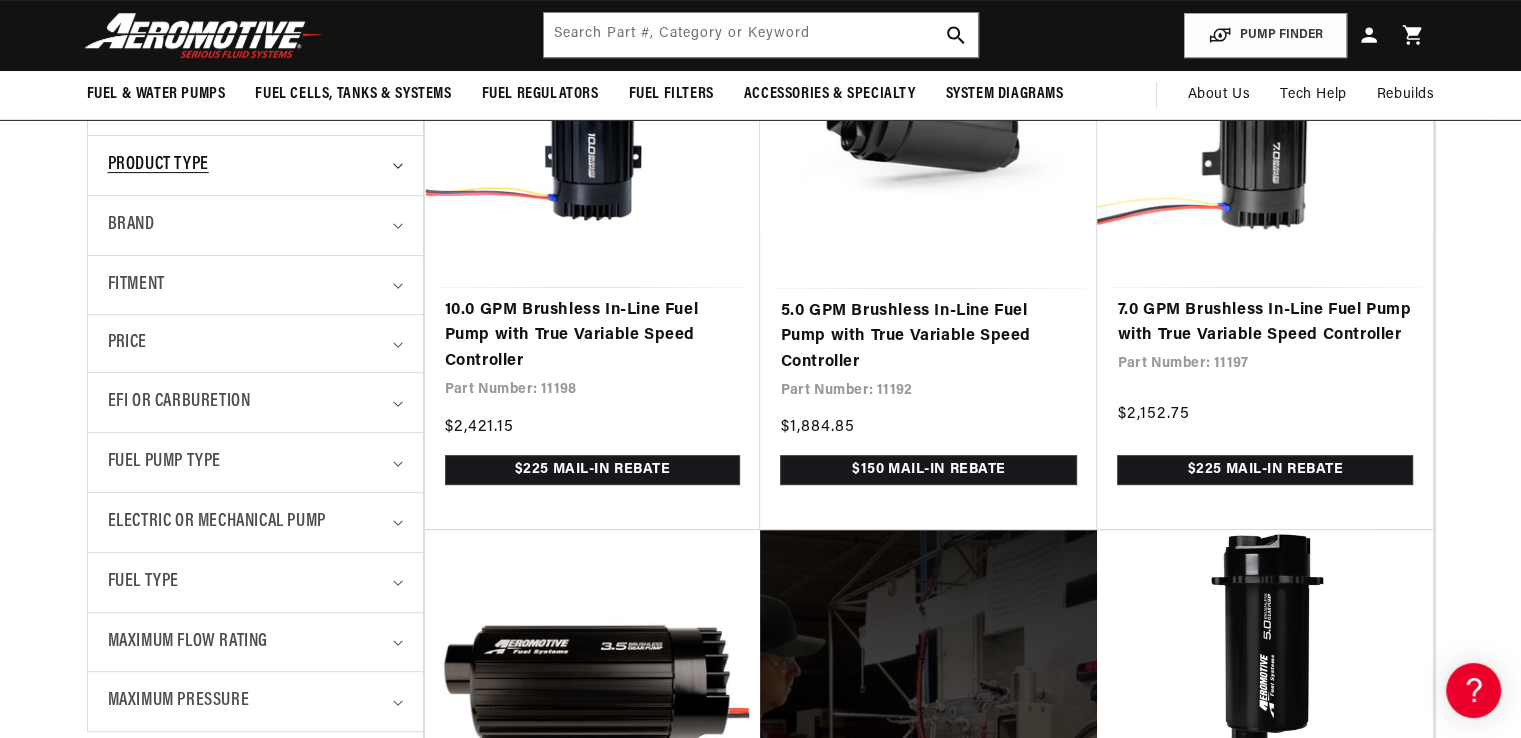 click 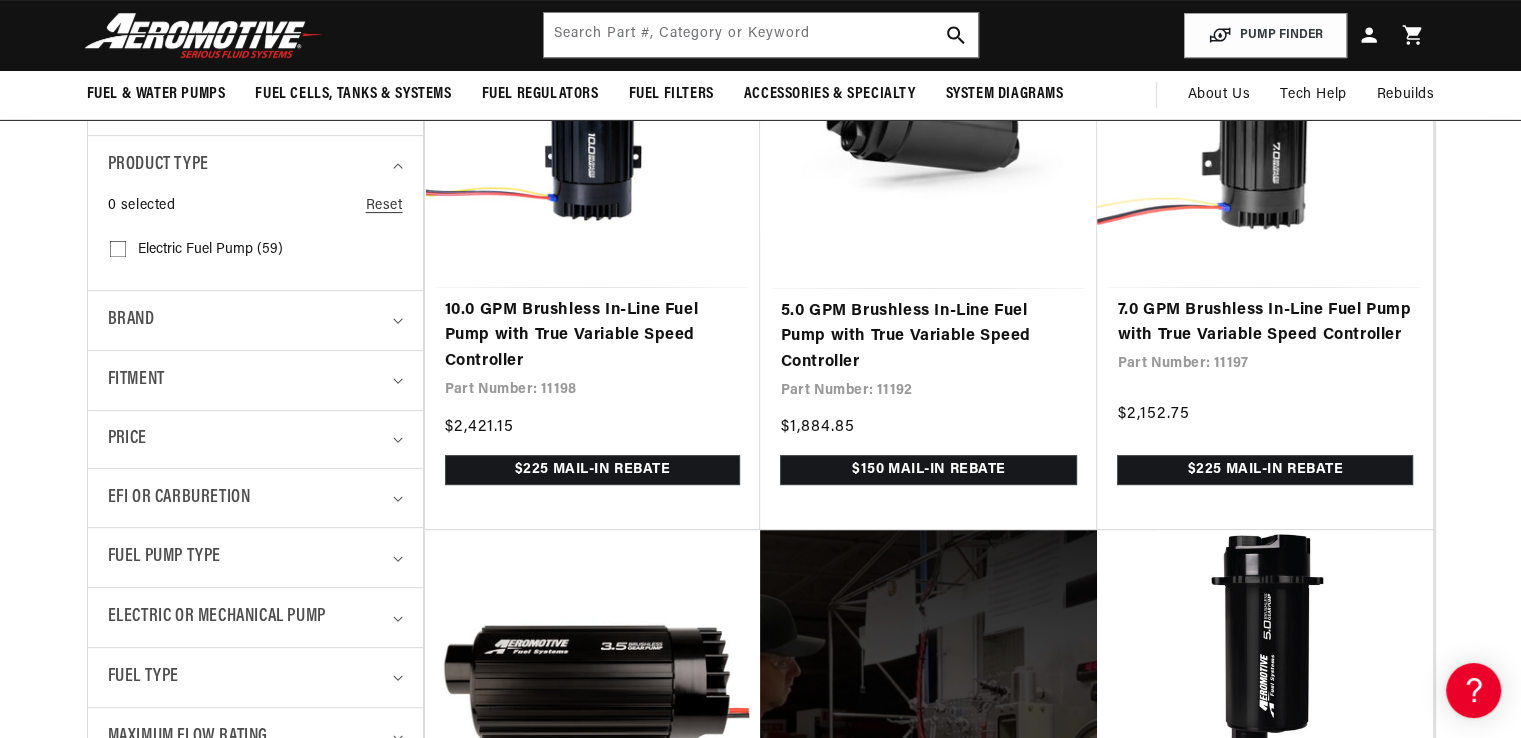 scroll, scrollTop: 0, scrollLeft: 0, axis: both 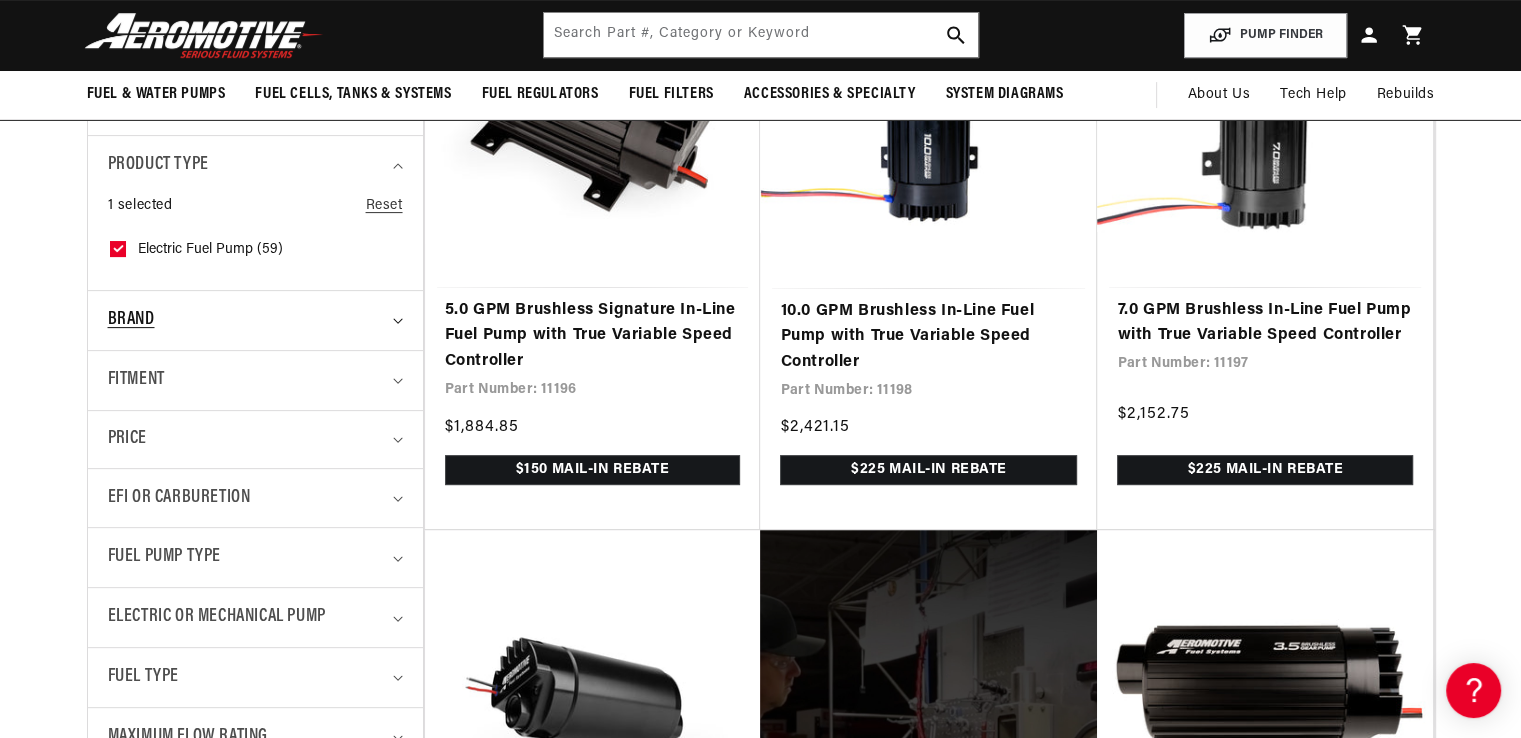 click 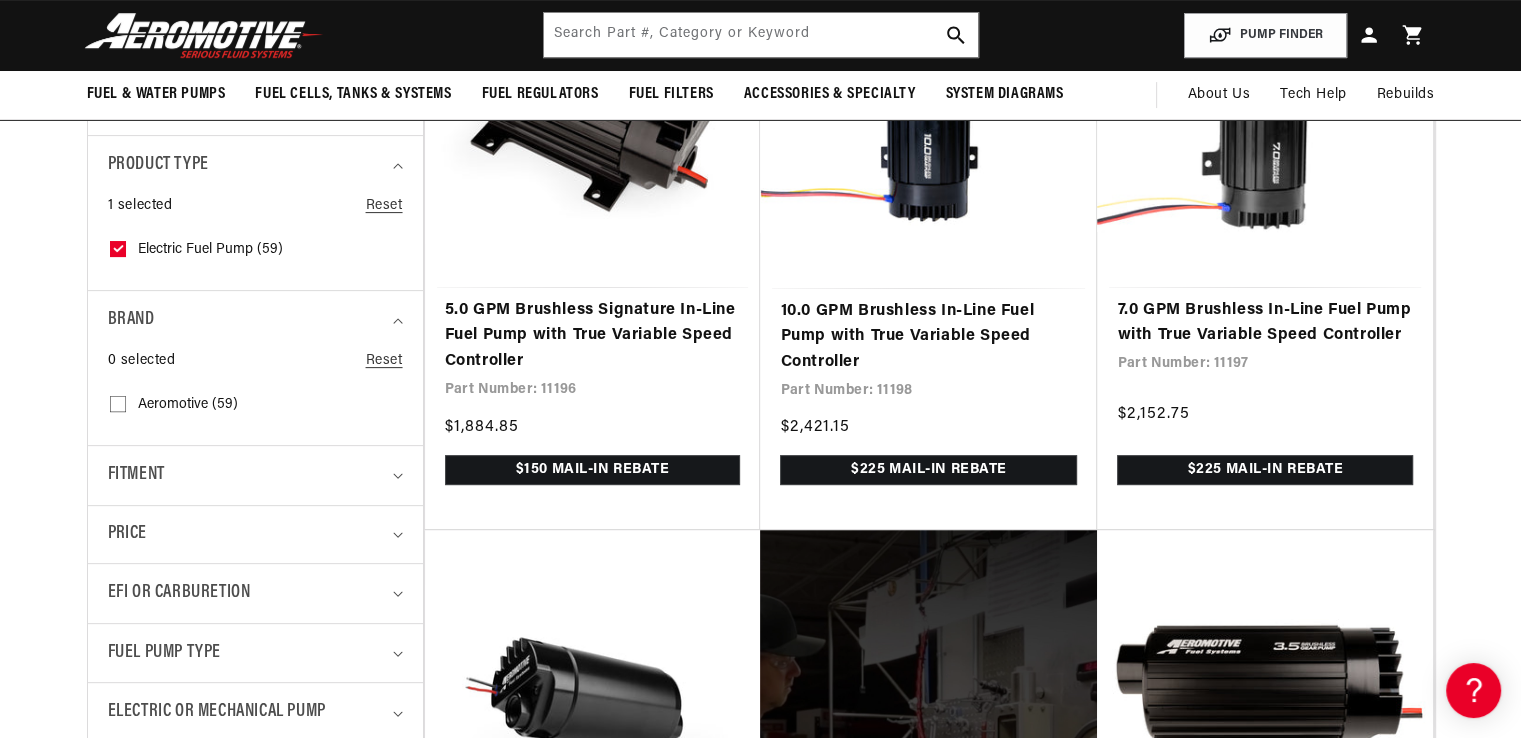 scroll, scrollTop: 0, scrollLeft: 791, axis: horizontal 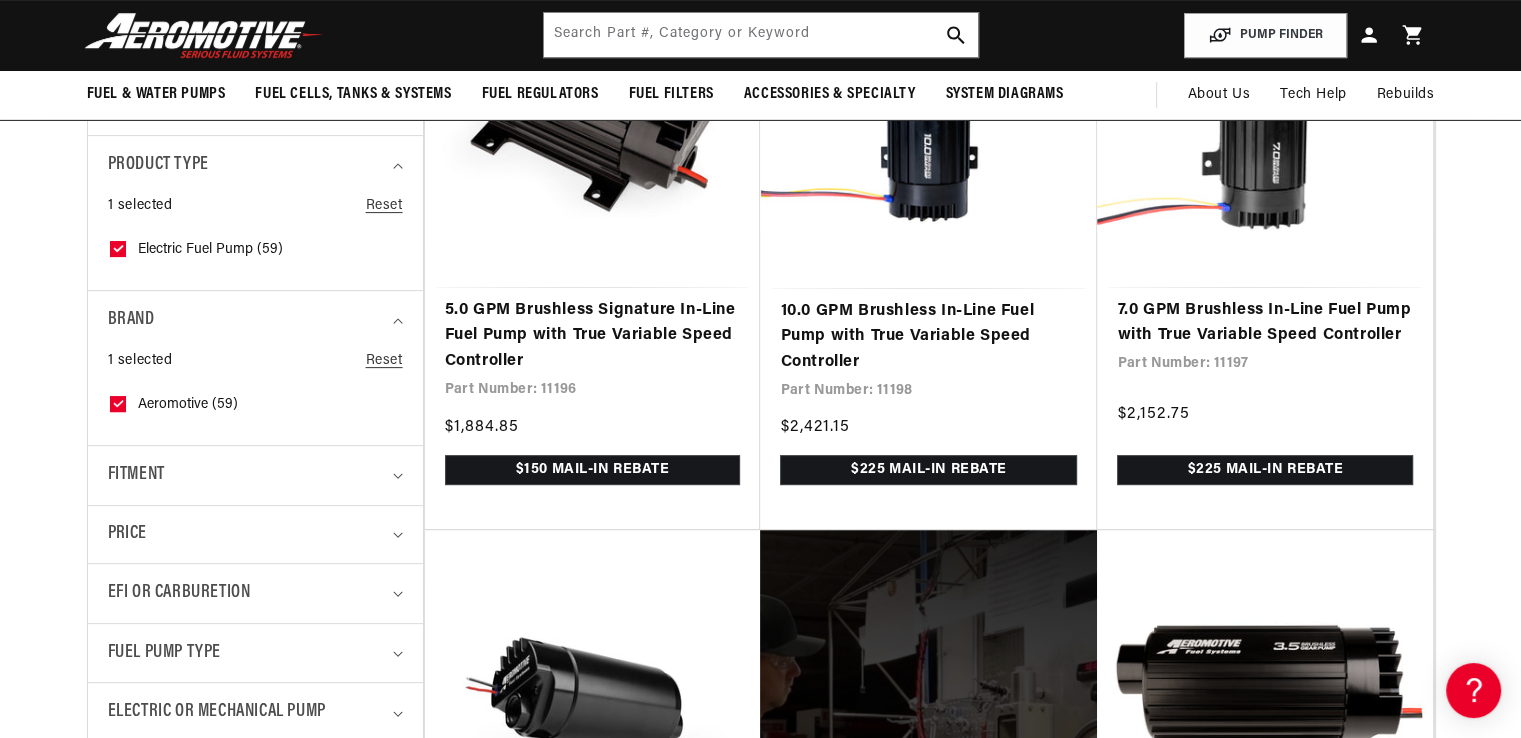 click on "Fitment" at bounding box center (255, 475) 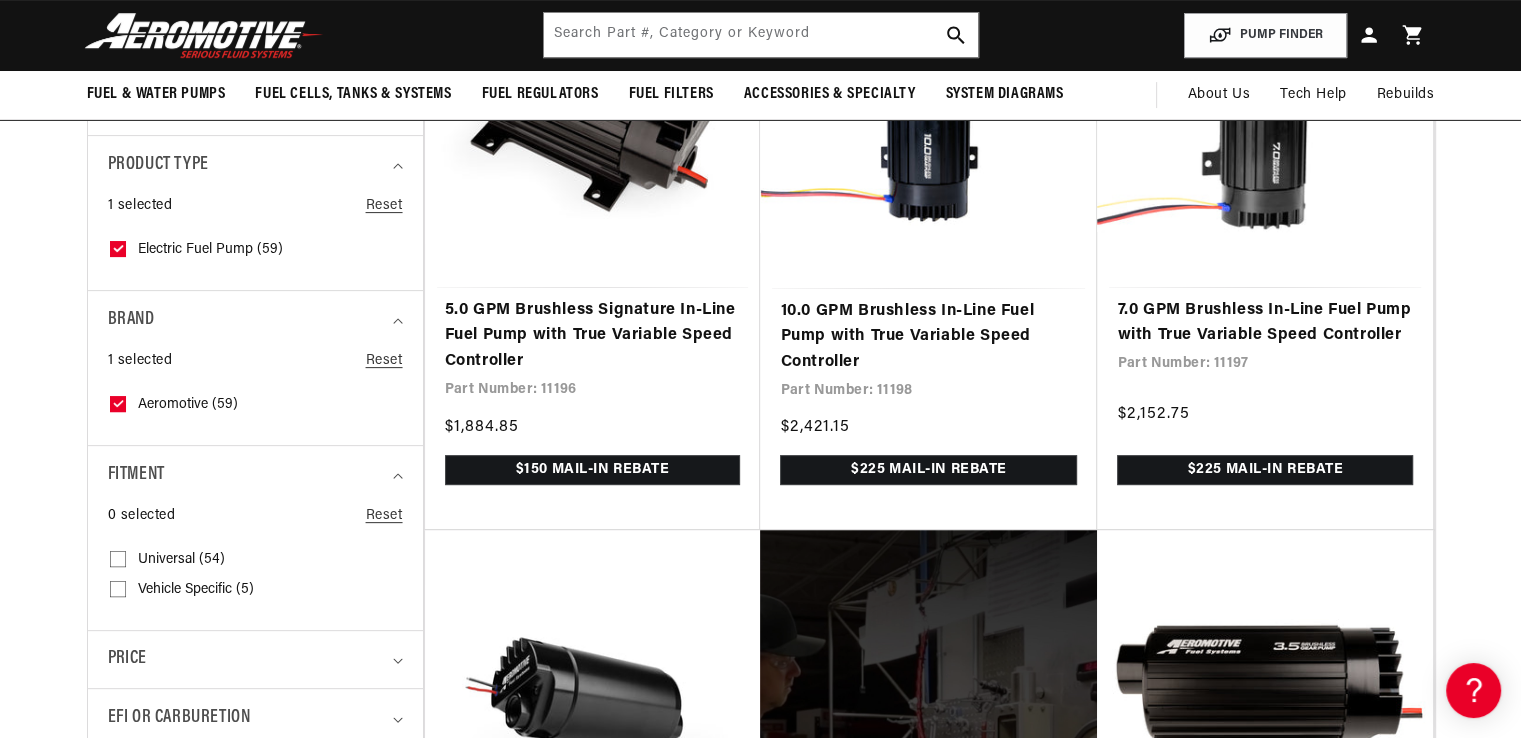 scroll, scrollTop: 0, scrollLeft: 3, axis: horizontal 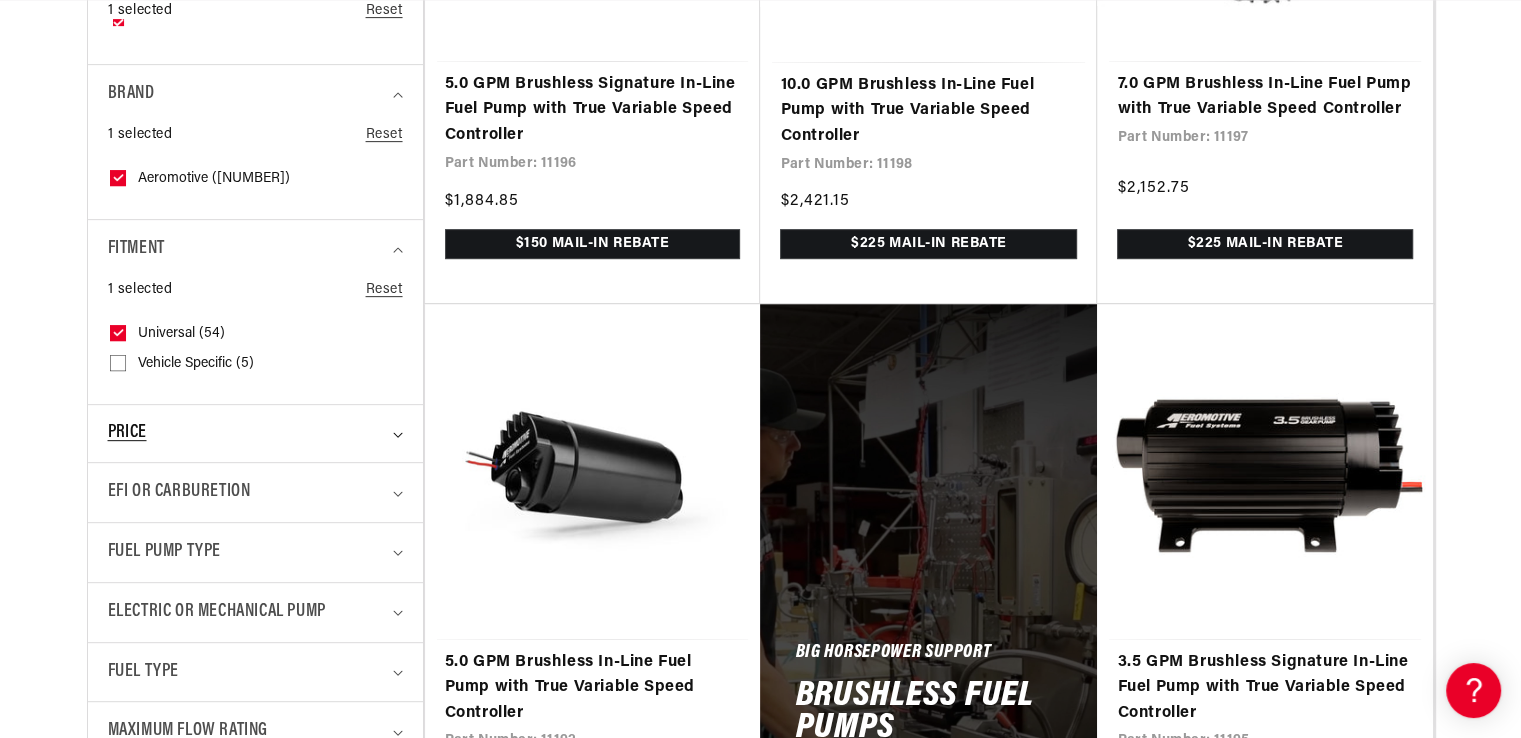 click 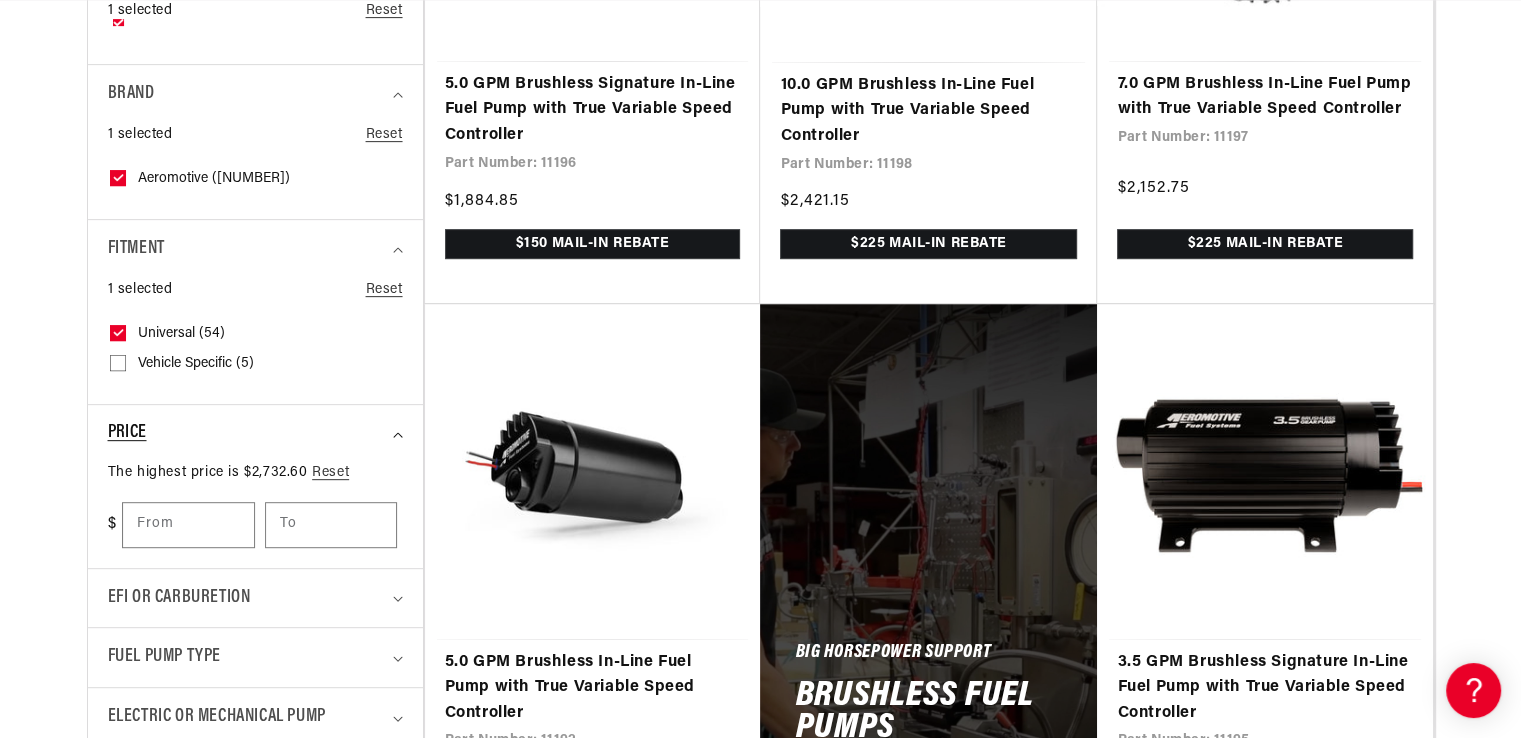 scroll, scrollTop: 0, scrollLeft: 0, axis: both 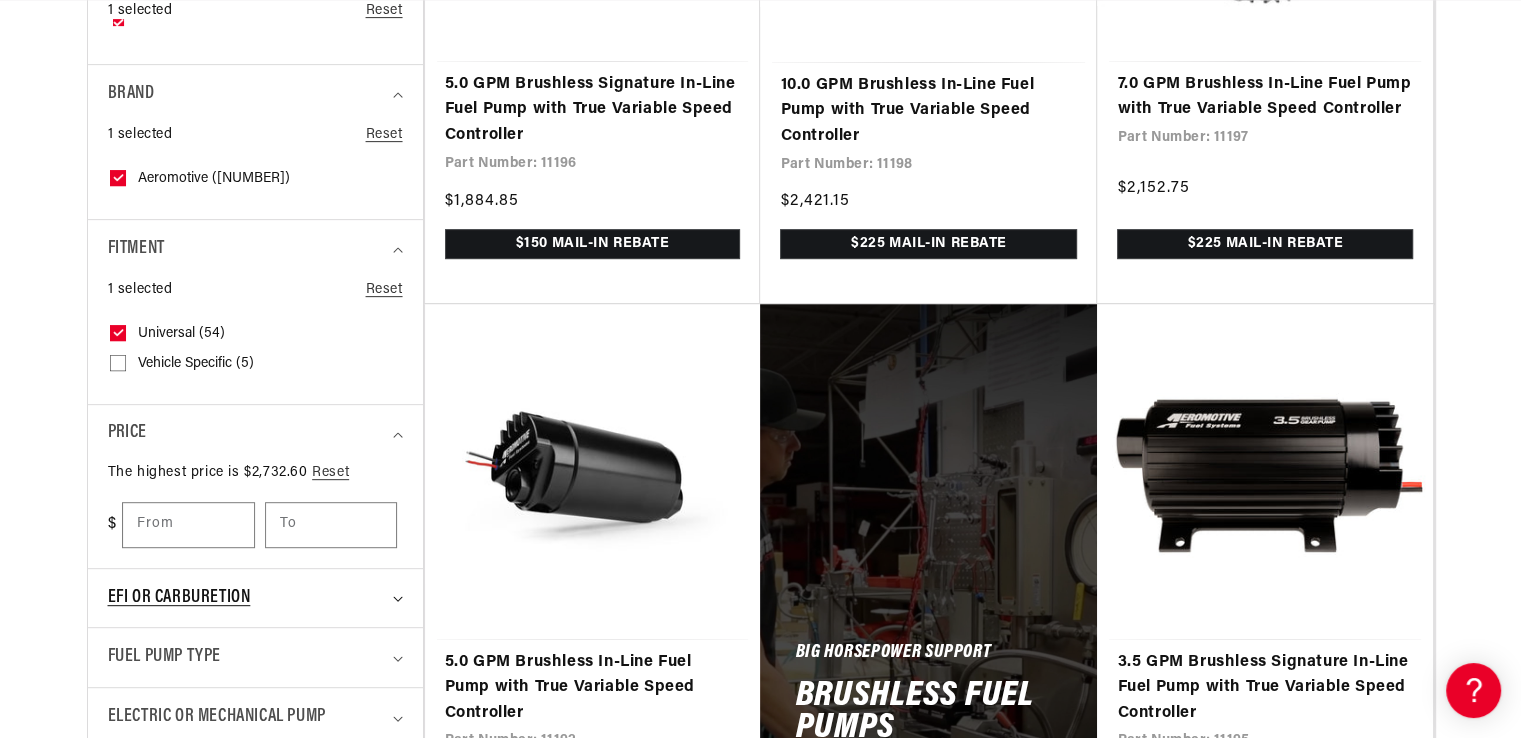 click 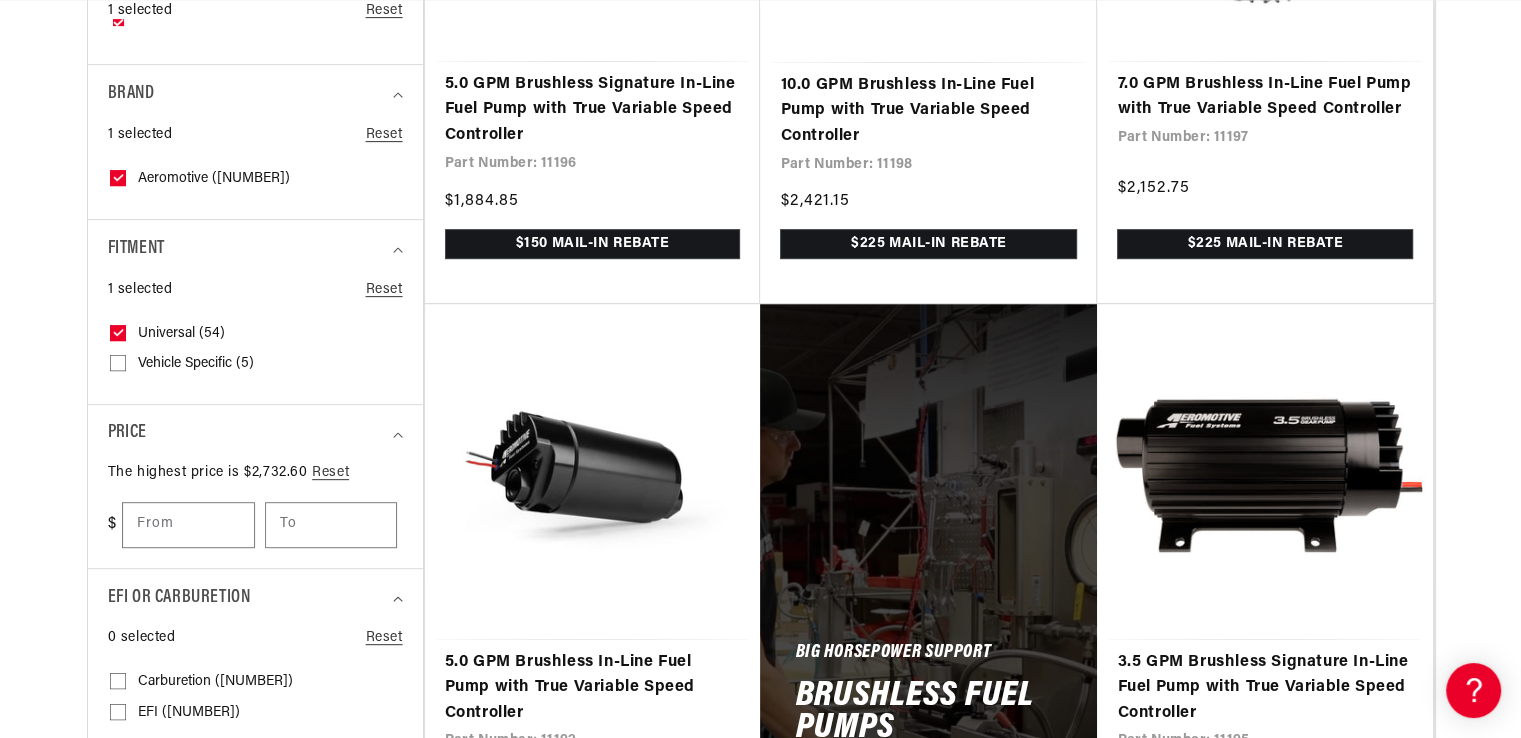 scroll, scrollTop: 0, scrollLeft: 791, axis: horizontal 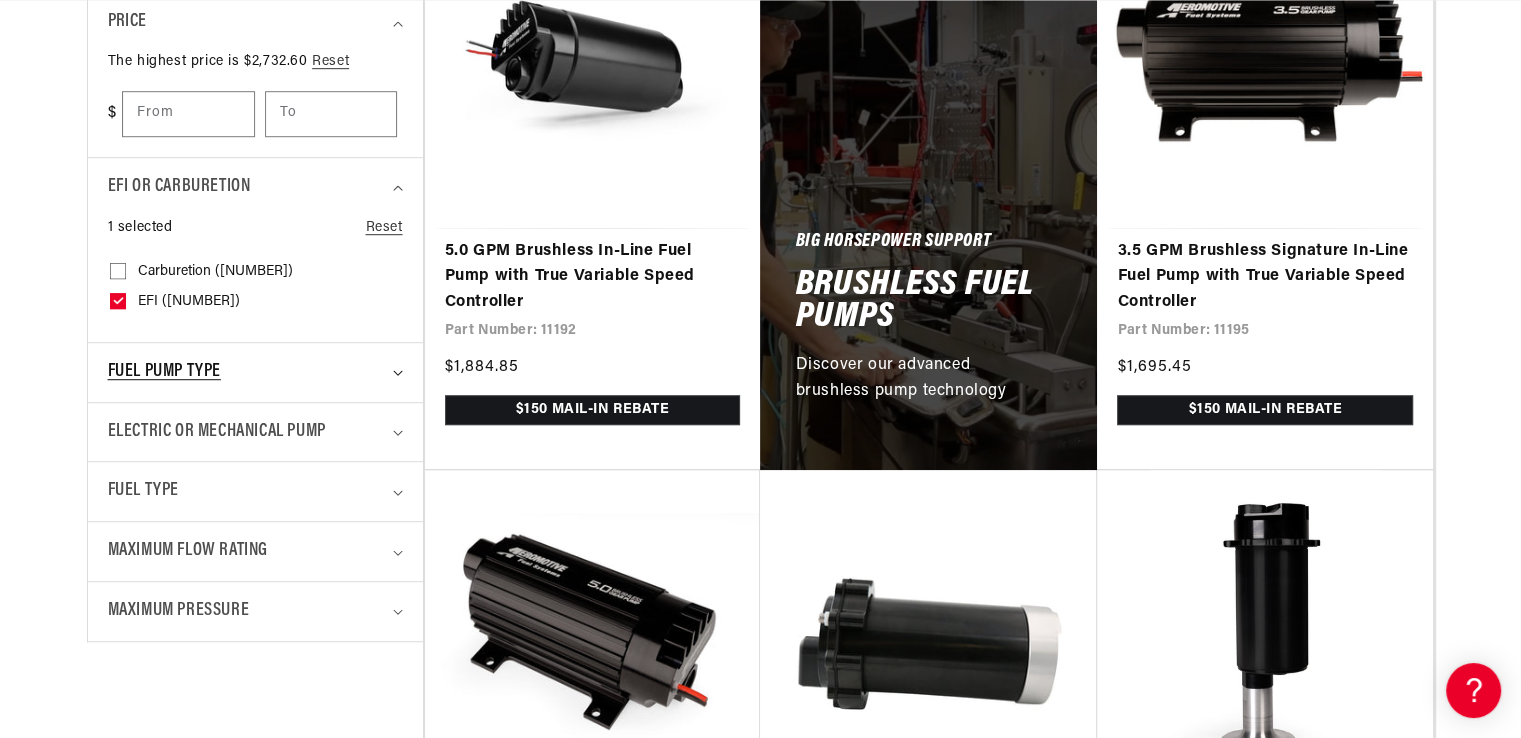click 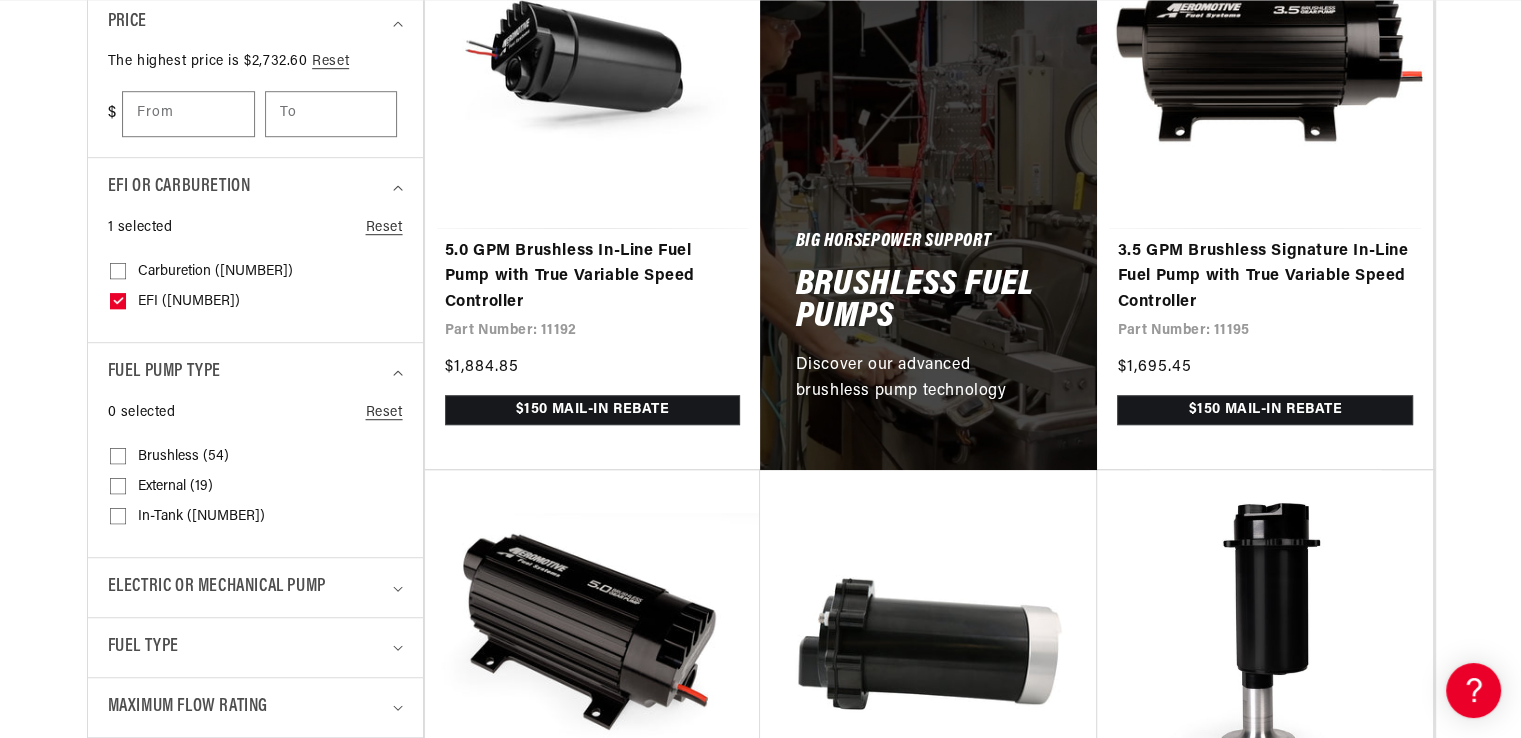 click on "In-Tank (35)
In-Tank (35 products)" at bounding box center [118, 520] 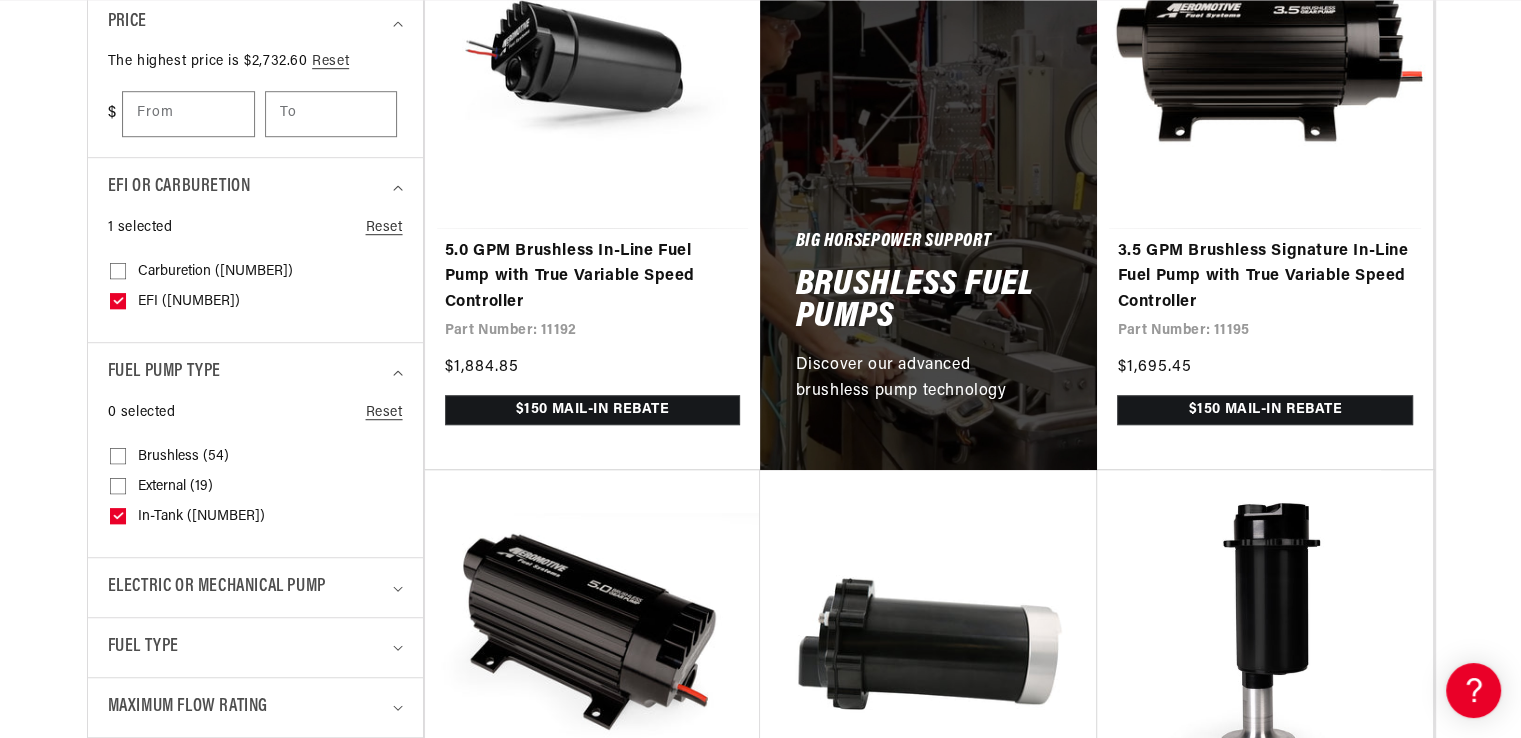 scroll, scrollTop: 0, scrollLeft: 791, axis: horizontal 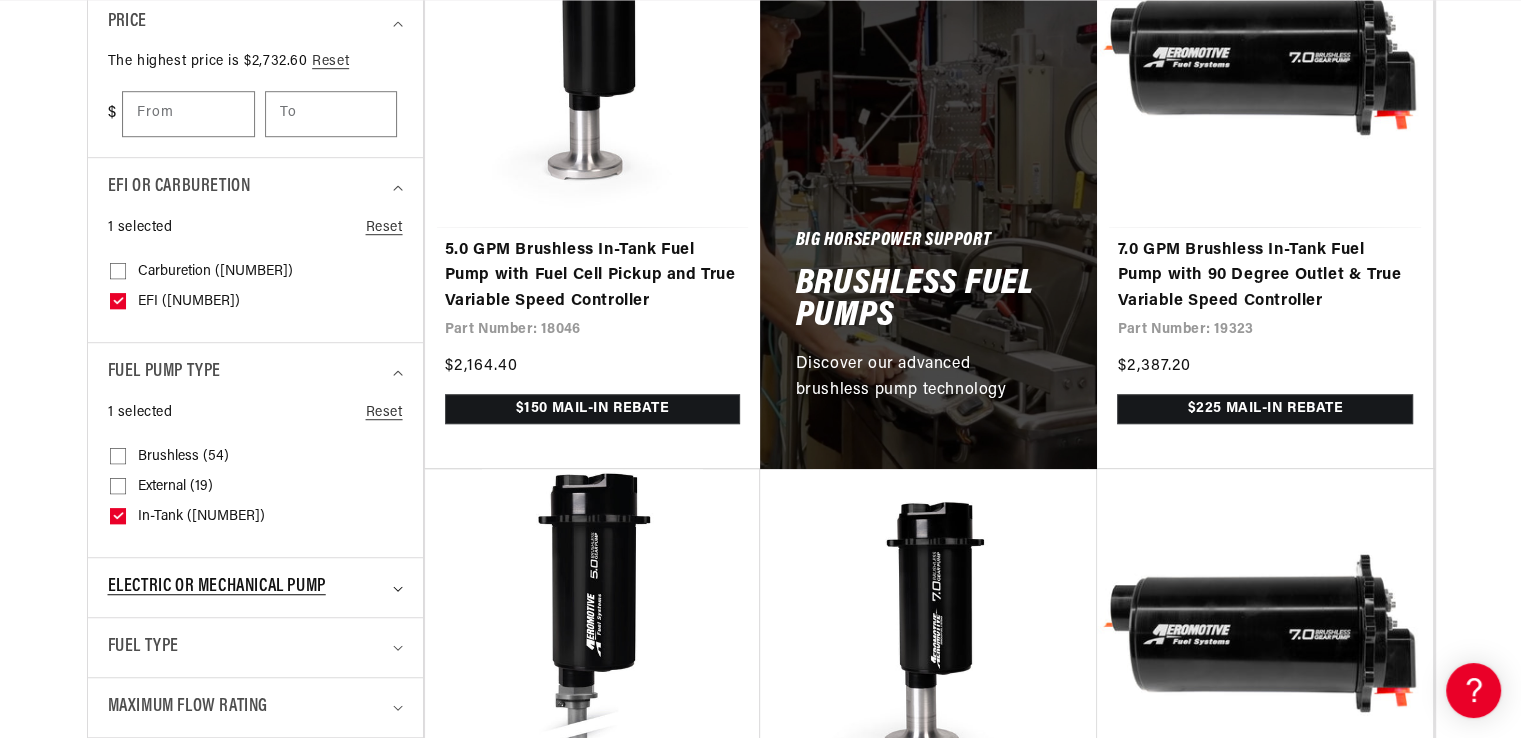 click 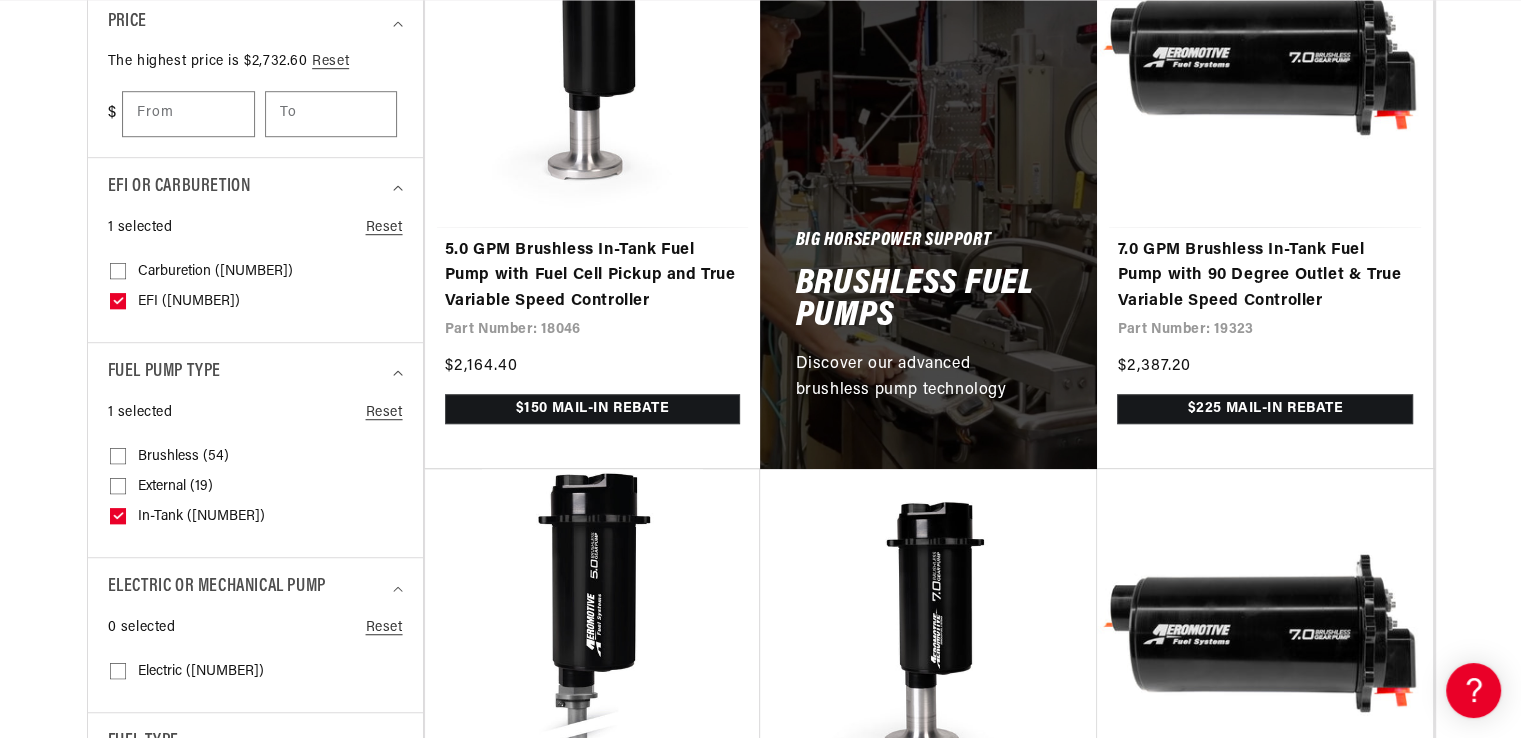 click on "Electric (35)
Electric (35 products)" at bounding box center [118, 675] 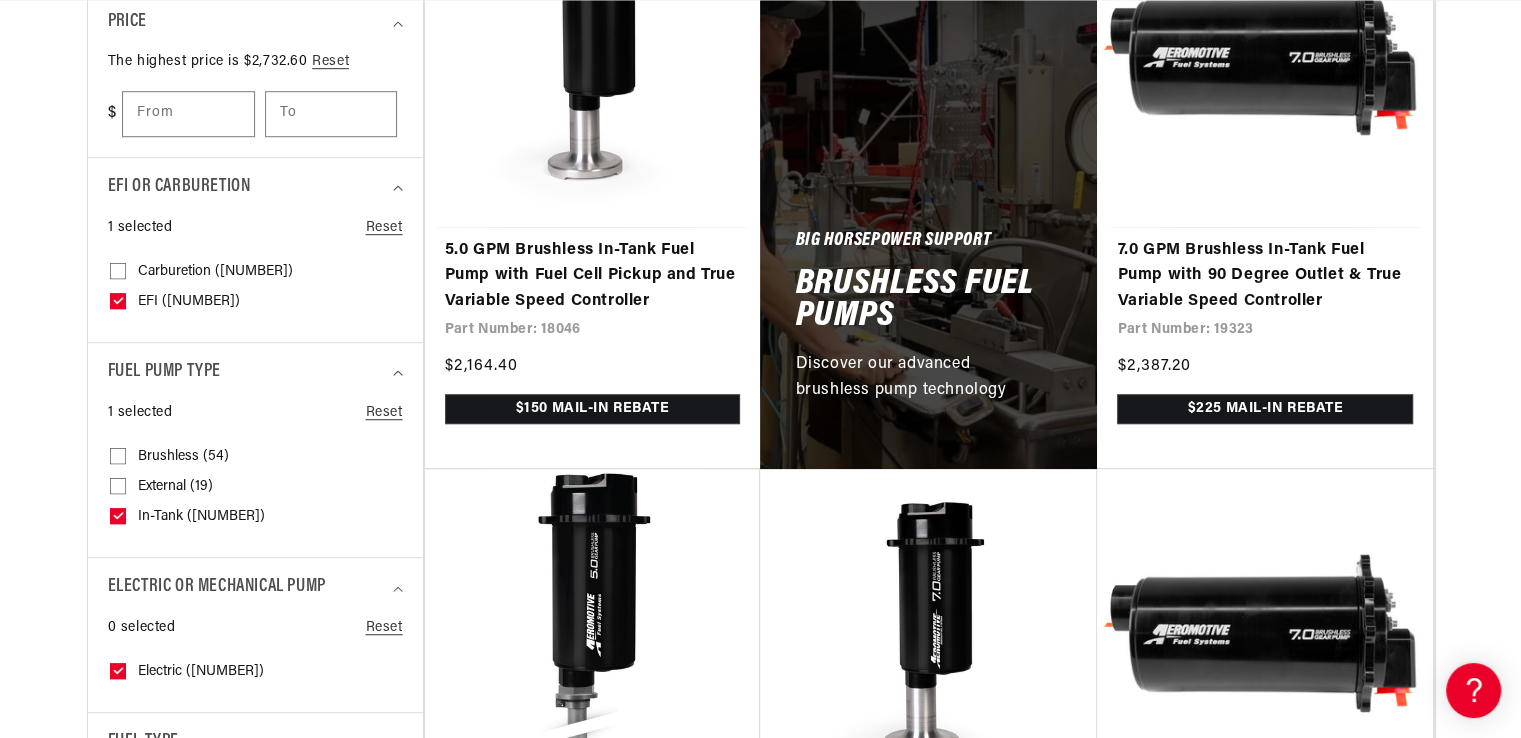 scroll, scrollTop: 0, scrollLeft: 3, axis: horizontal 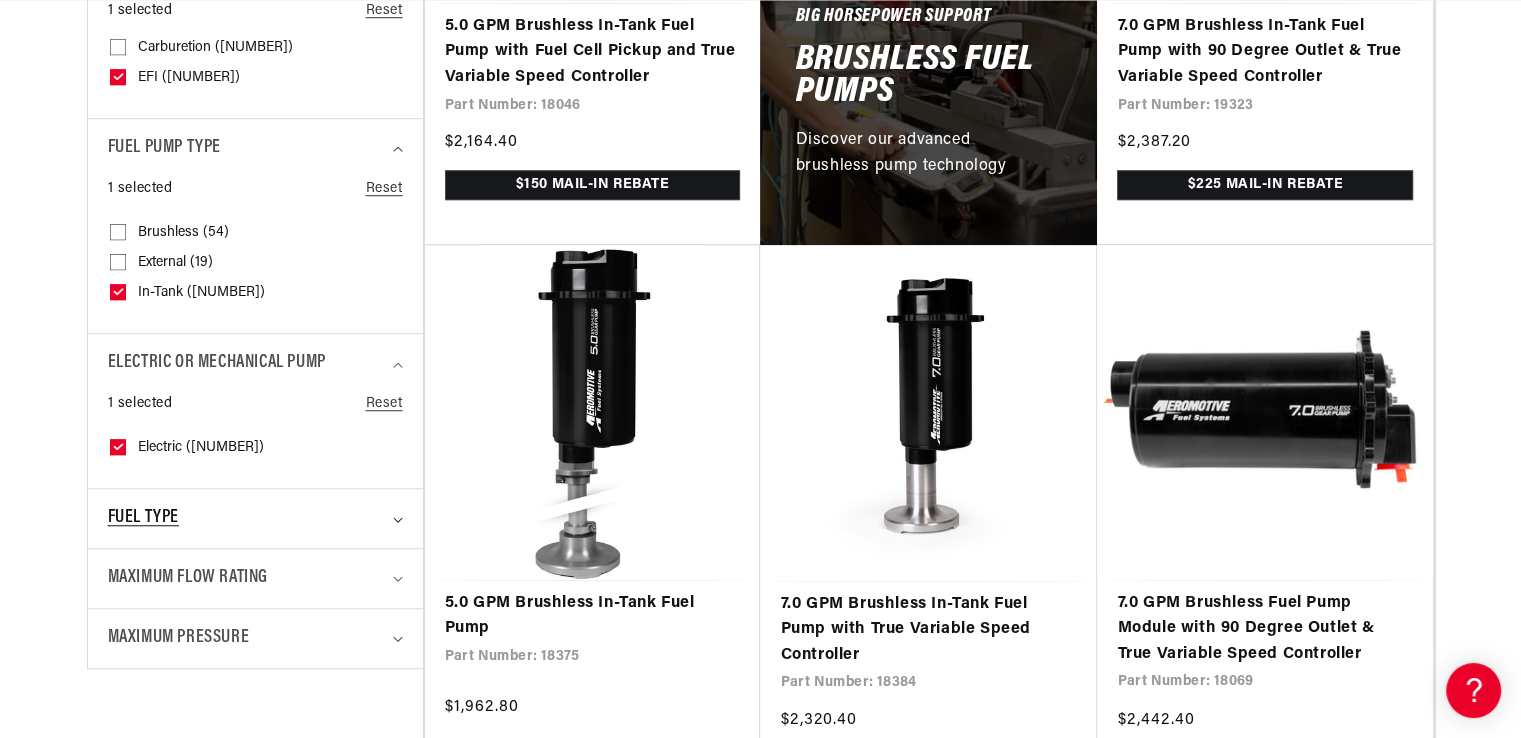 click 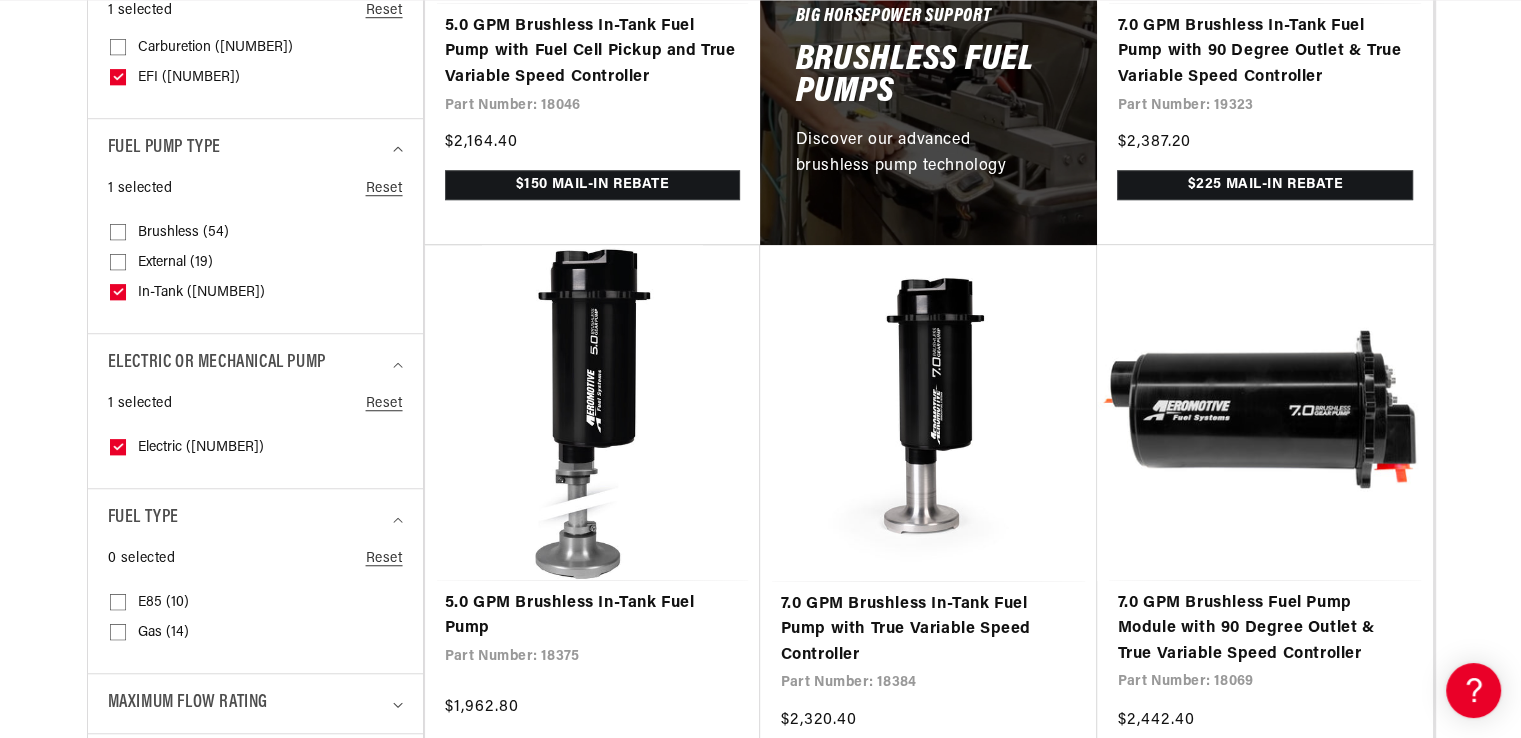 click on "Gas (14)
Gas (14 products)" at bounding box center [118, 636] 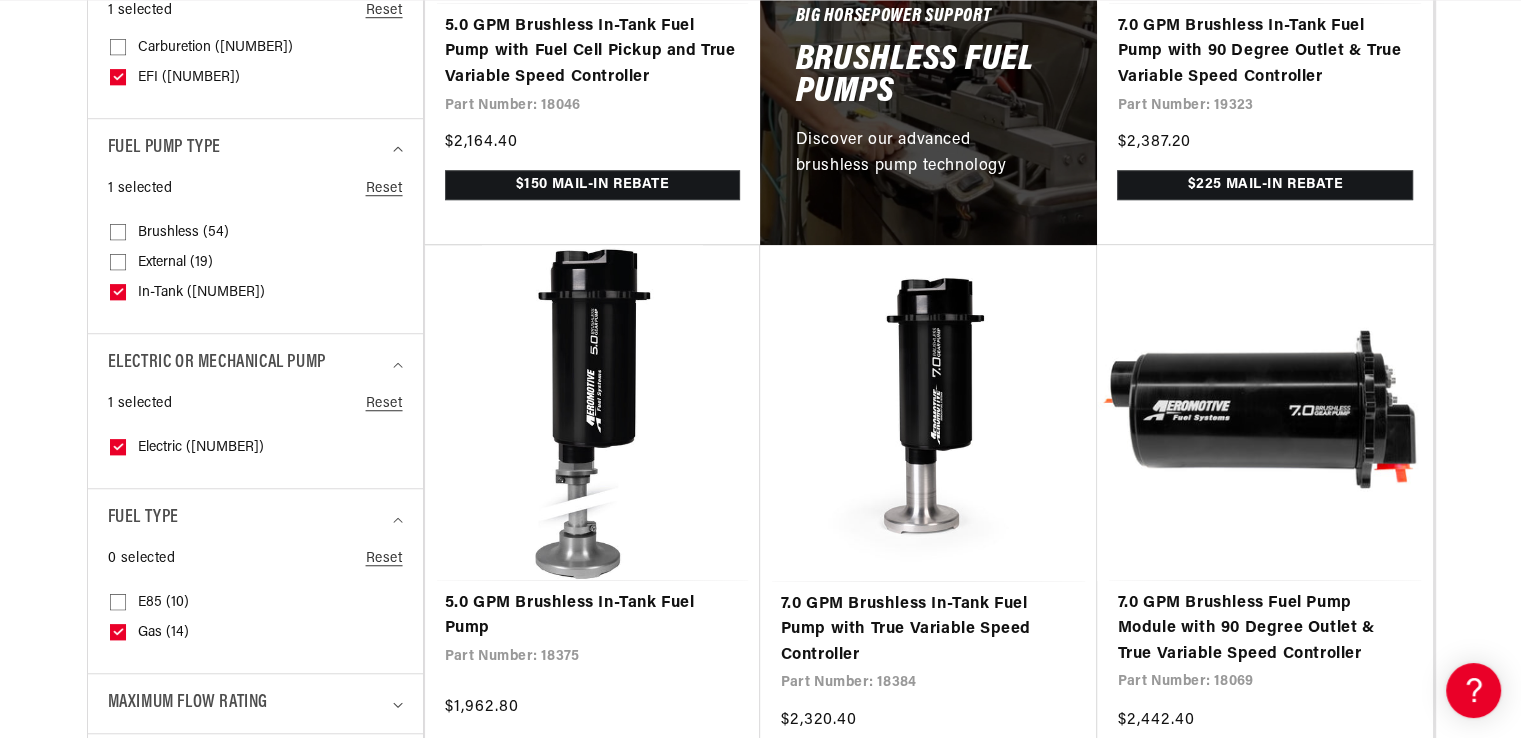 scroll, scrollTop: 0, scrollLeft: 230, axis: horizontal 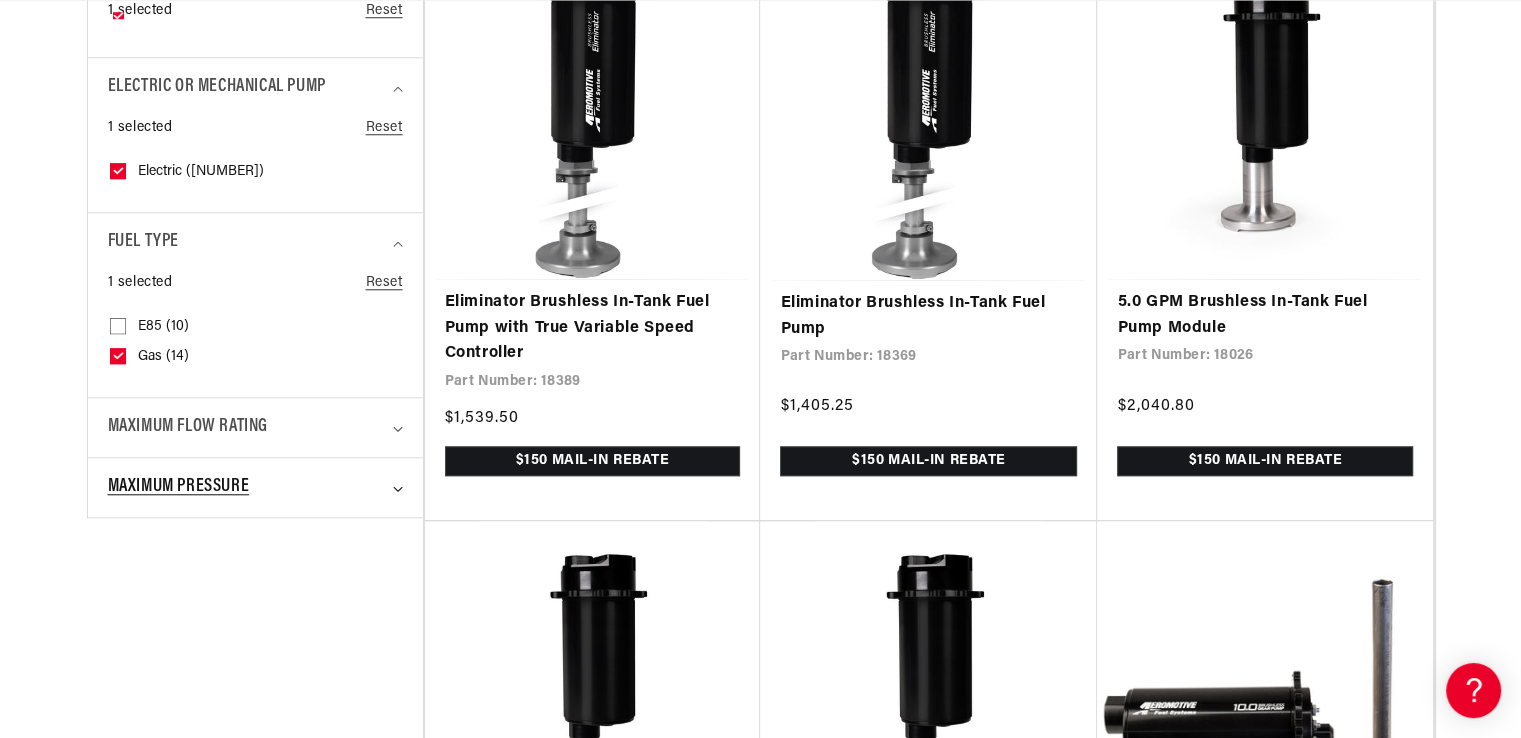 click 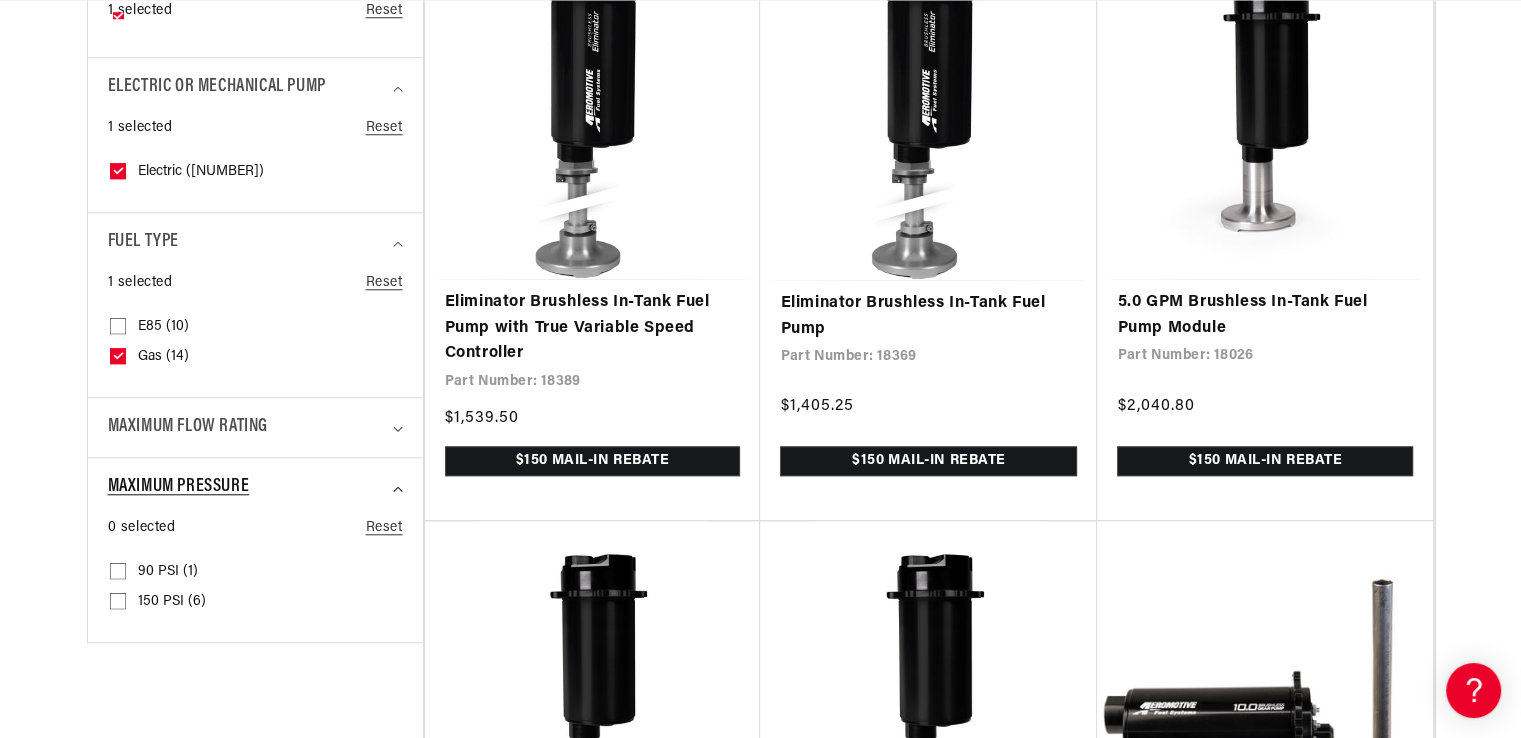 scroll 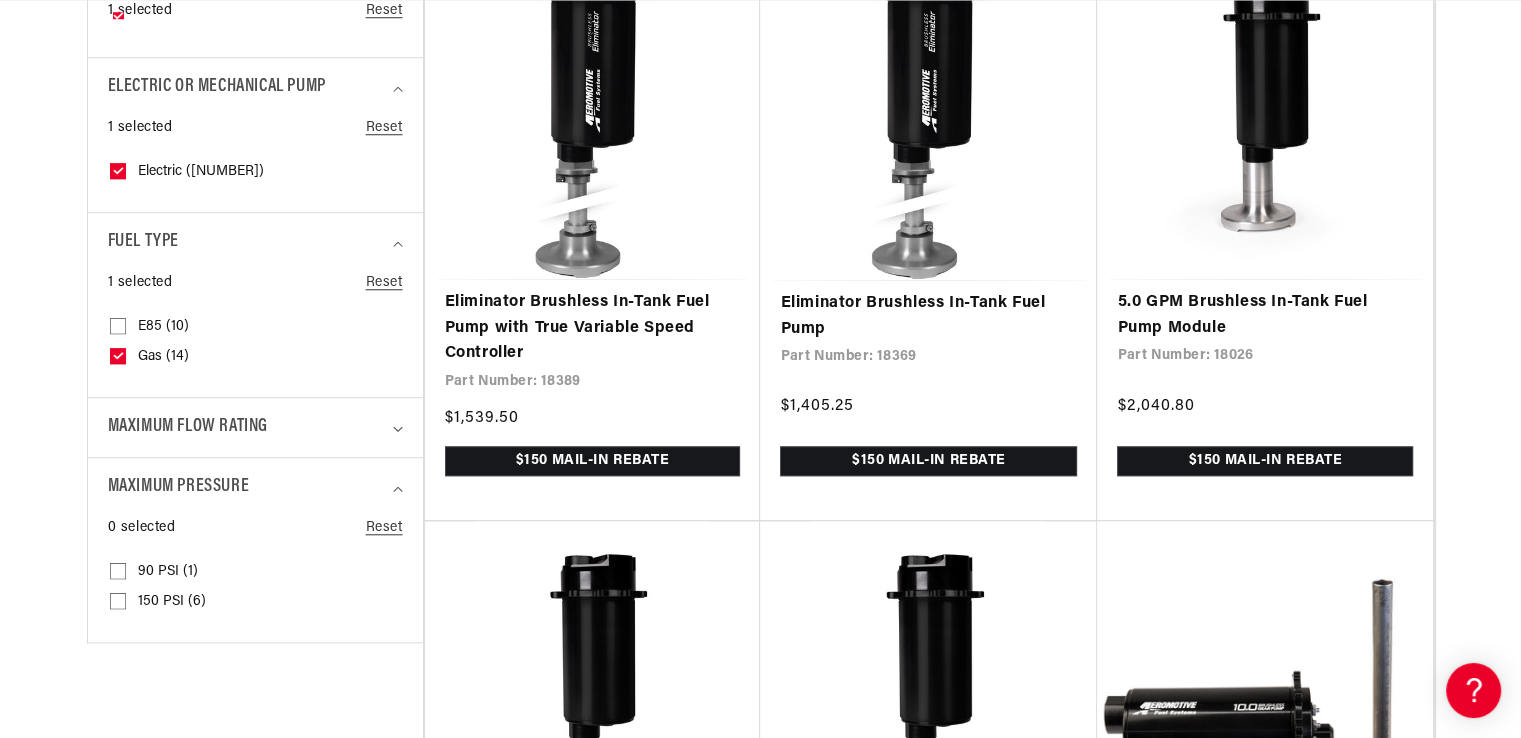 click on "90 PSI (1)
90 PSI (1 product)" at bounding box center [118, 575] 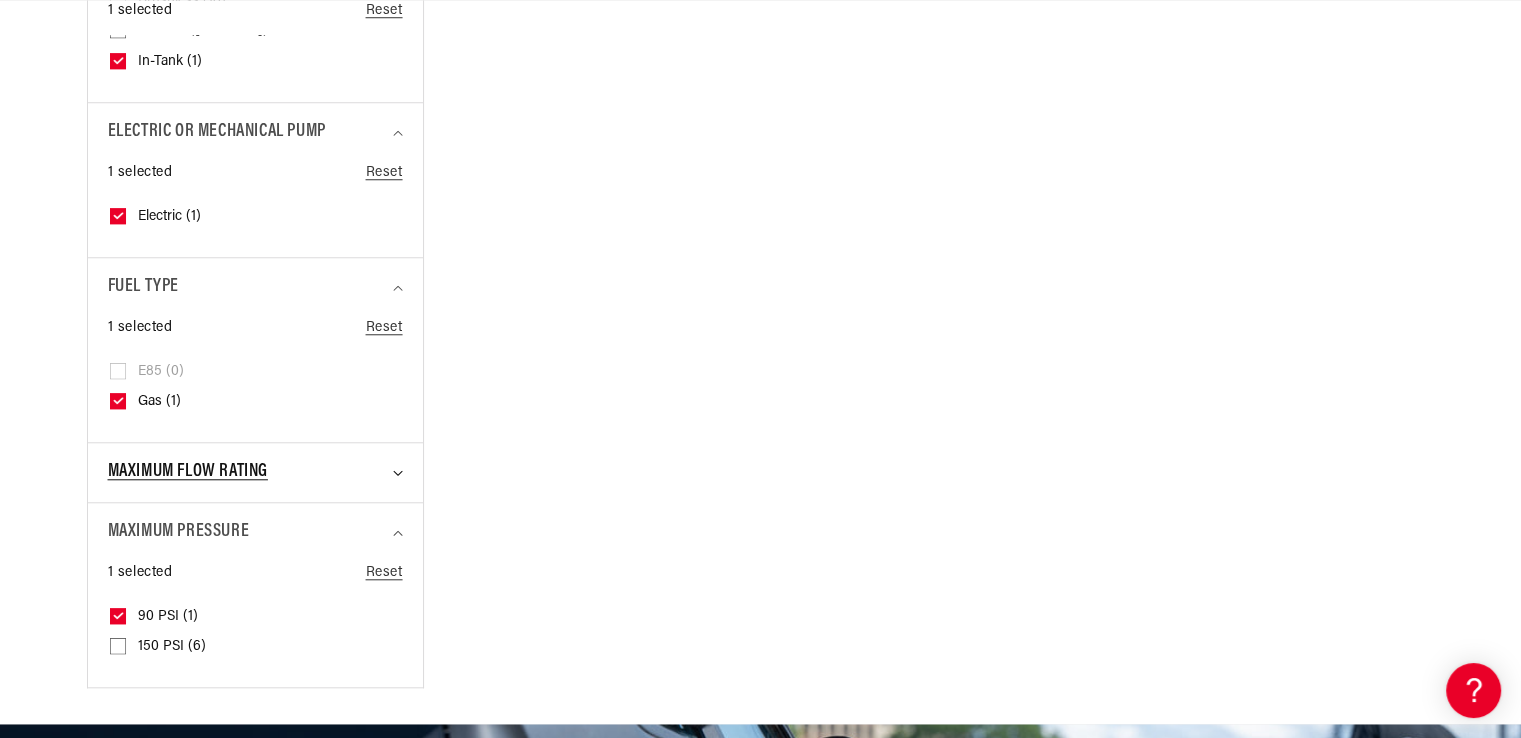 click on "Maximum Flow Rating" at bounding box center (255, 472) 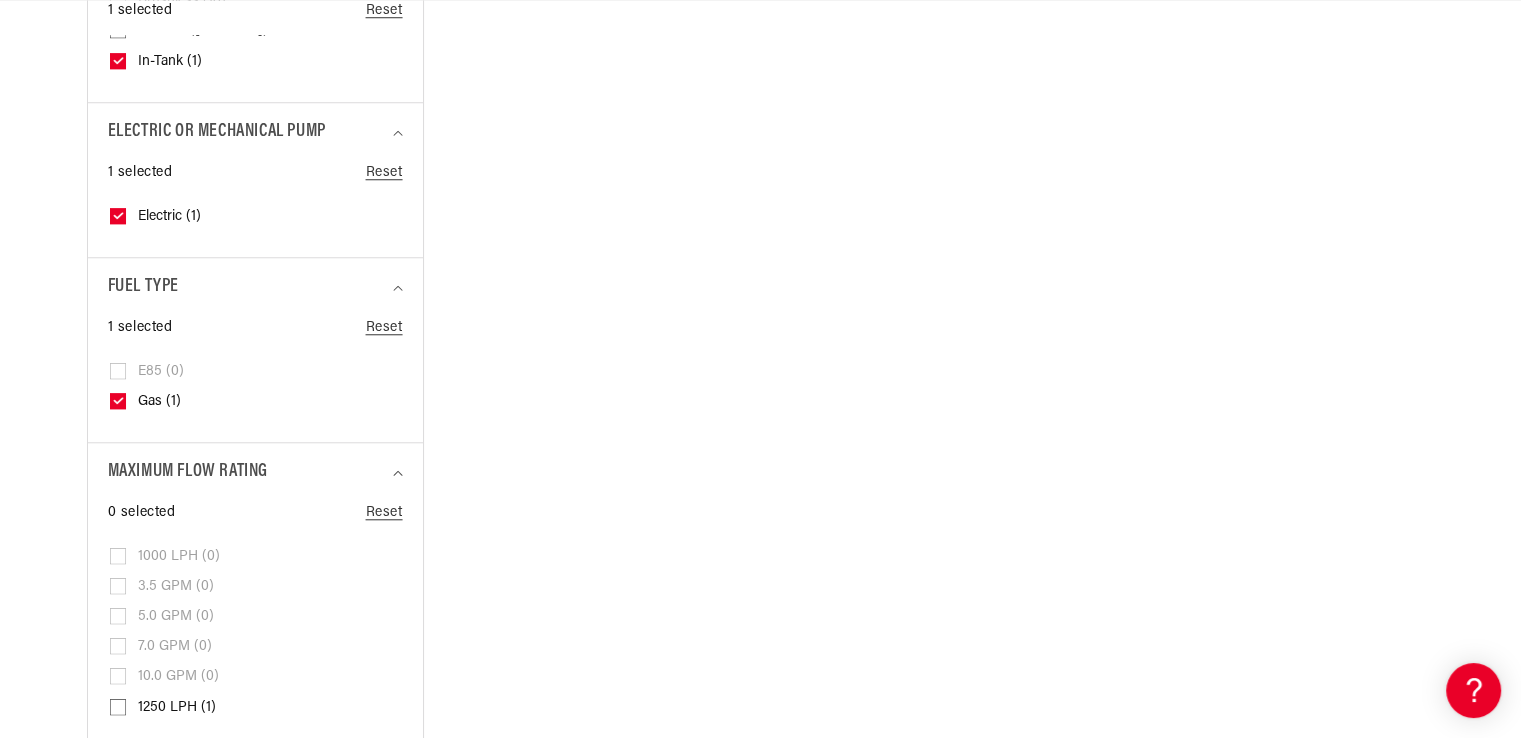 scroll, scrollTop: 0, scrollLeft: 791, axis: horizontal 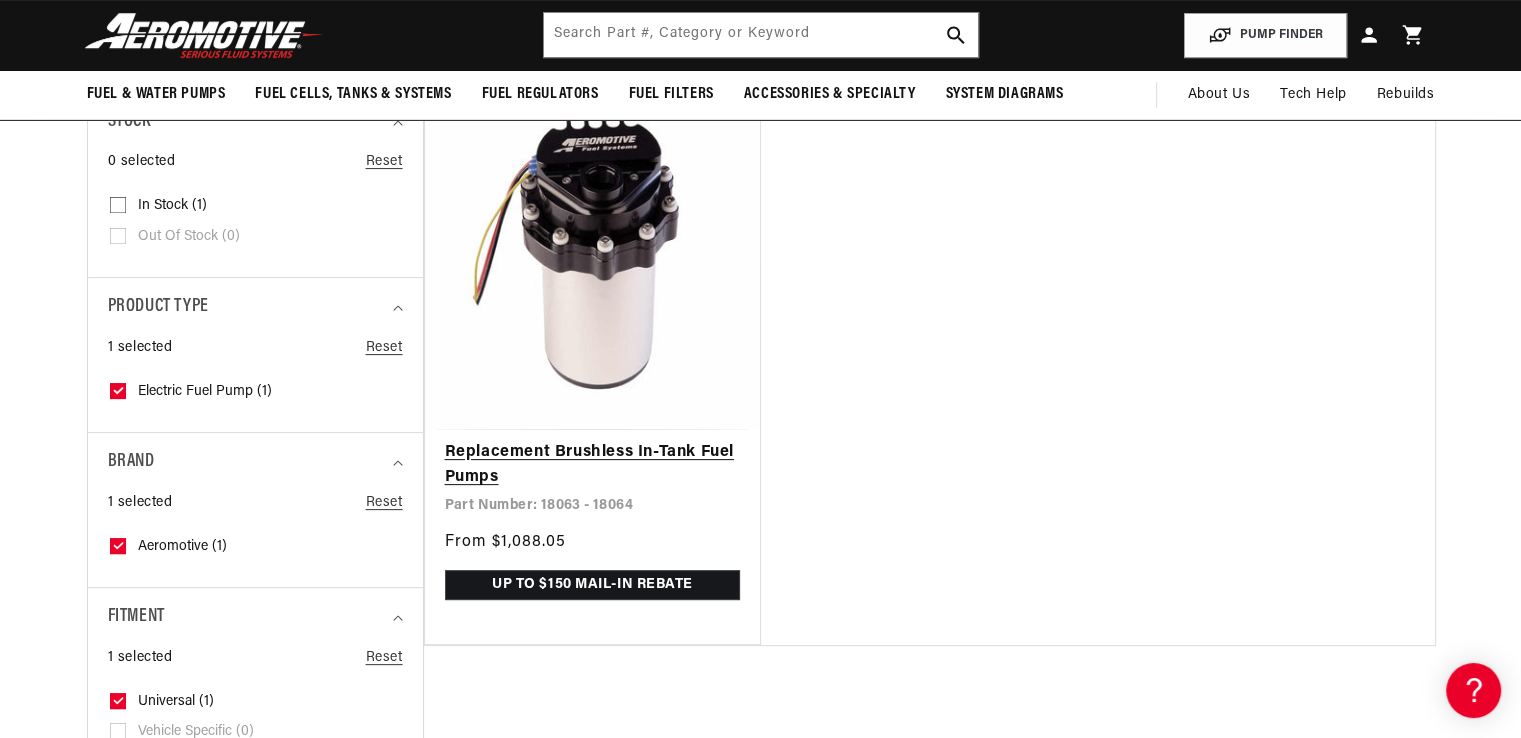 click on "Replacement Brushless In-Tank Fuel Pumps" at bounding box center (593, 465) 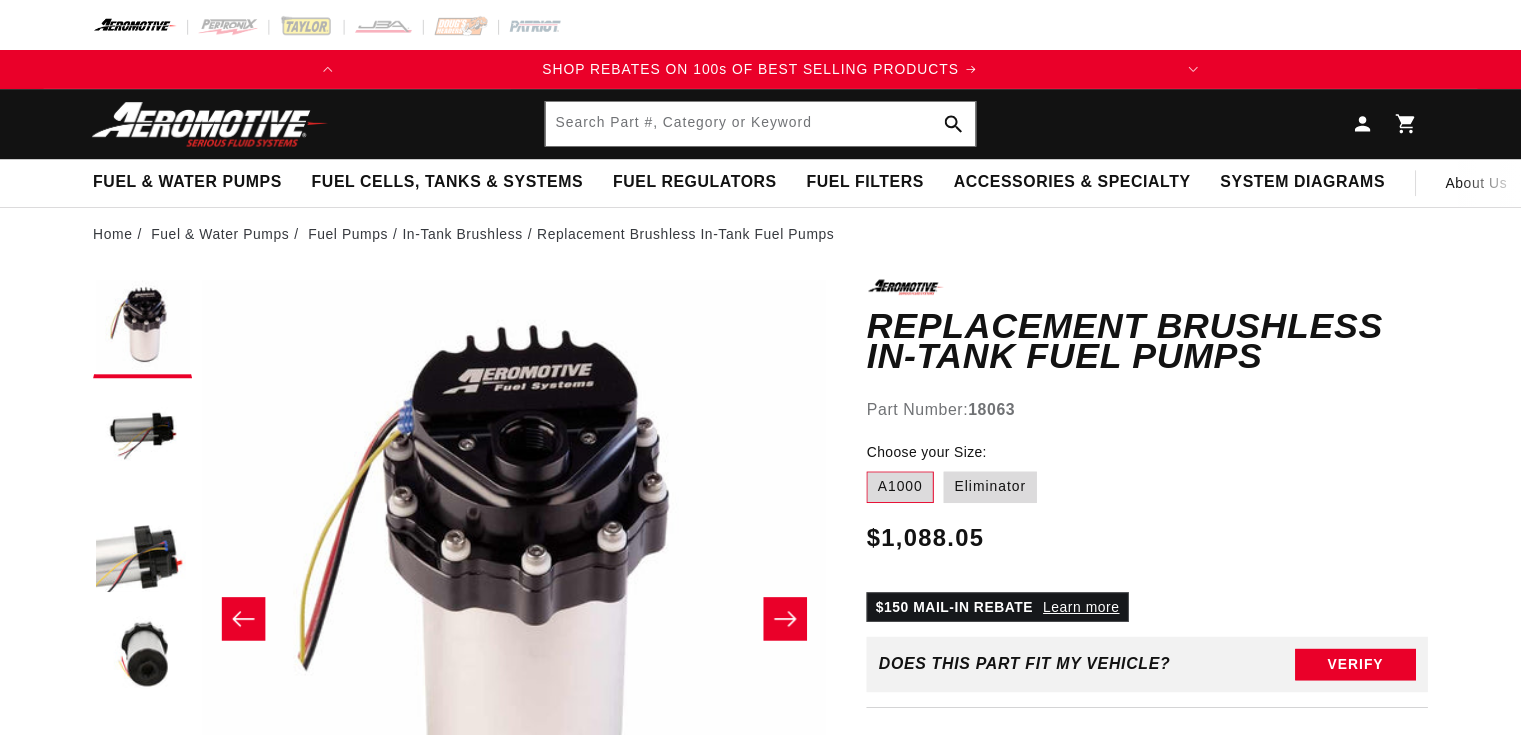 scroll, scrollTop: 0, scrollLeft: 0, axis: both 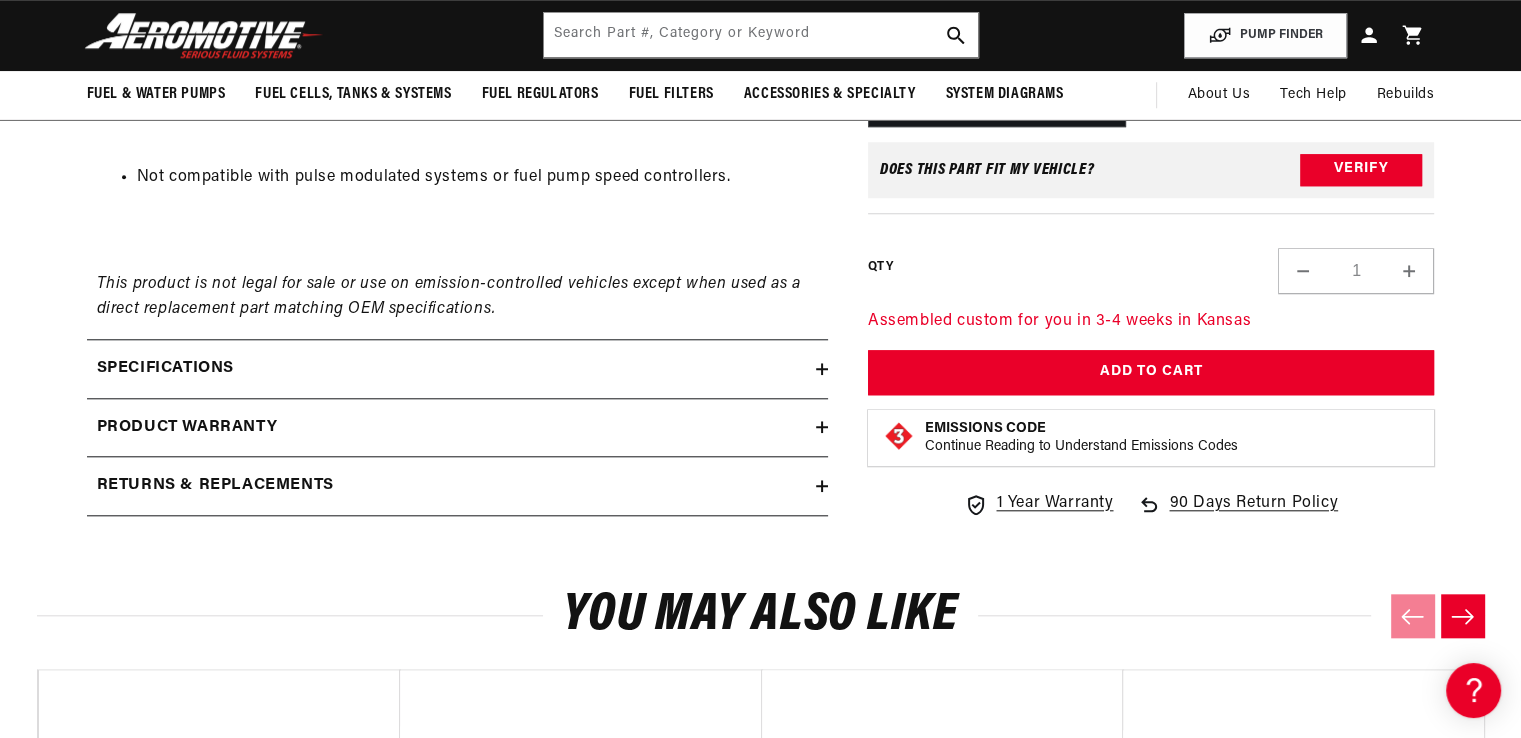click 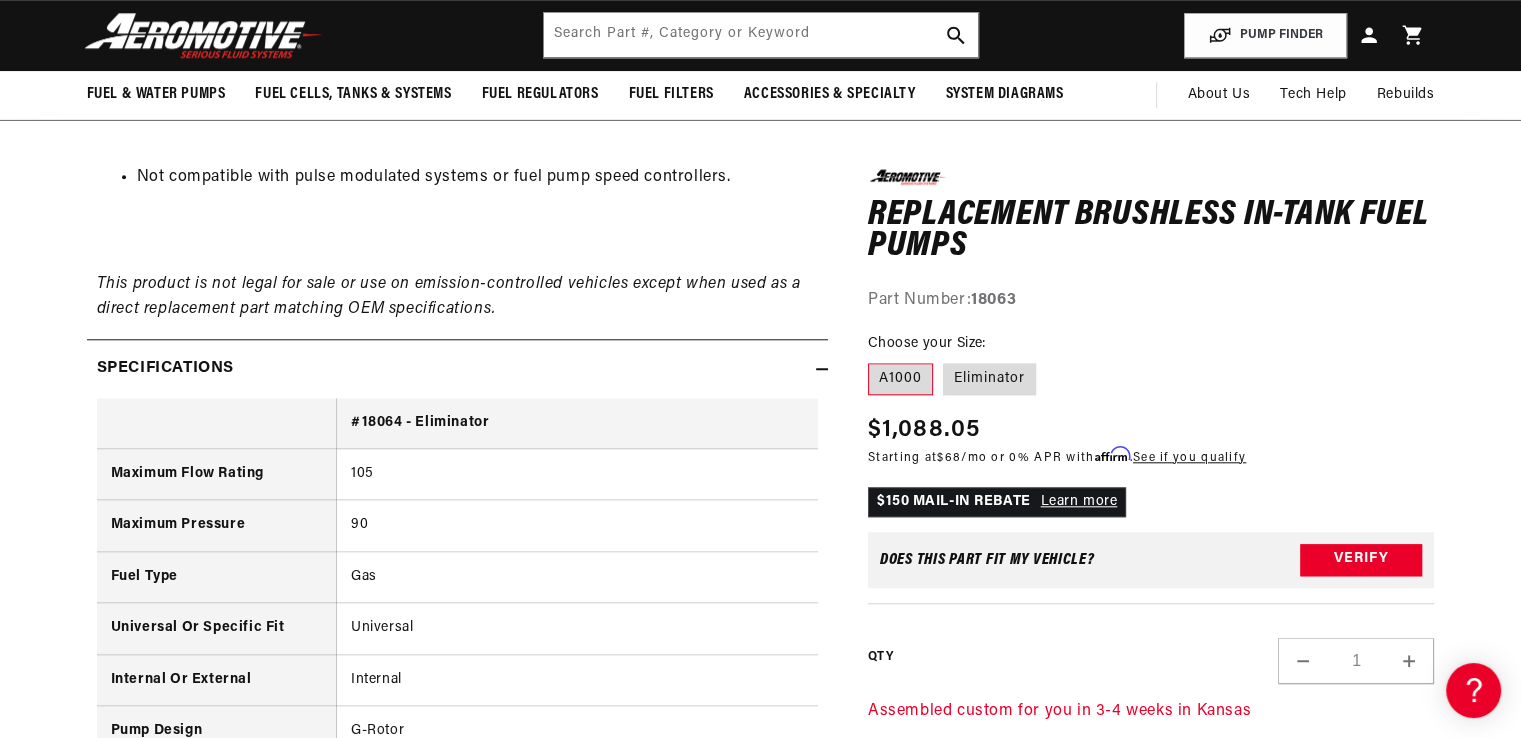scroll, scrollTop: 0, scrollLeft: 1, axis: horizontal 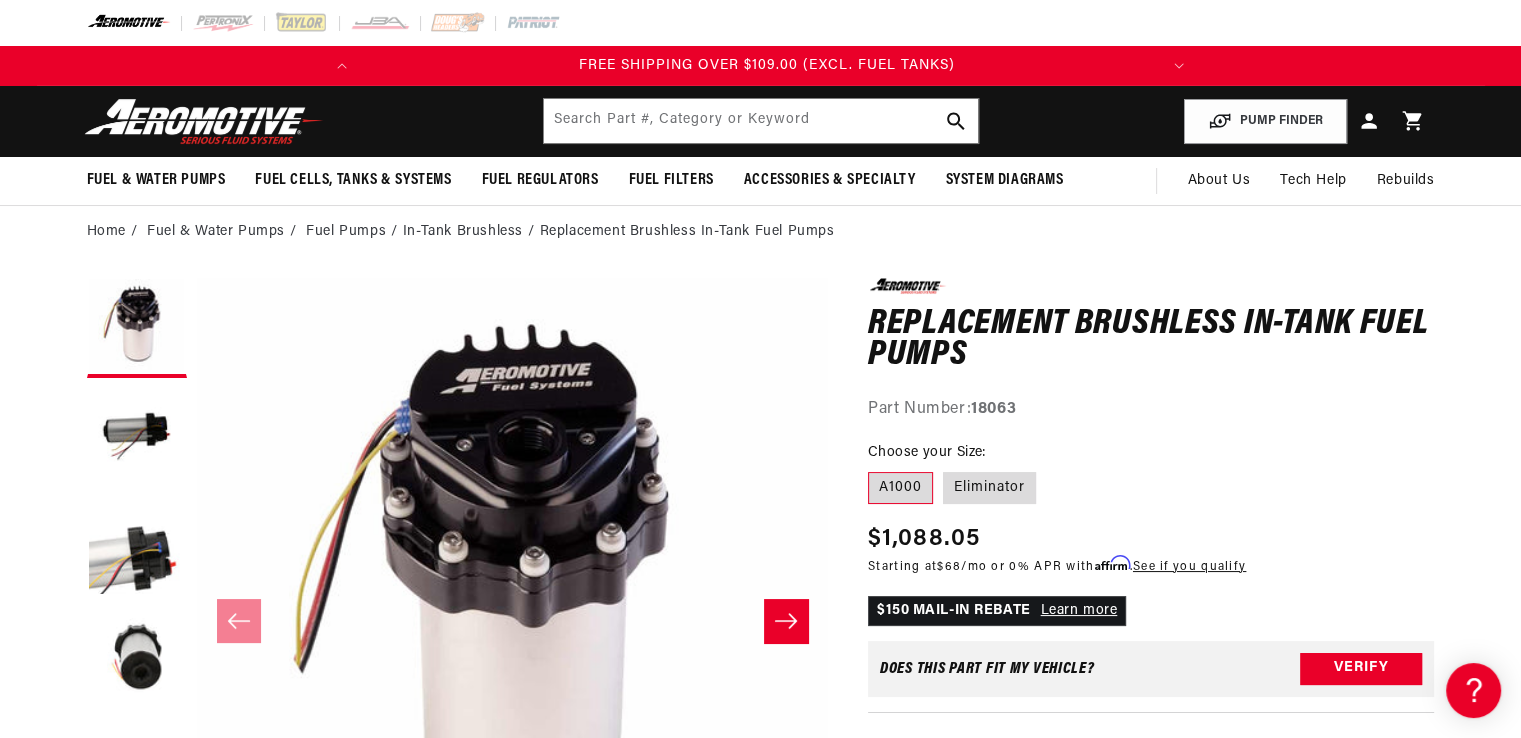 click on "In-Tank Brushless" at bounding box center (471, 232) 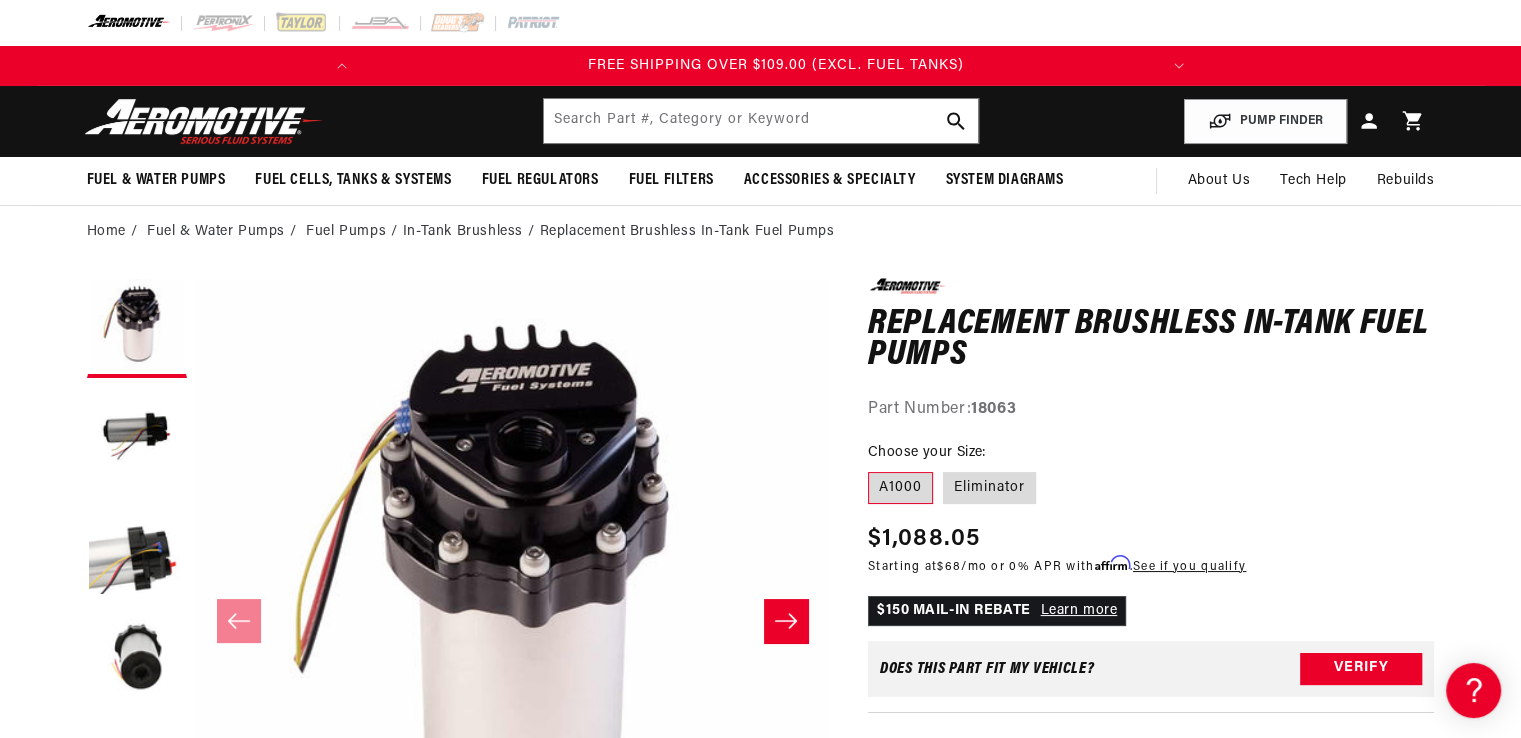 scroll, scrollTop: 0, scrollLeft: 791, axis: horizontal 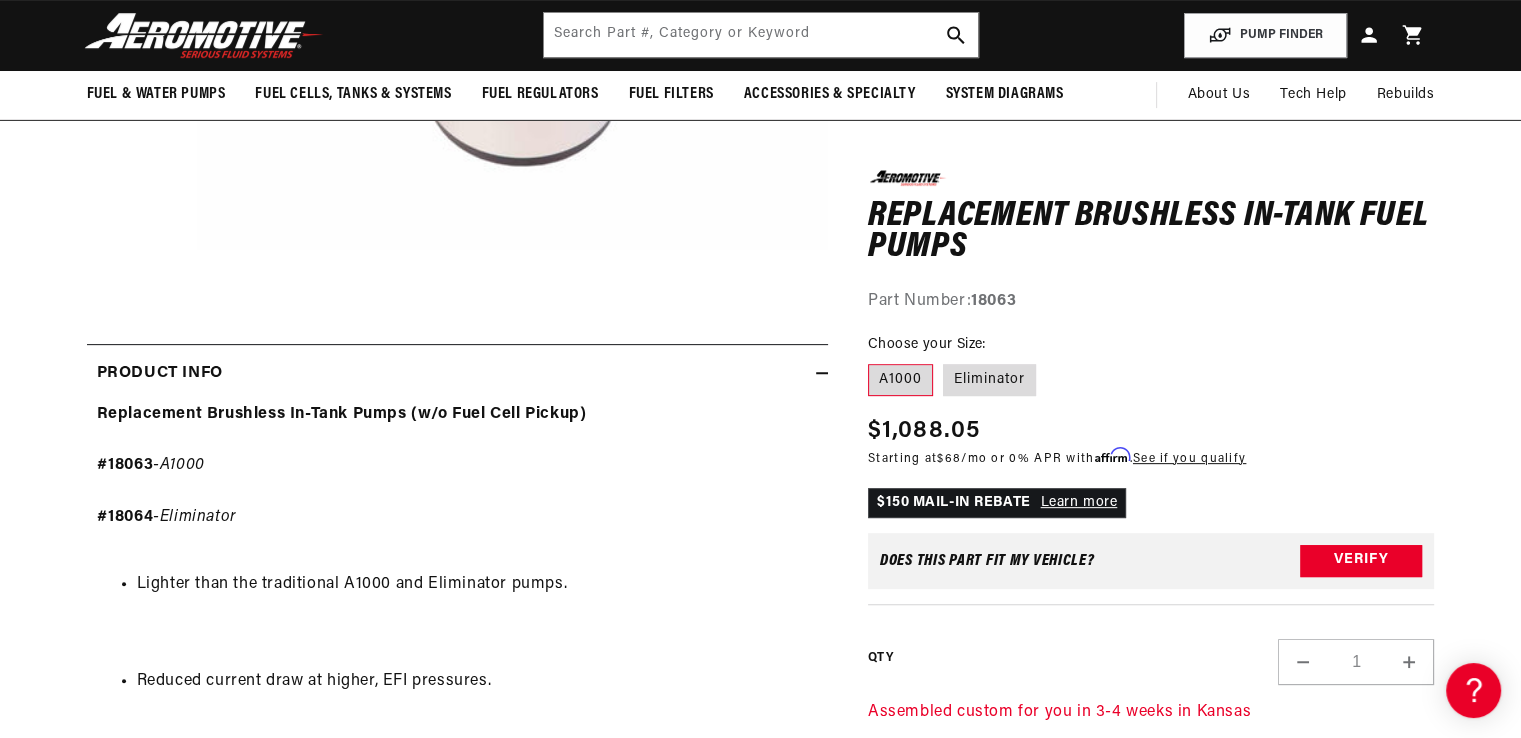 click 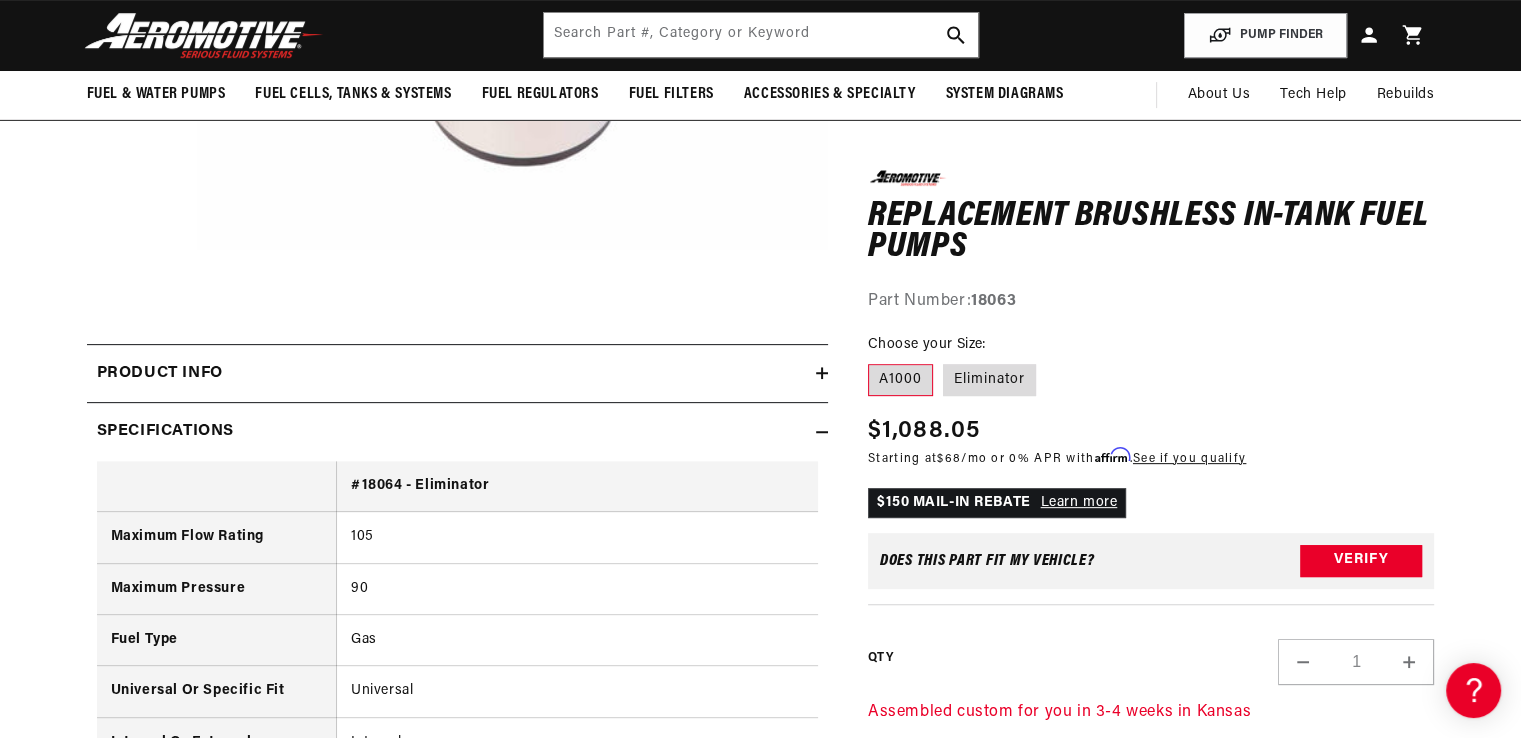 scroll, scrollTop: 0, scrollLeft: 791, axis: horizontal 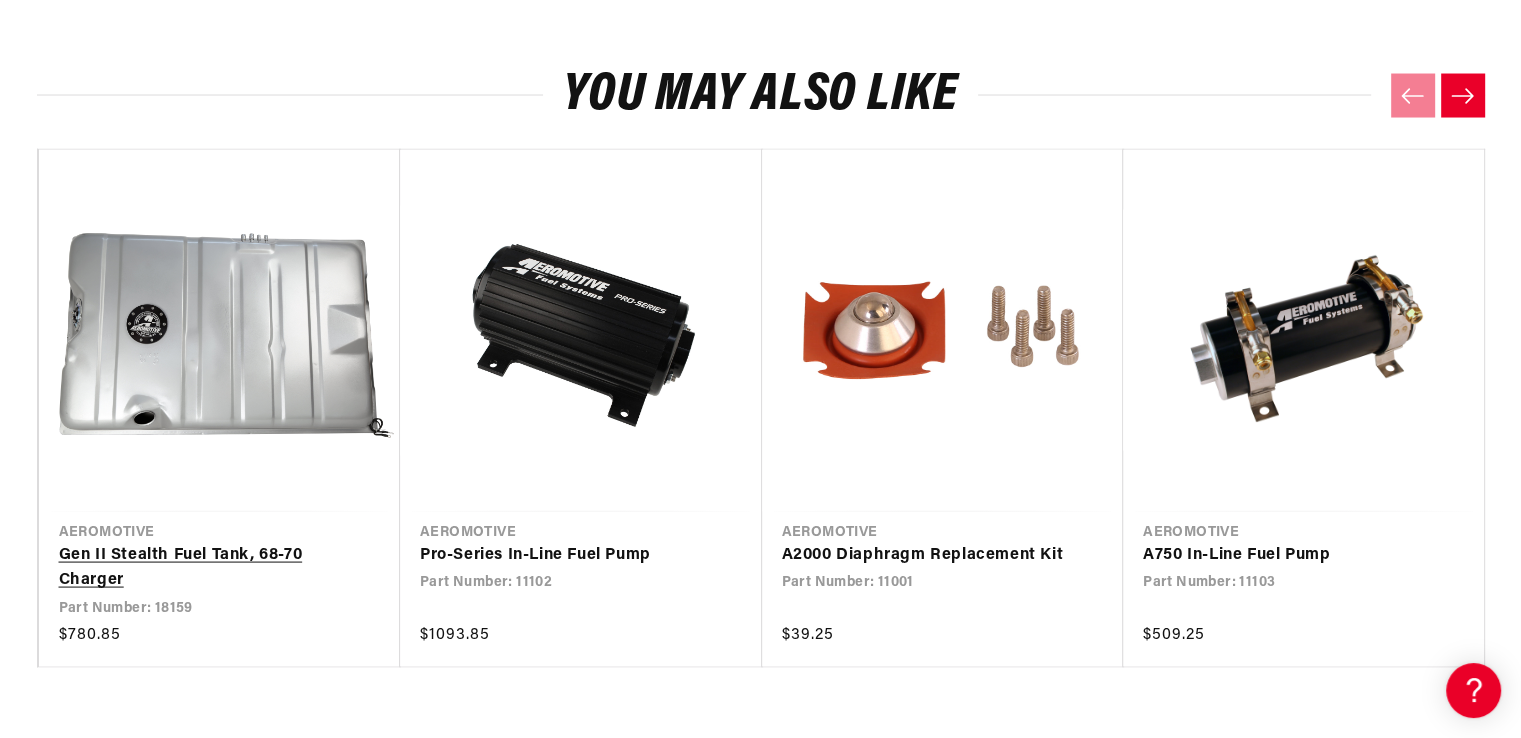 click on "Gen II Stealth Fuel Tank, 68-70 Charger" at bounding box center (210, 568) 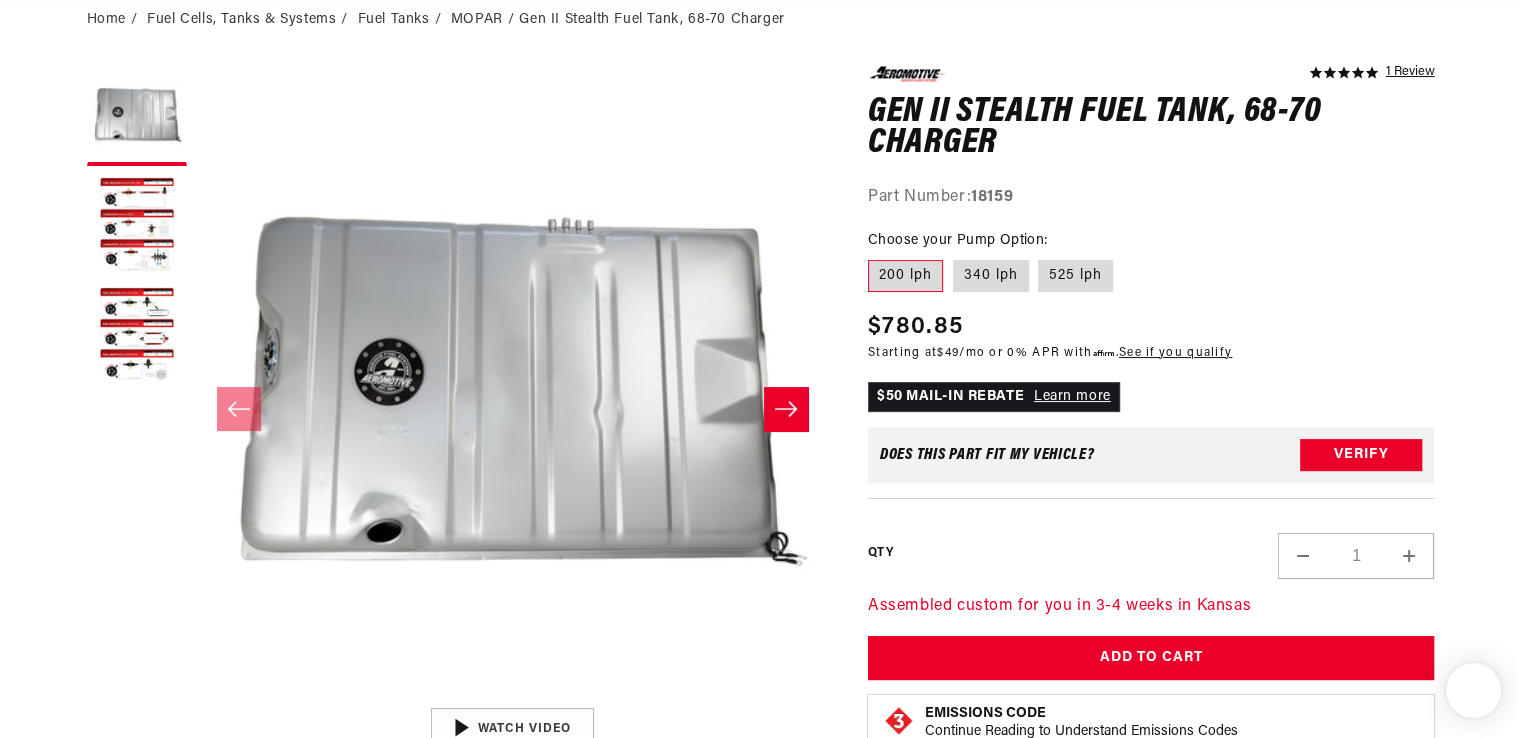scroll, scrollTop: 300, scrollLeft: 0, axis: vertical 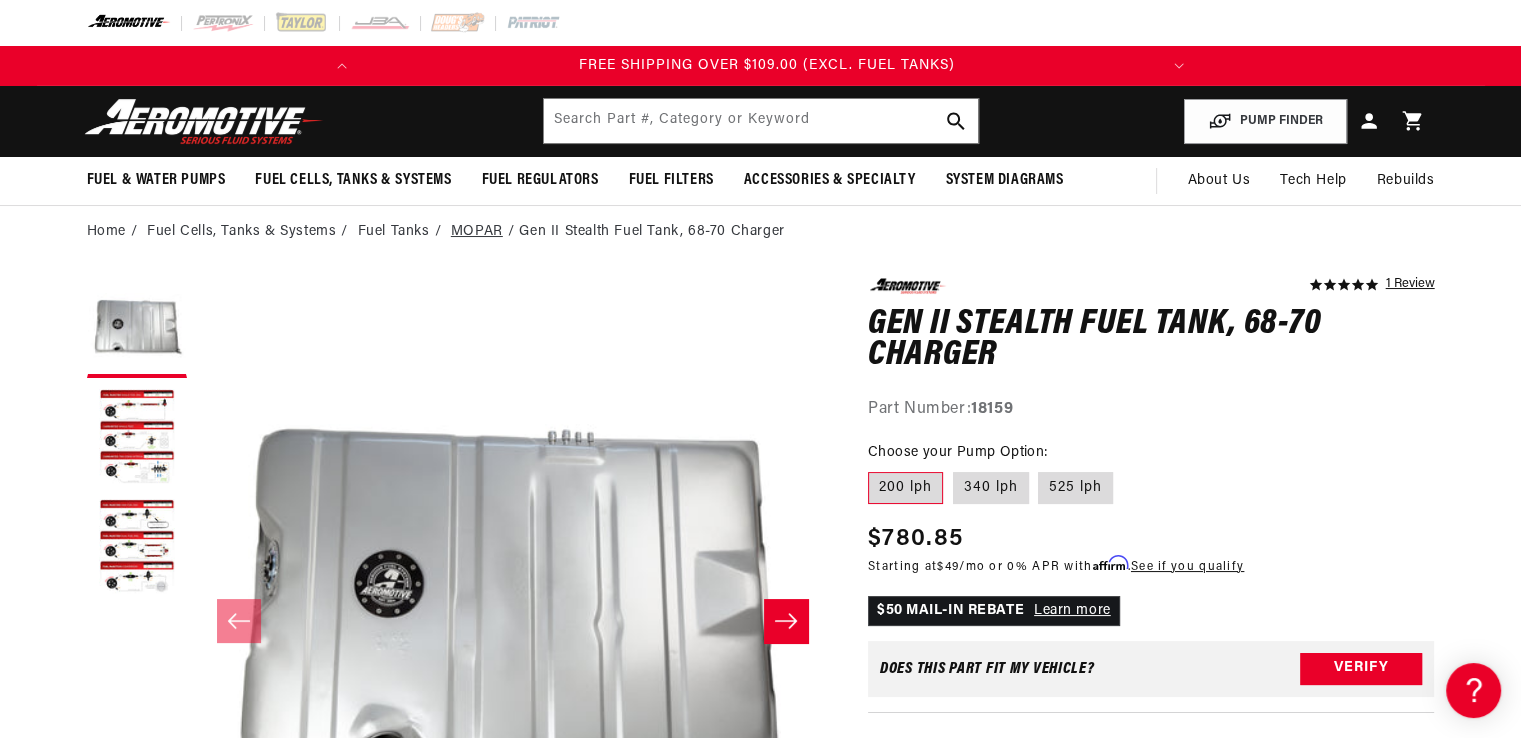 click on "MOPAR" at bounding box center [477, 232] 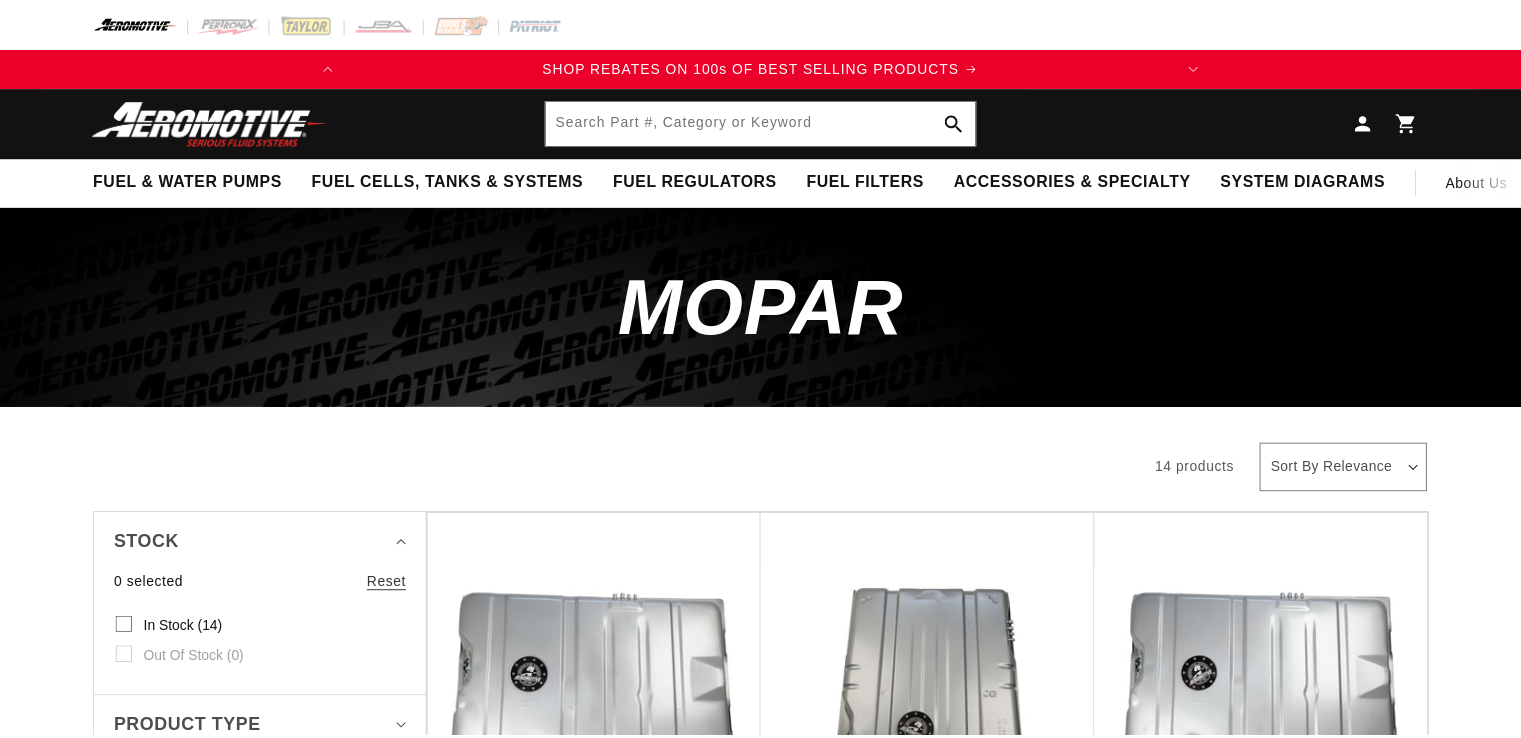 scroll, scrollTop: 0, scrollLeft: 0, axis: both 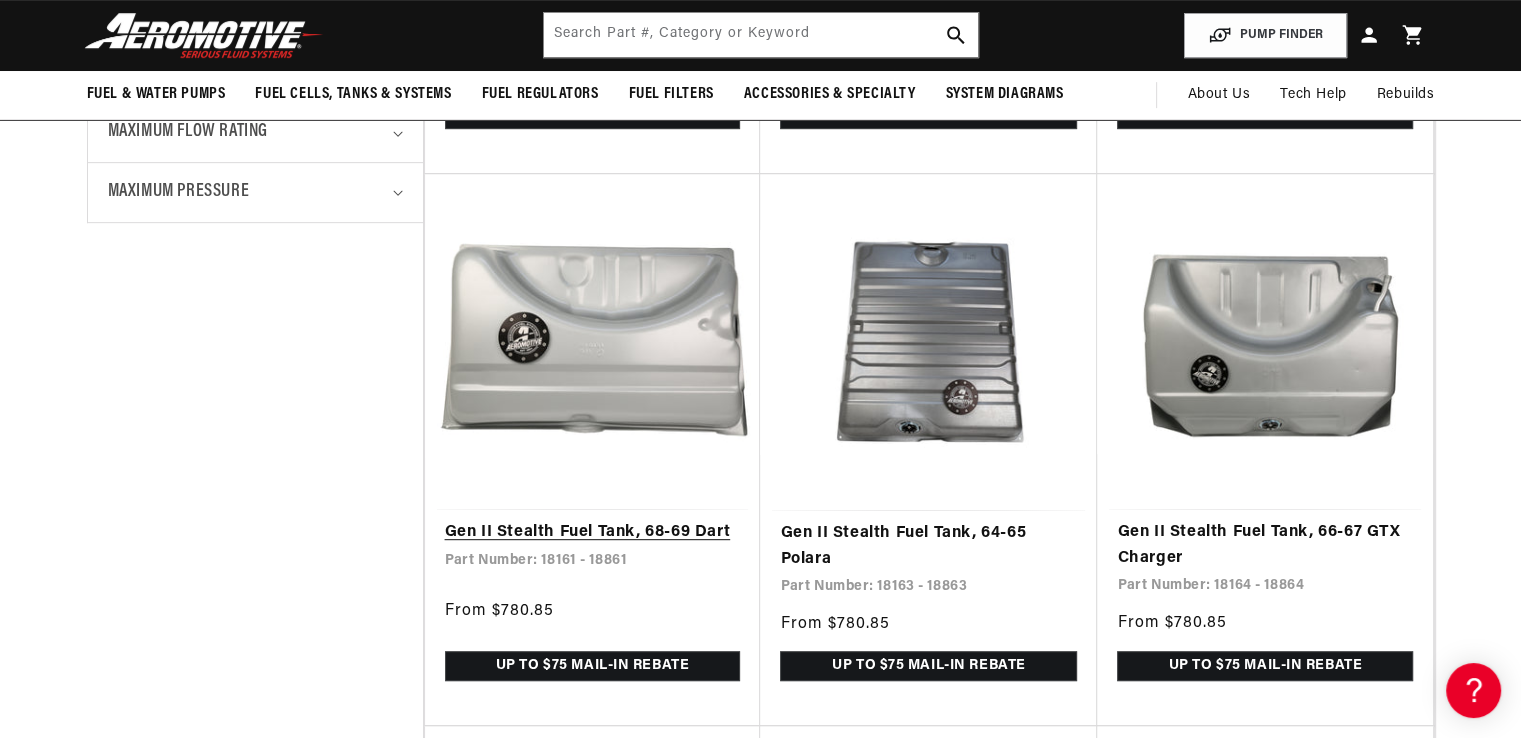 click on "Gen II Stealth Fuel Tank, 68-69 Dart" at bounding box center [593, 533] 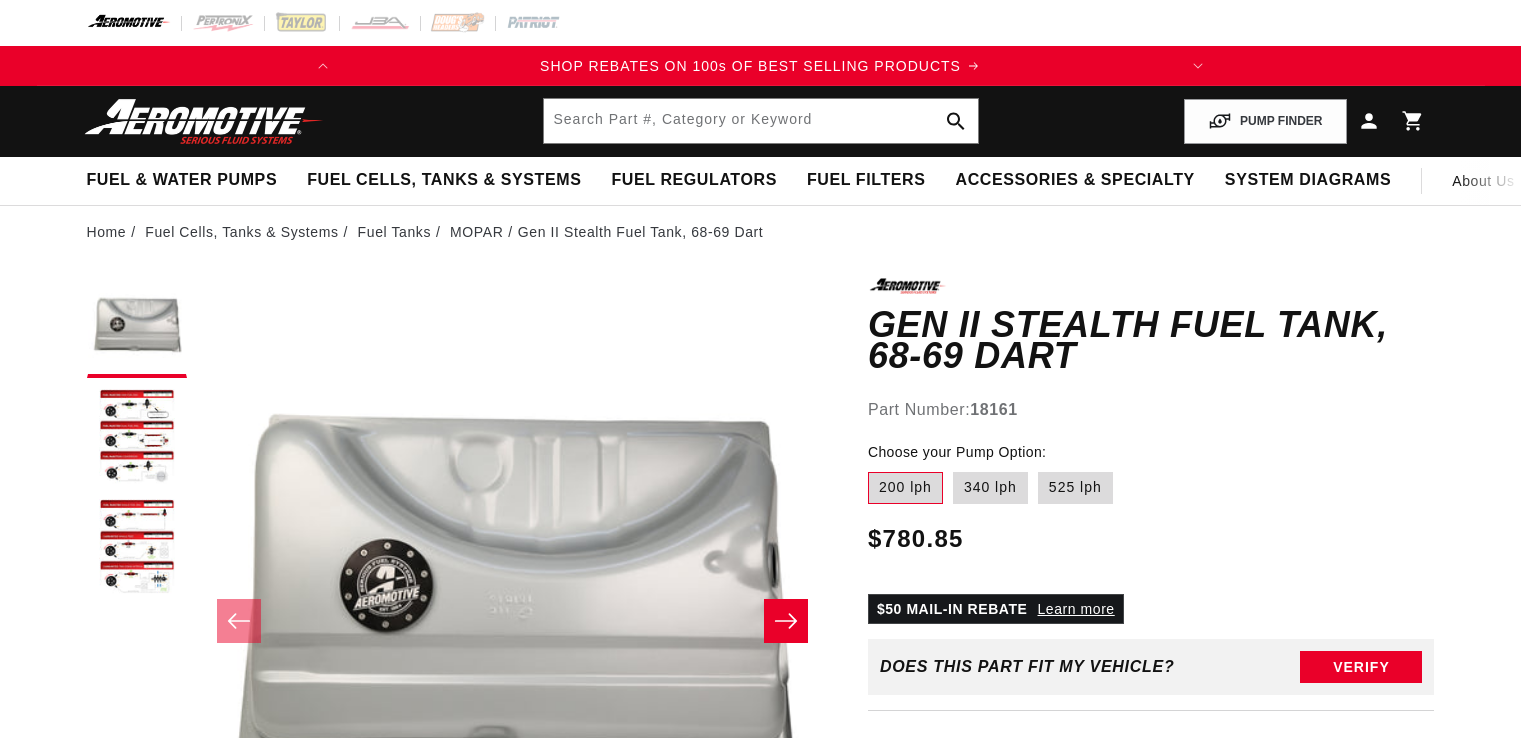 scroll, scrollTop: 0, scrollLeft: 0, axis: both 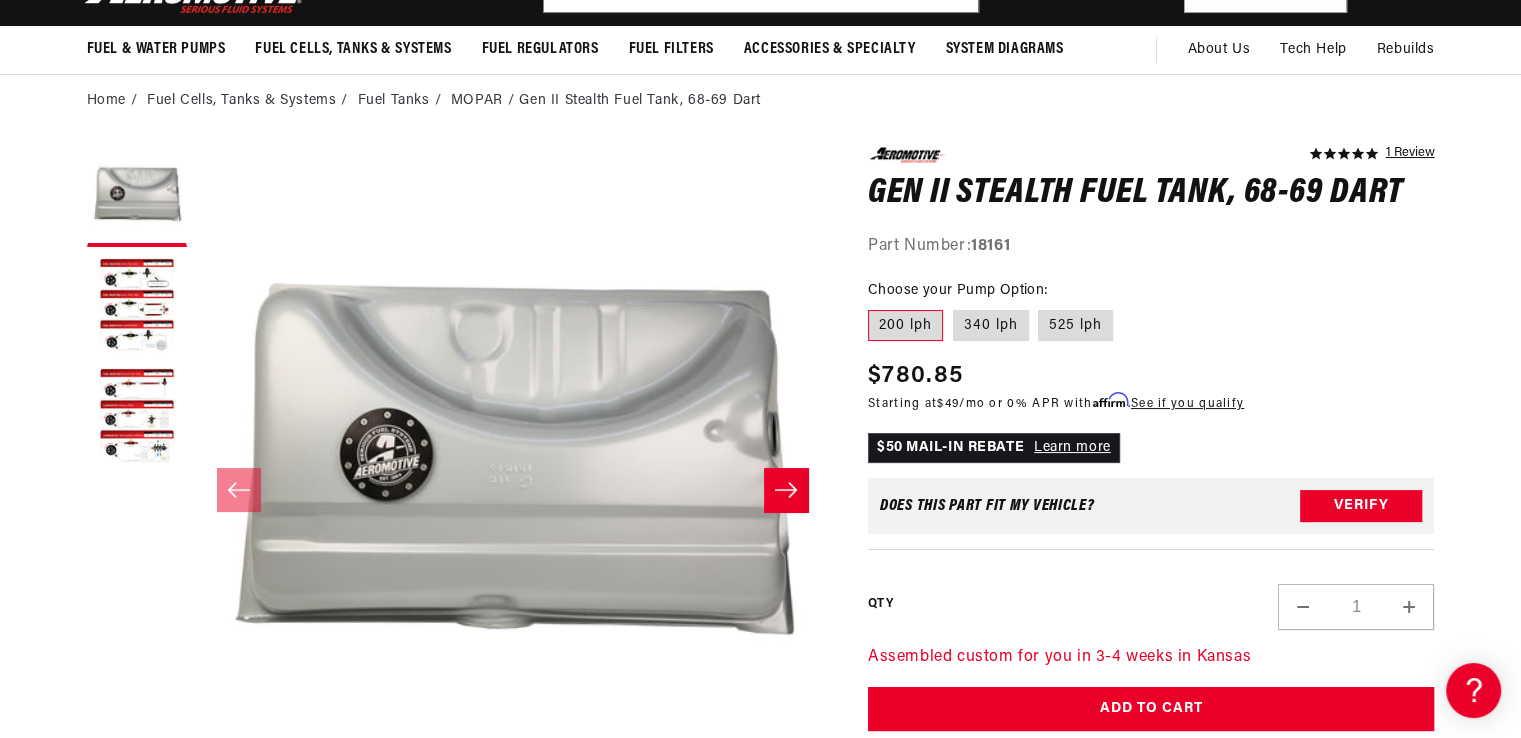 click 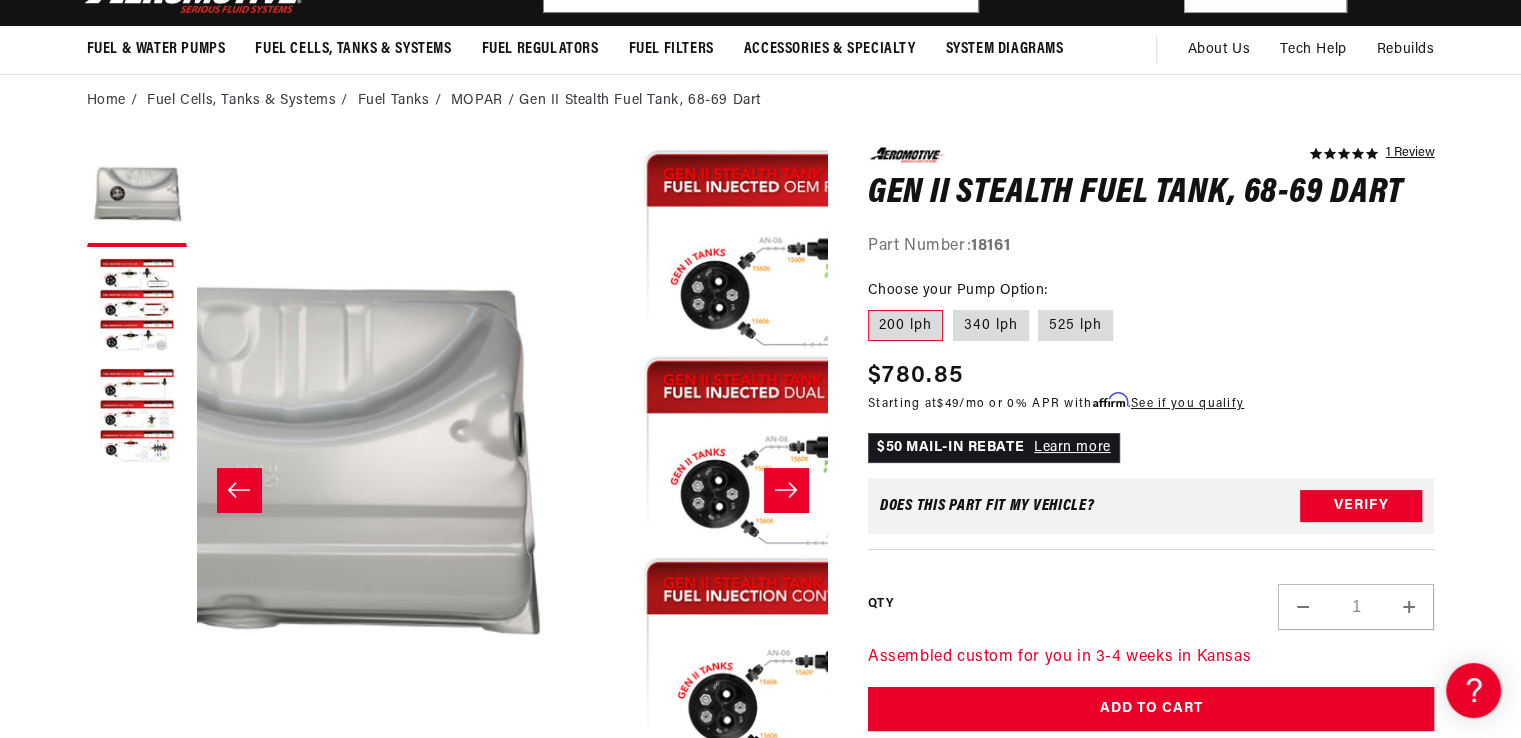 scroll, scrollTop: 0, scrollLeft: 791, axis: horizontal 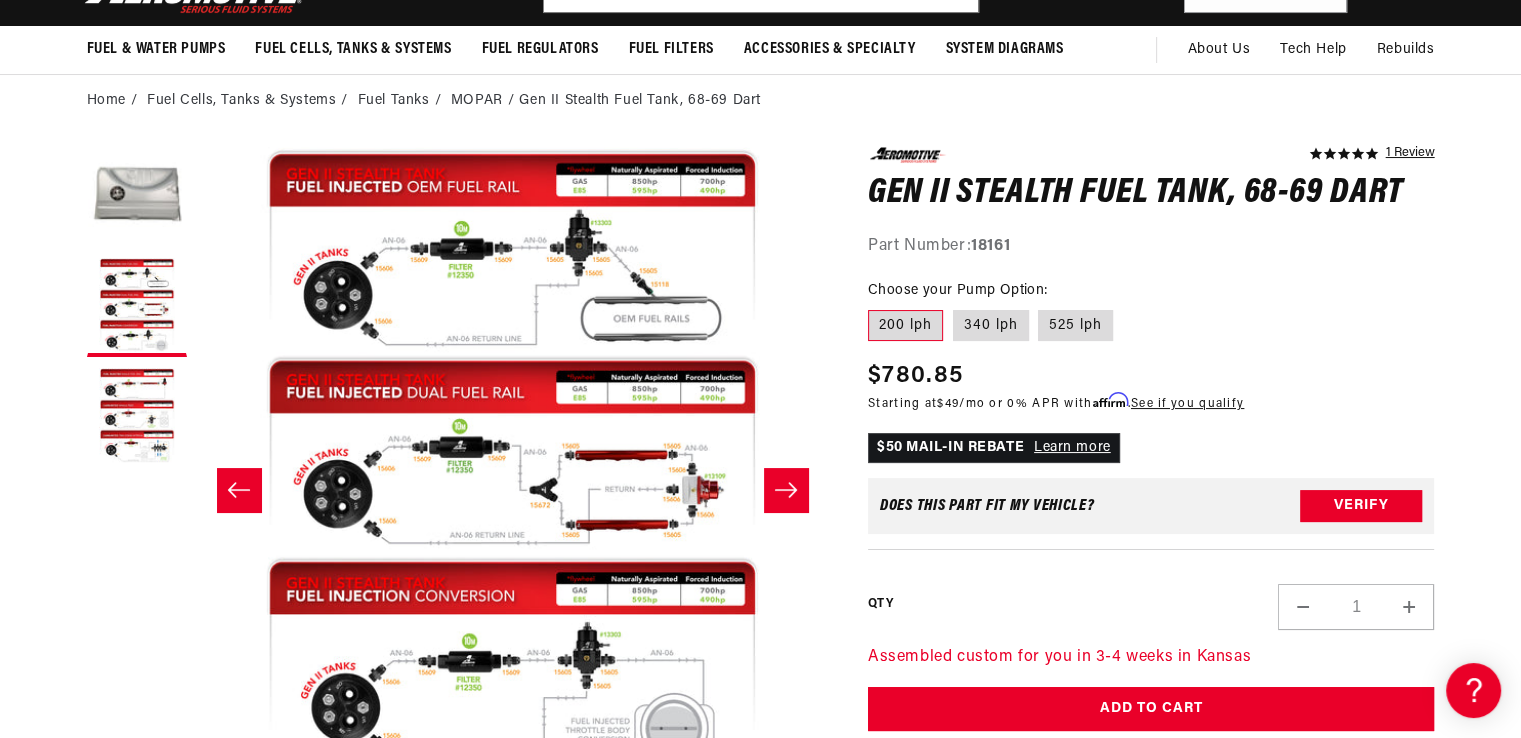 click 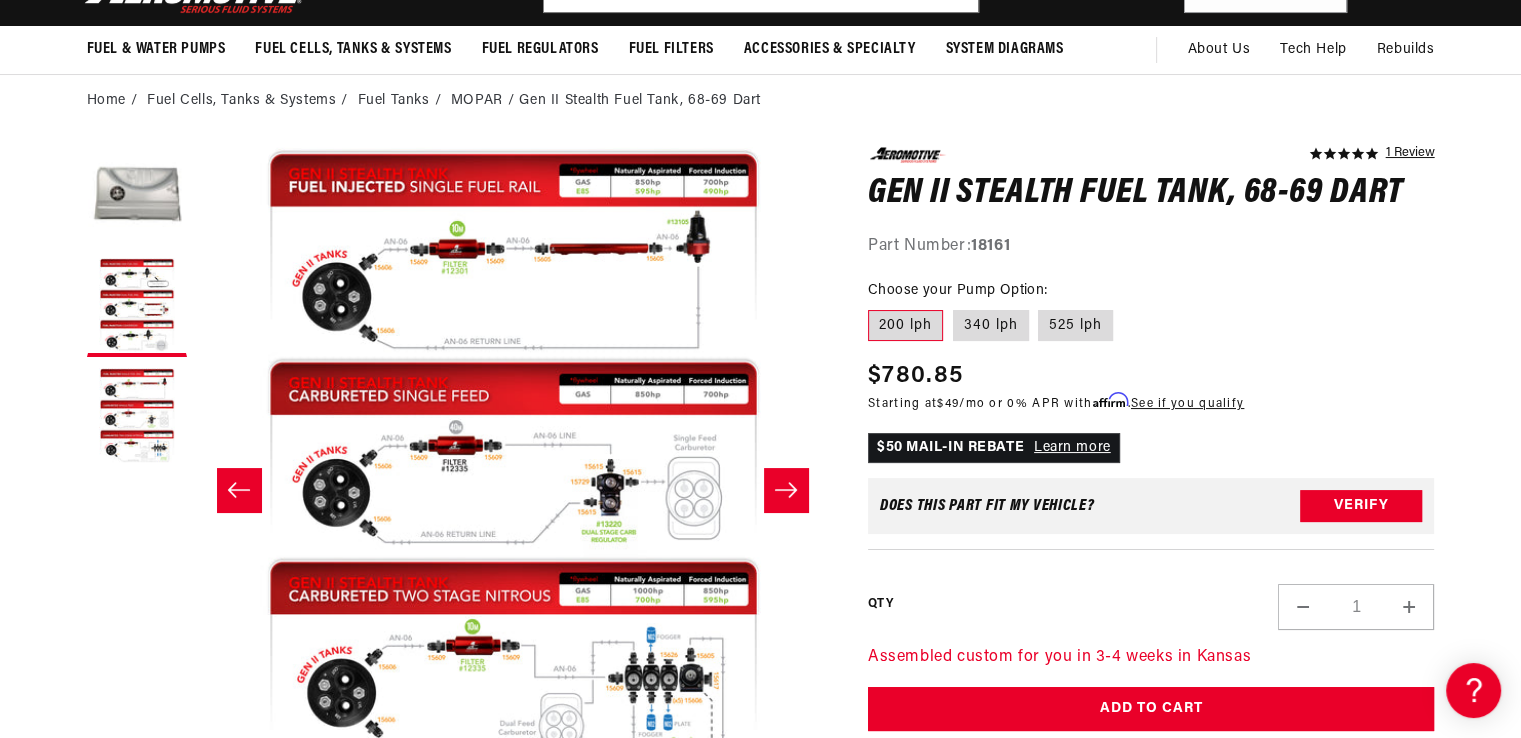 scroll, scrollTop: 0, scrollLeft: 1263, axis: horizontal 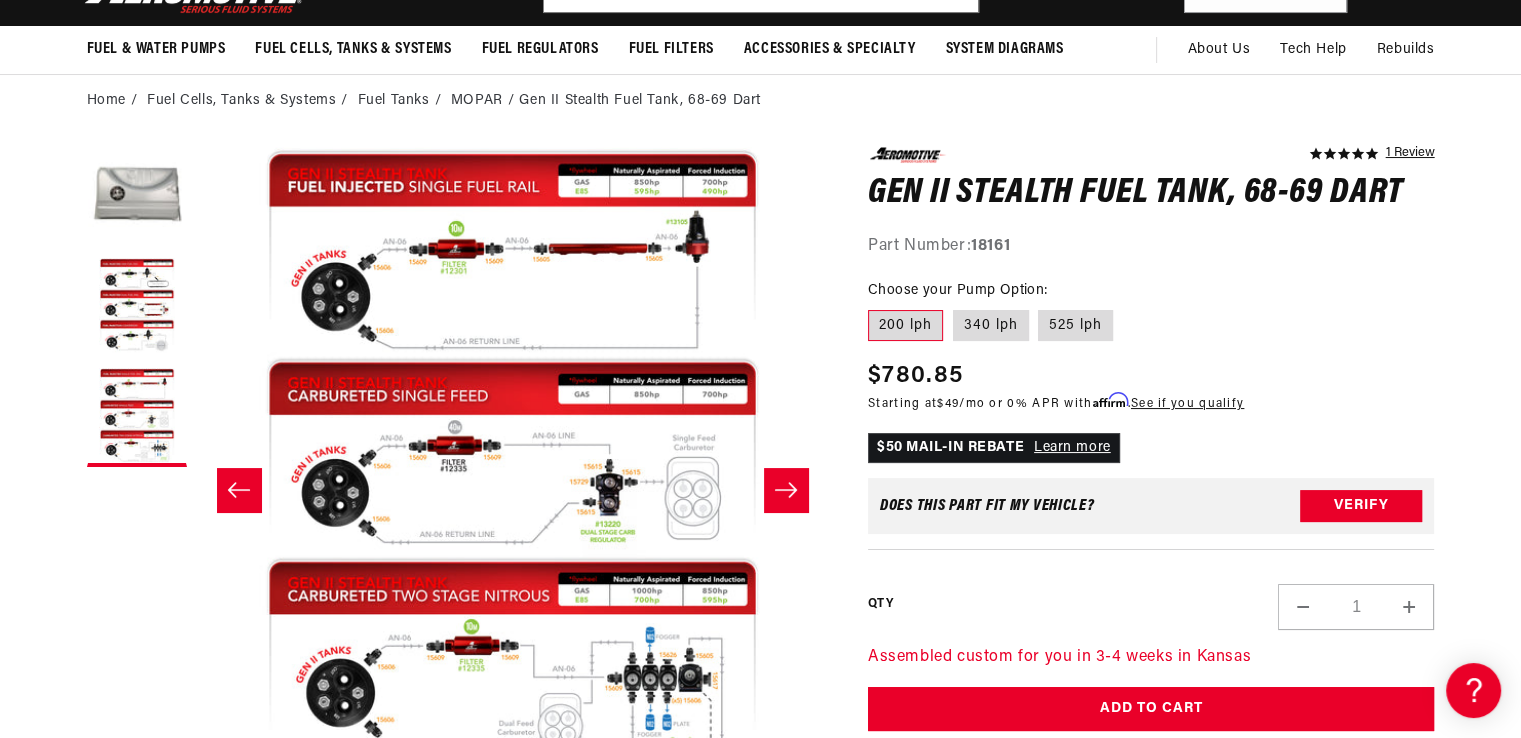click 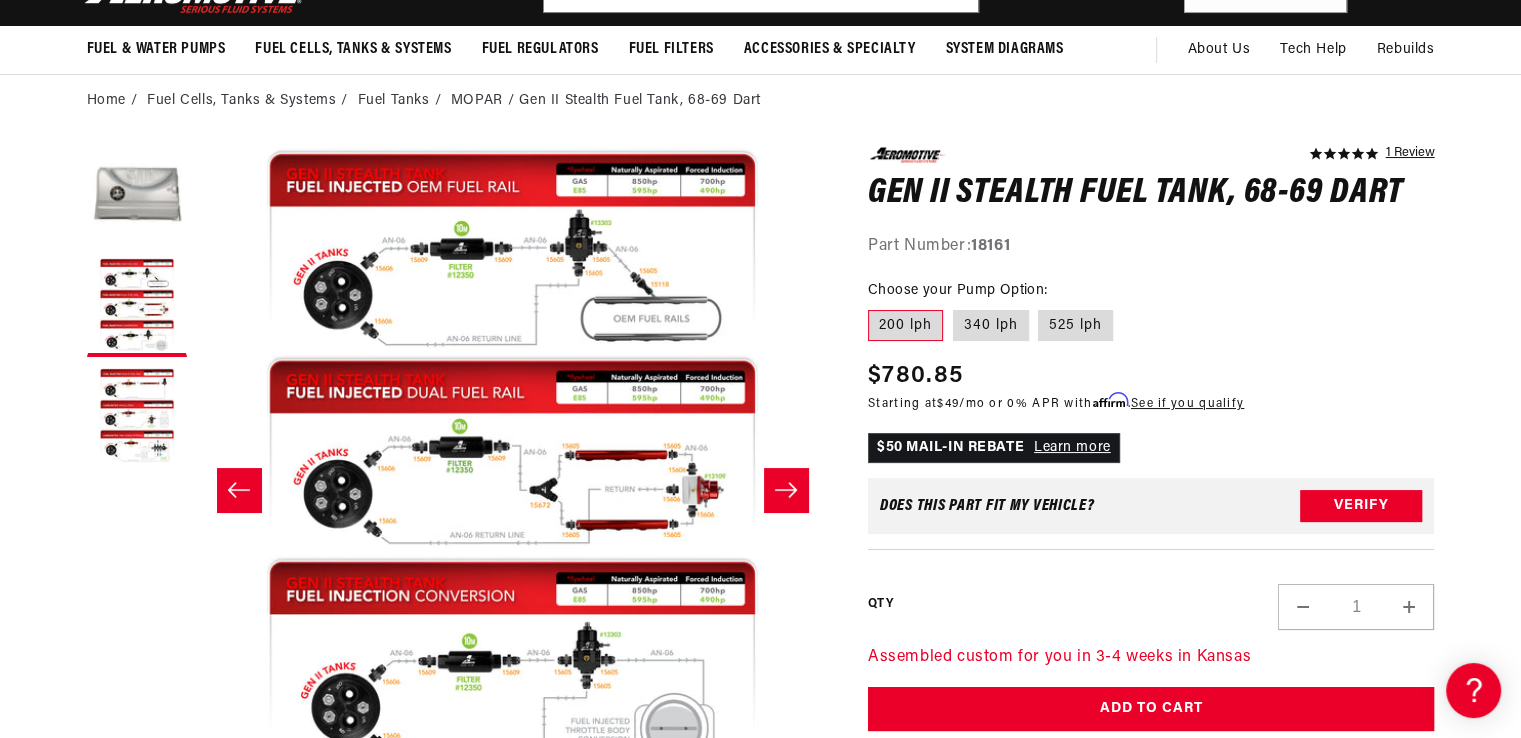 scroll, scrollTop: 0, scrollLeft: 791, axis: horizontal 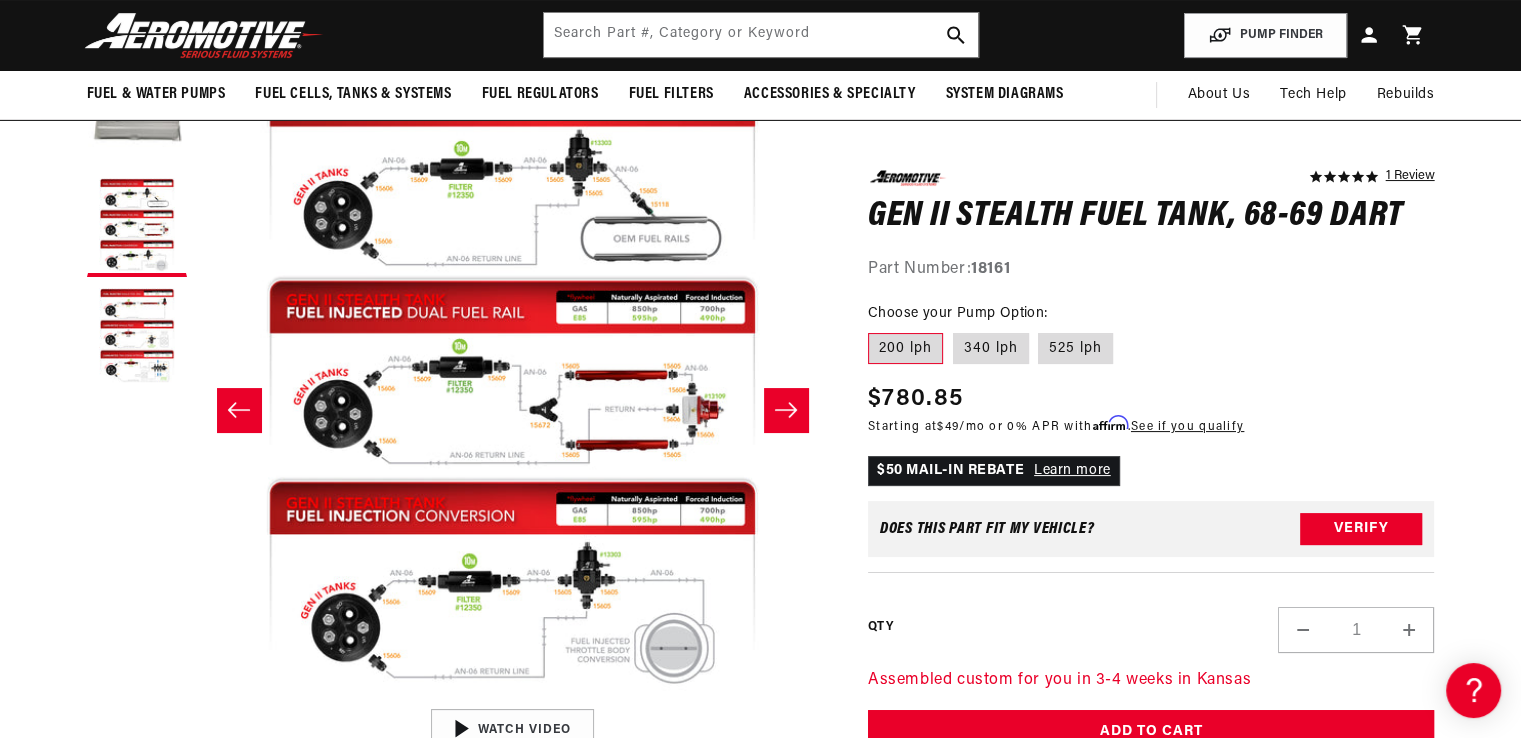 click 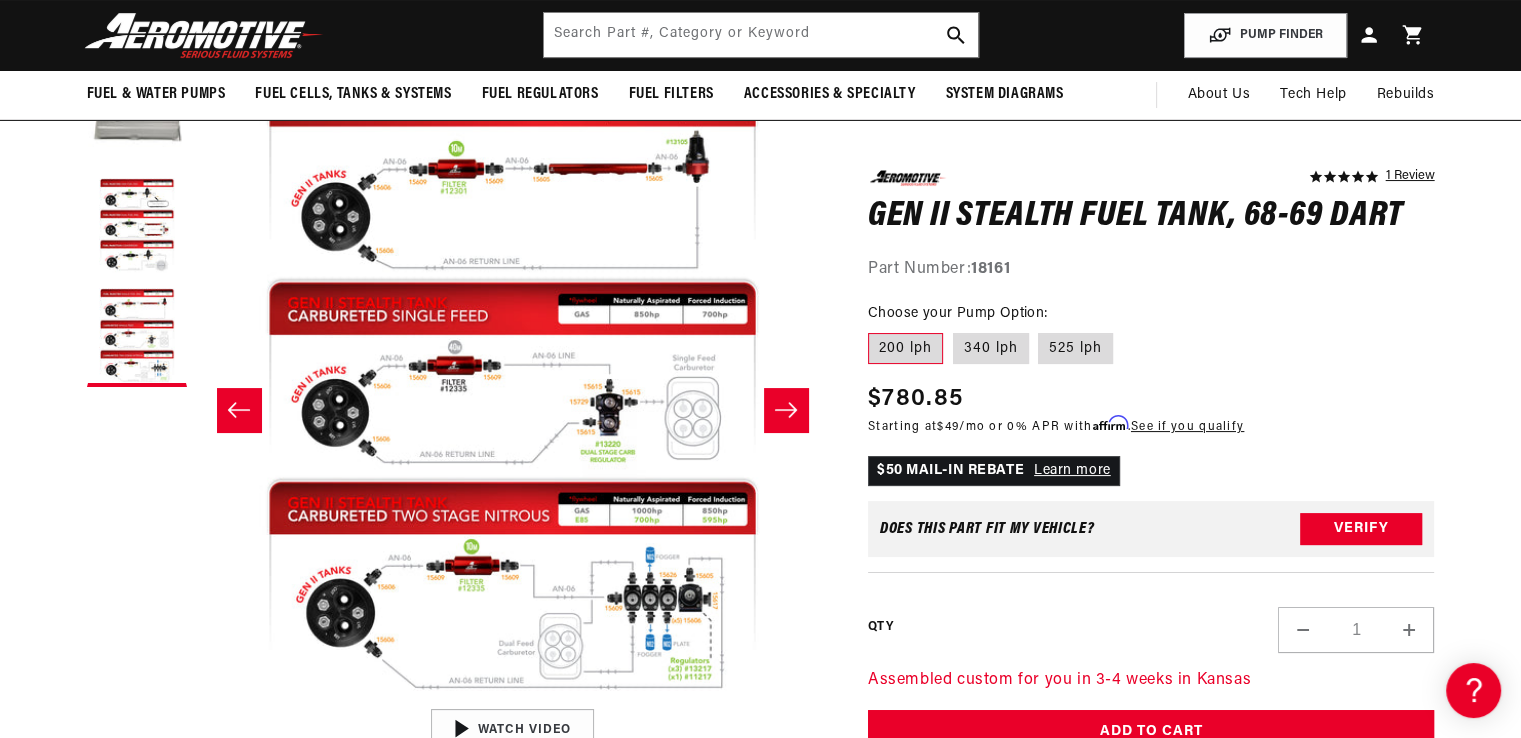 click 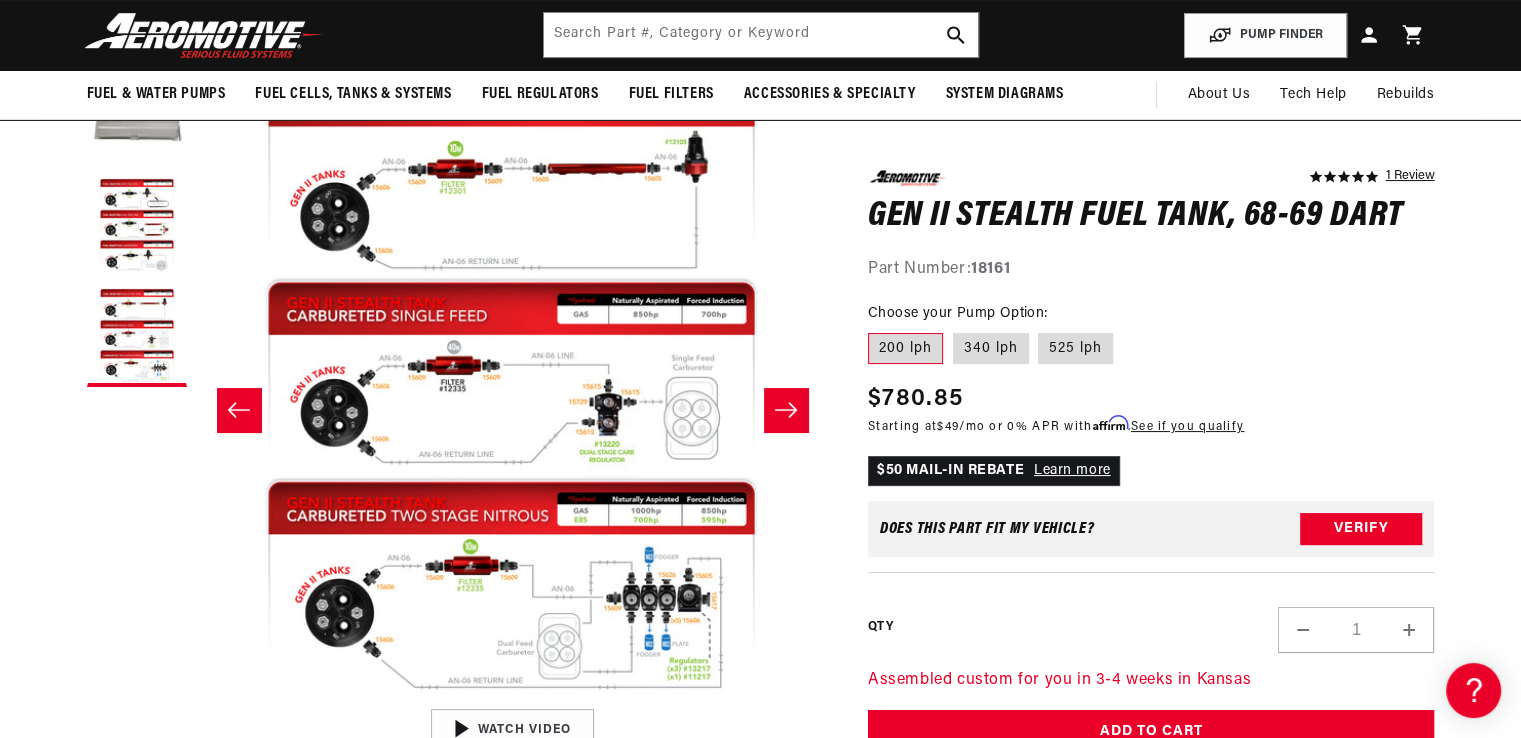scroll, scrollTop: 0, scrollLeft: 1264, axis: horizontal 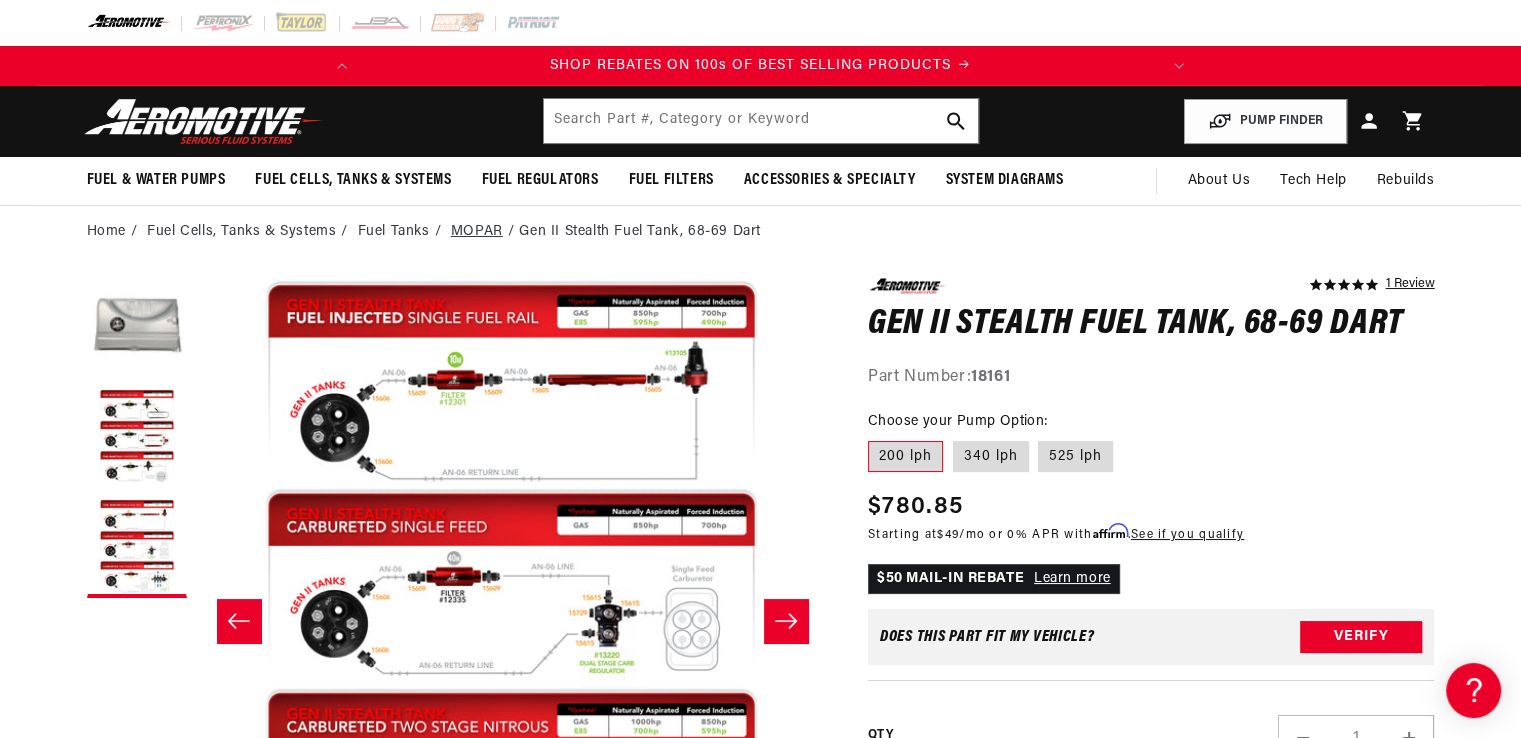click on "MOPAR" at bounding box center [477, 232] 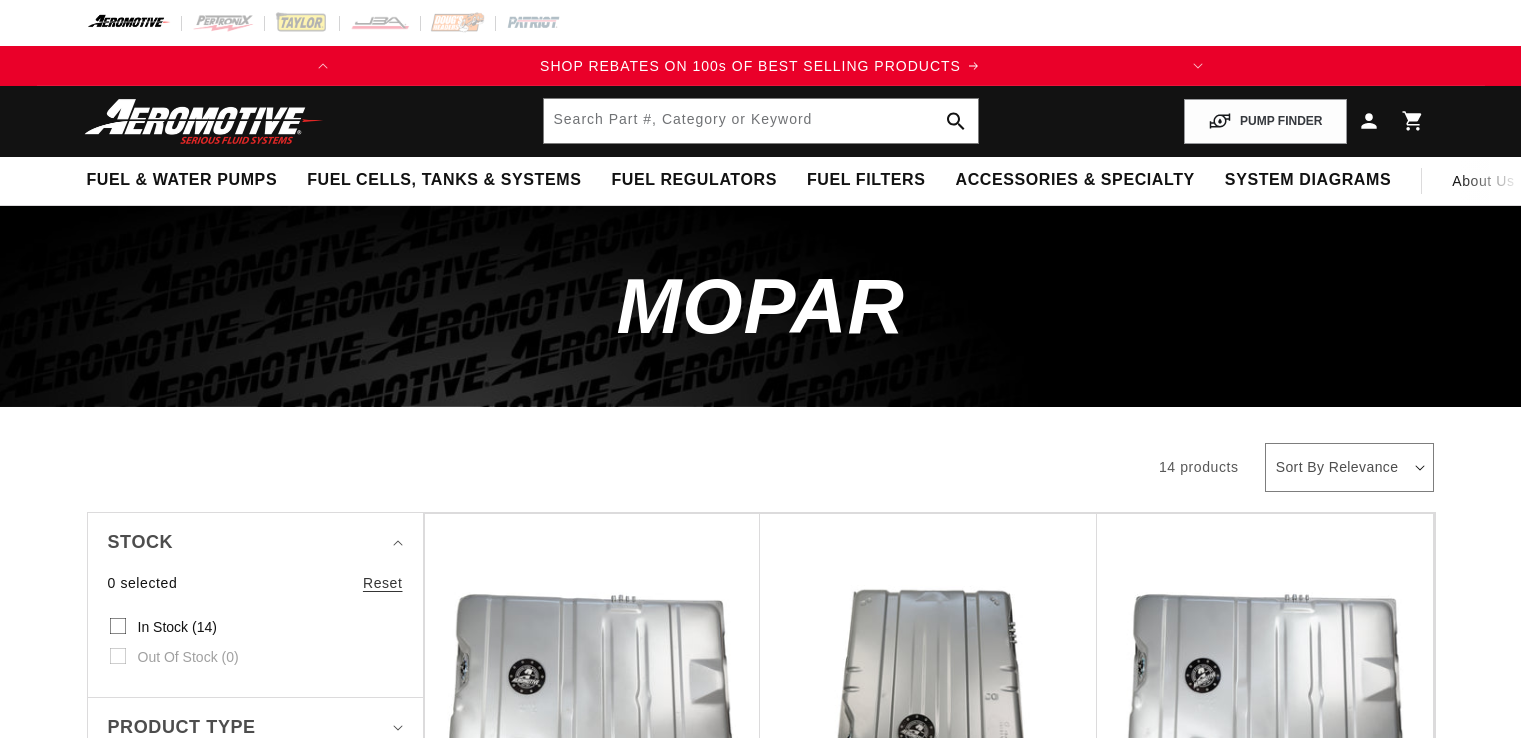 scroll, scrollTop: 0, scrollLeft: 0, axis: both 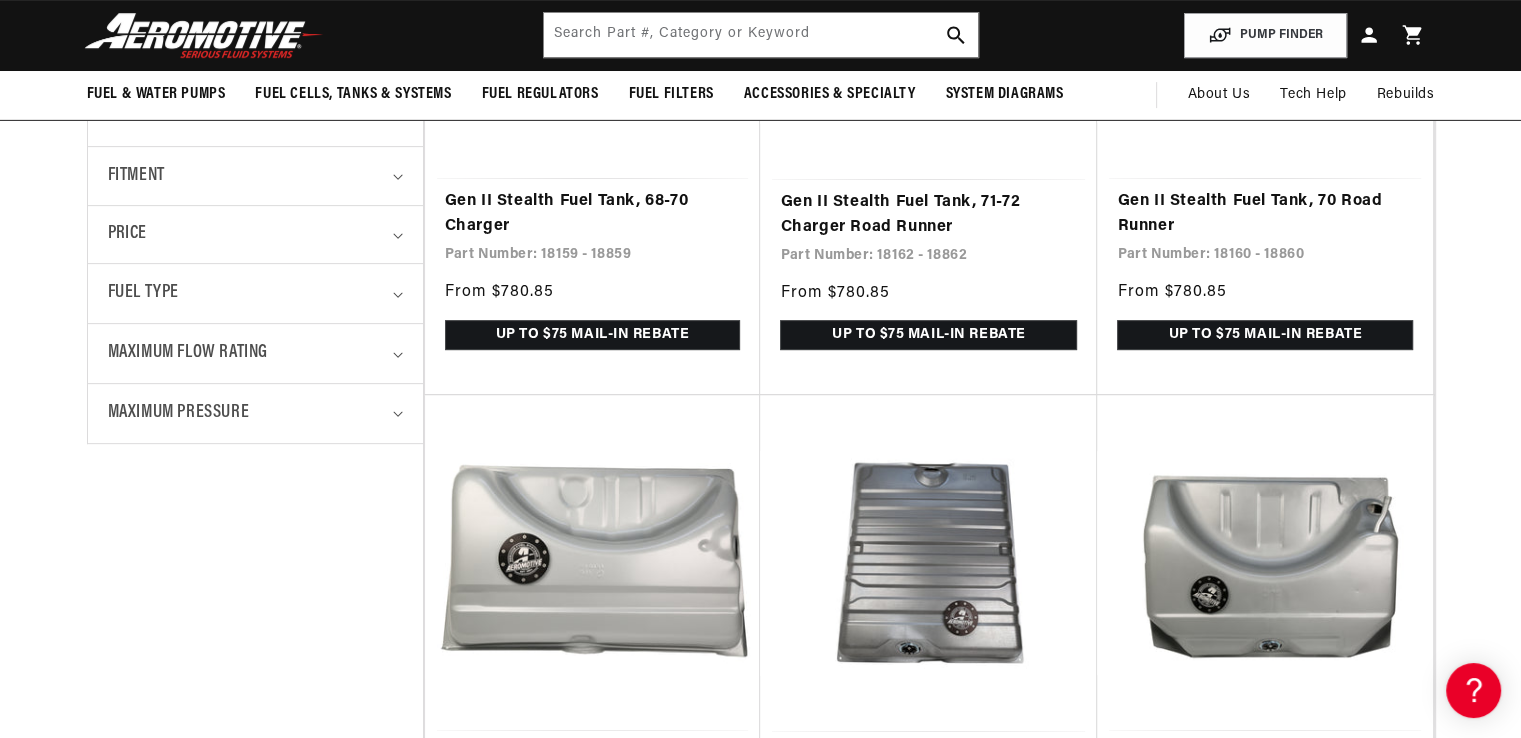 click on "Gen II Stealth Fuel Tank, 68-69 Dart" at bounding box center (593, 754) 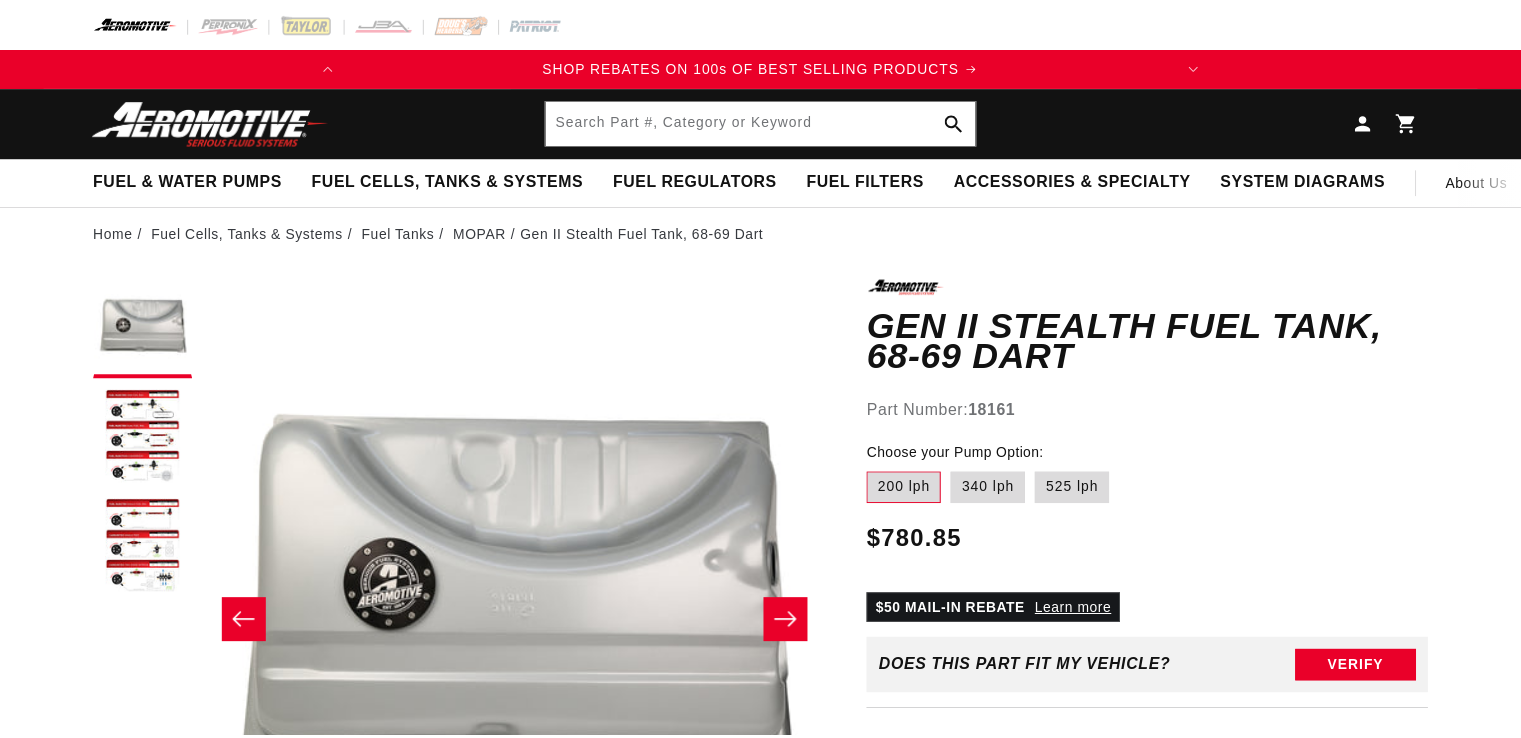 scroll, scrollTop: 0, scrollLeft: 0, axis: both 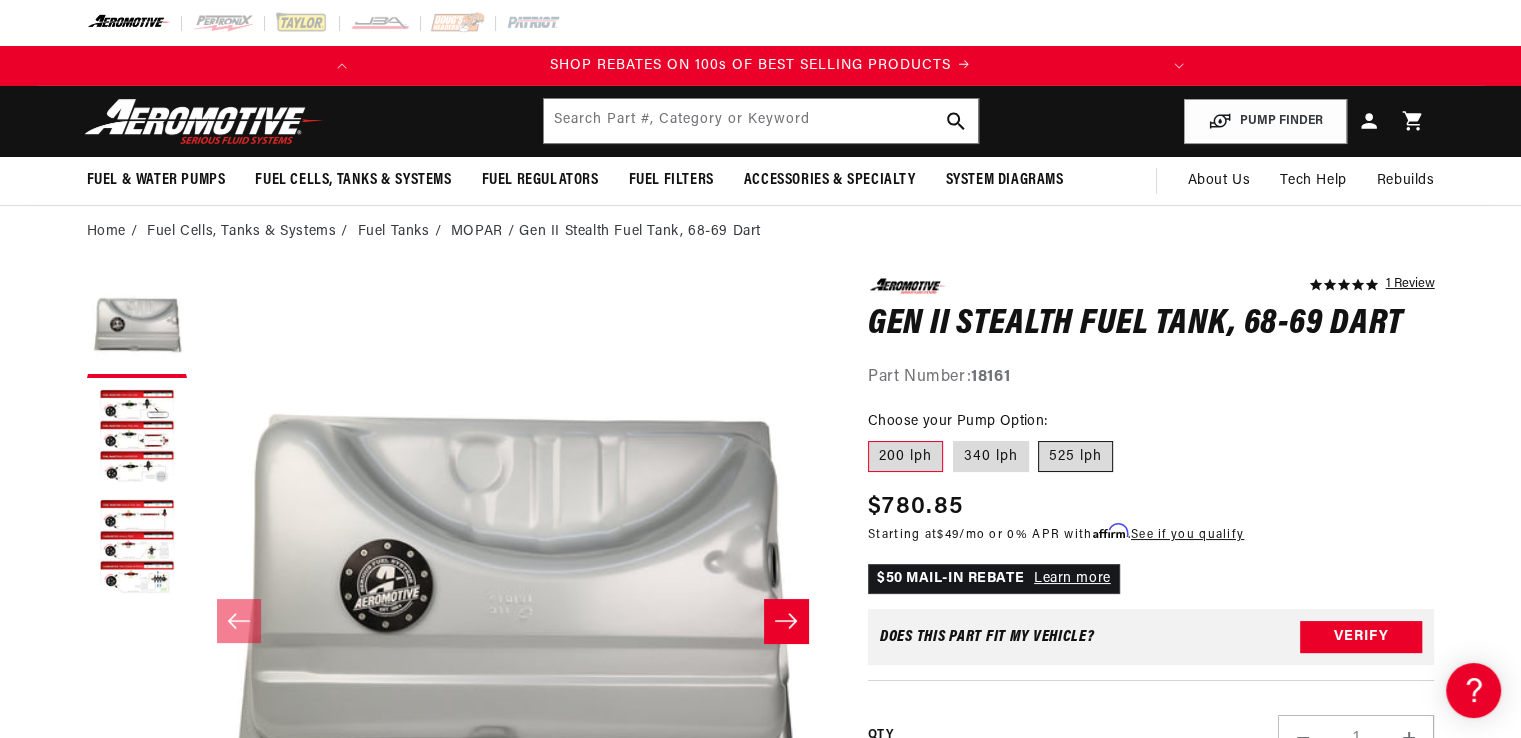 click on "525 lph" at bounding box center [1075, 457] 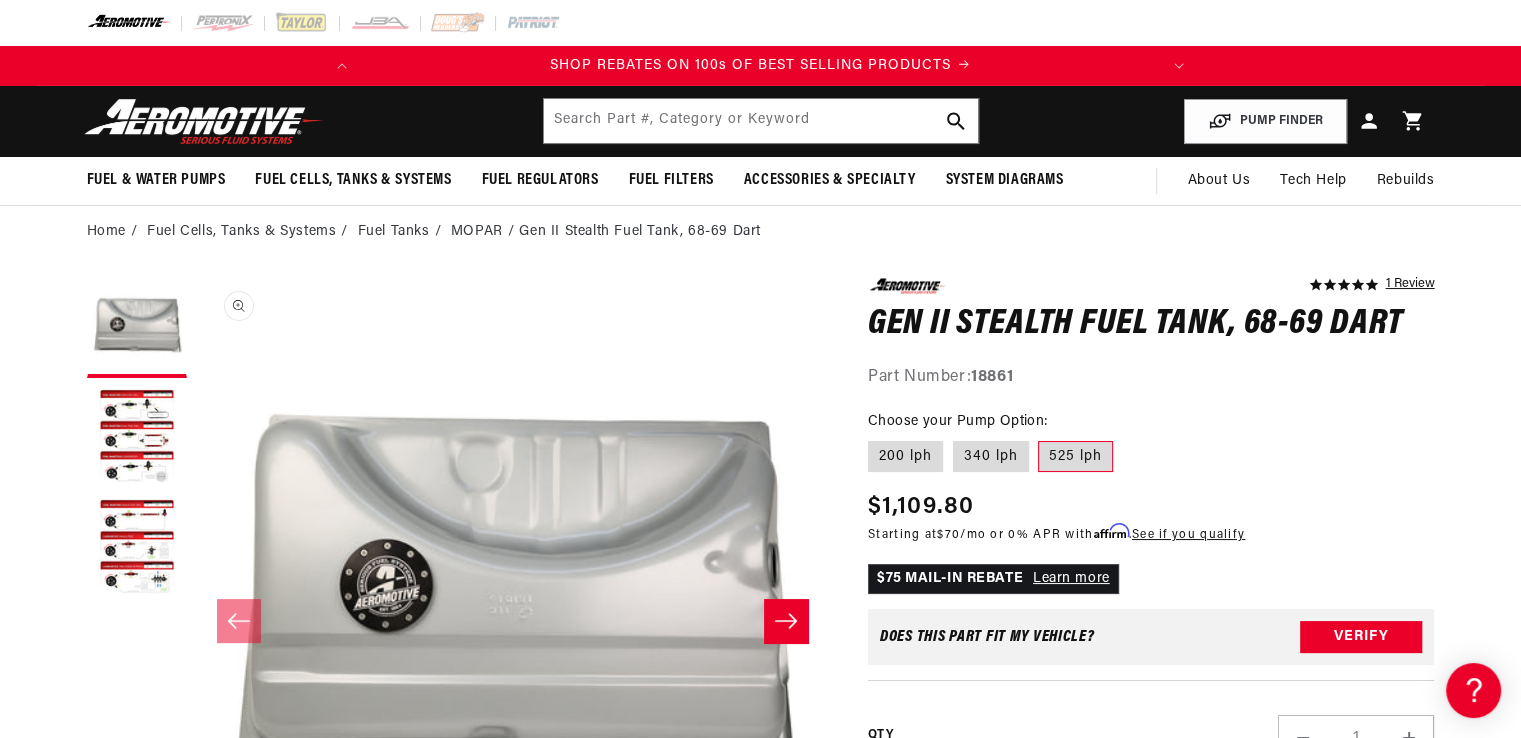 scroll, scrollTop: 0, scrollLeft: 0, axis: both 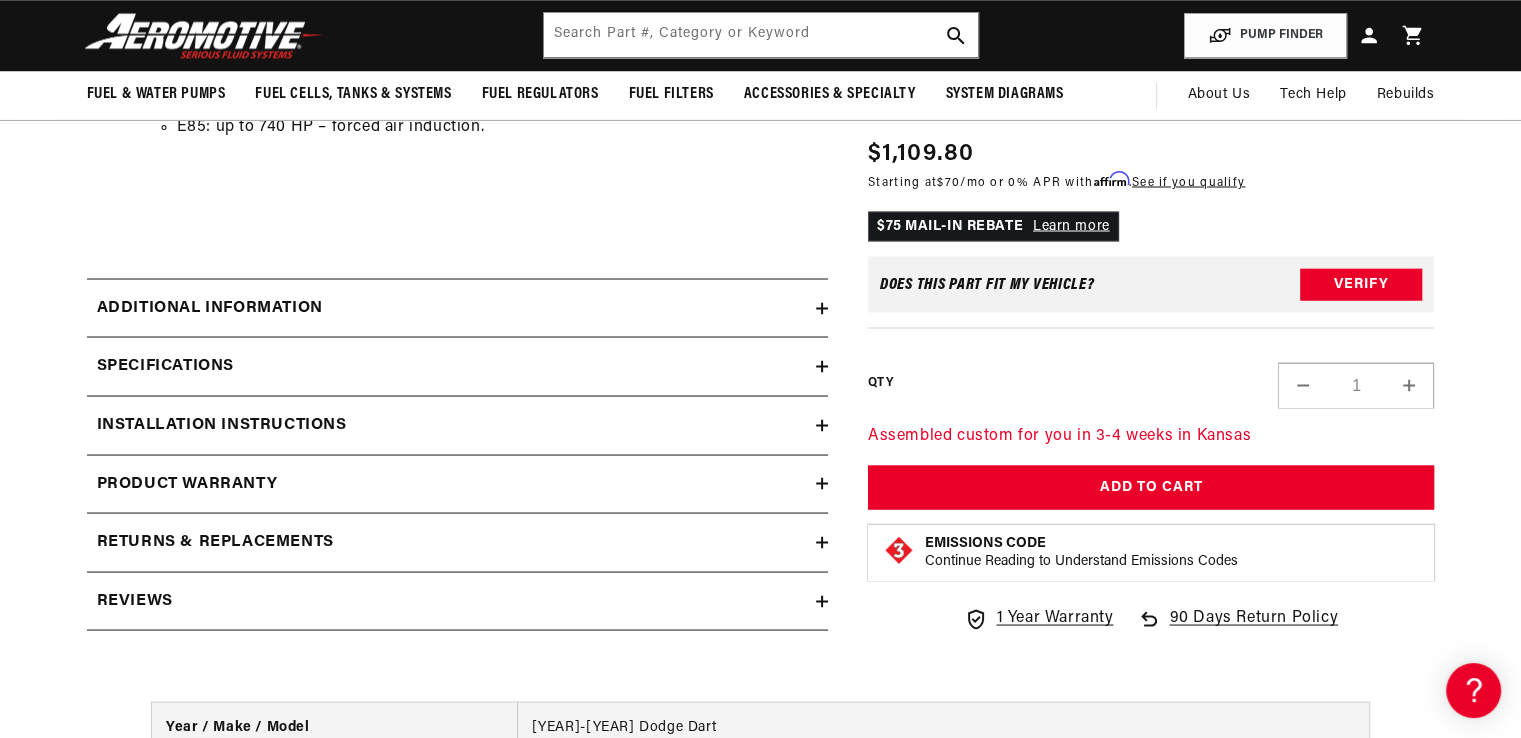 click 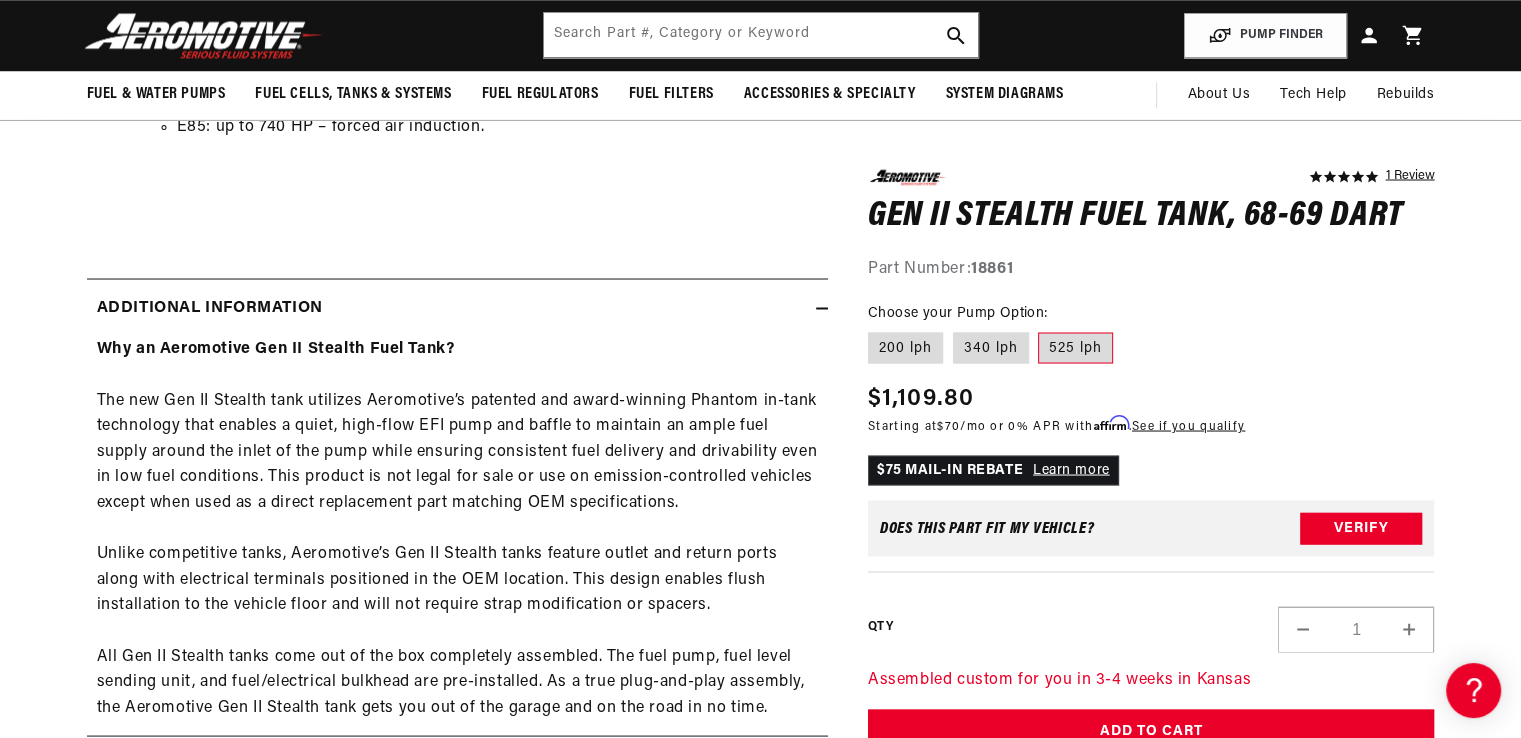 scroll, scrollTop: 0, scrollLeft: 791, axis: horizontal 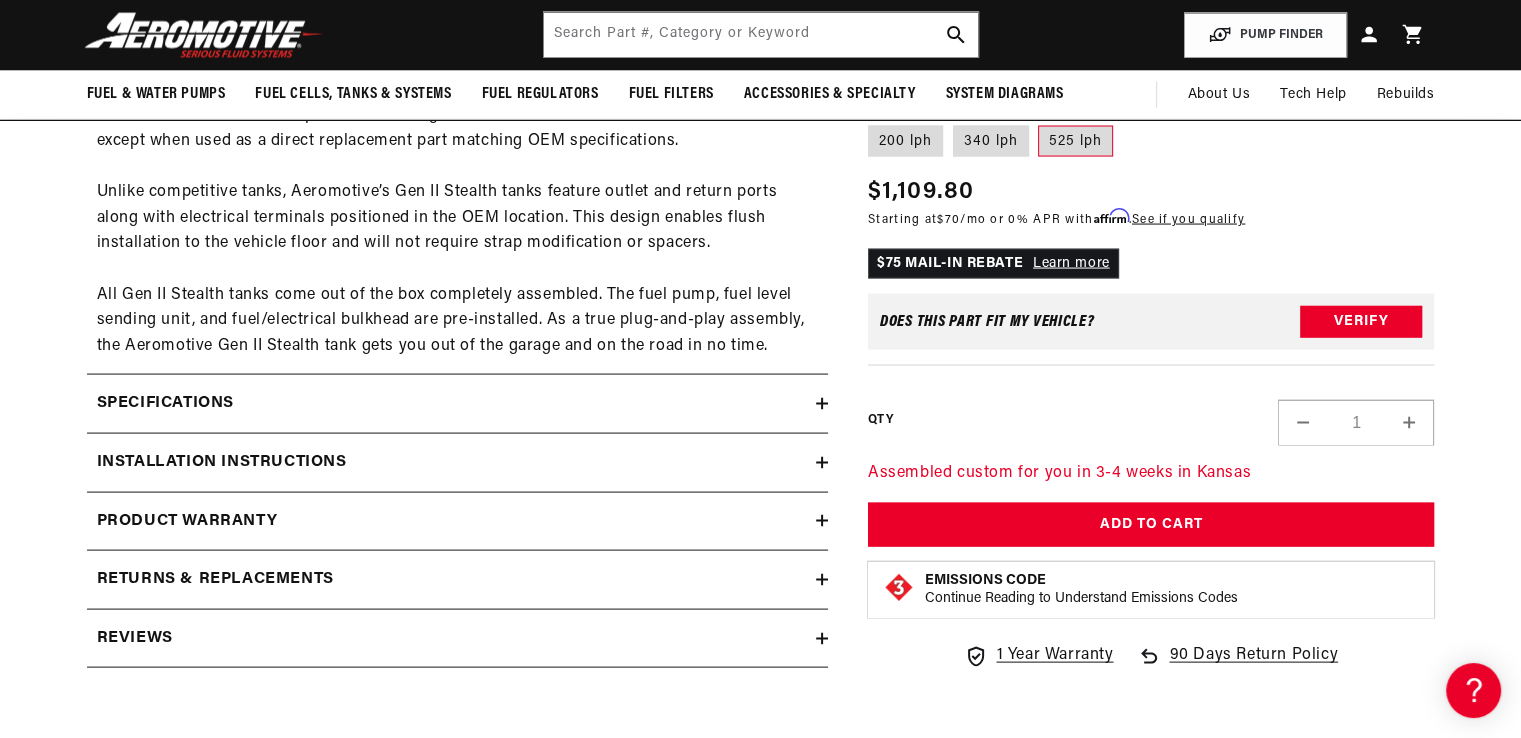 click on "Specifications" at bounding box center [457, 404] 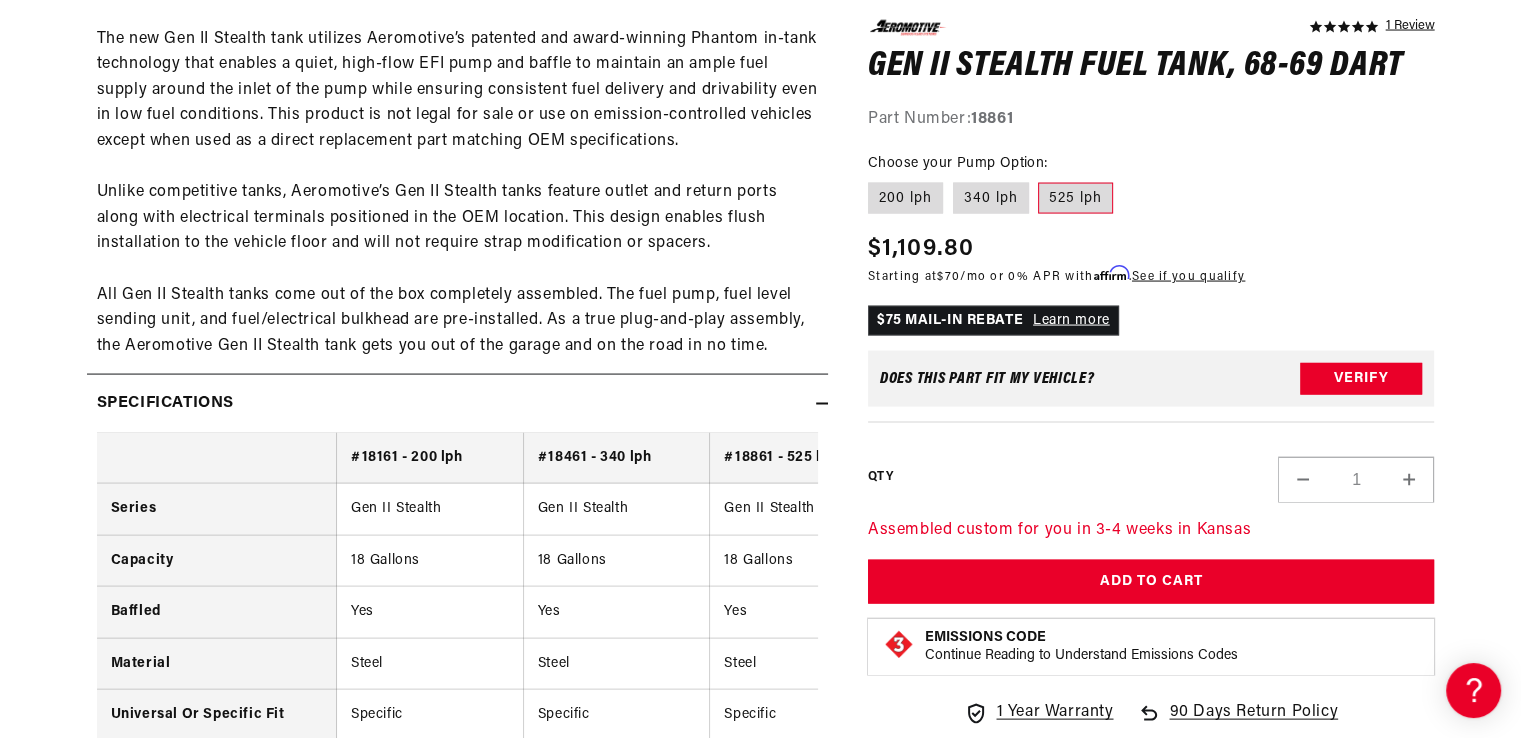scroll, scrollTop: 0, scrollLeft: 791, axis: horizontal 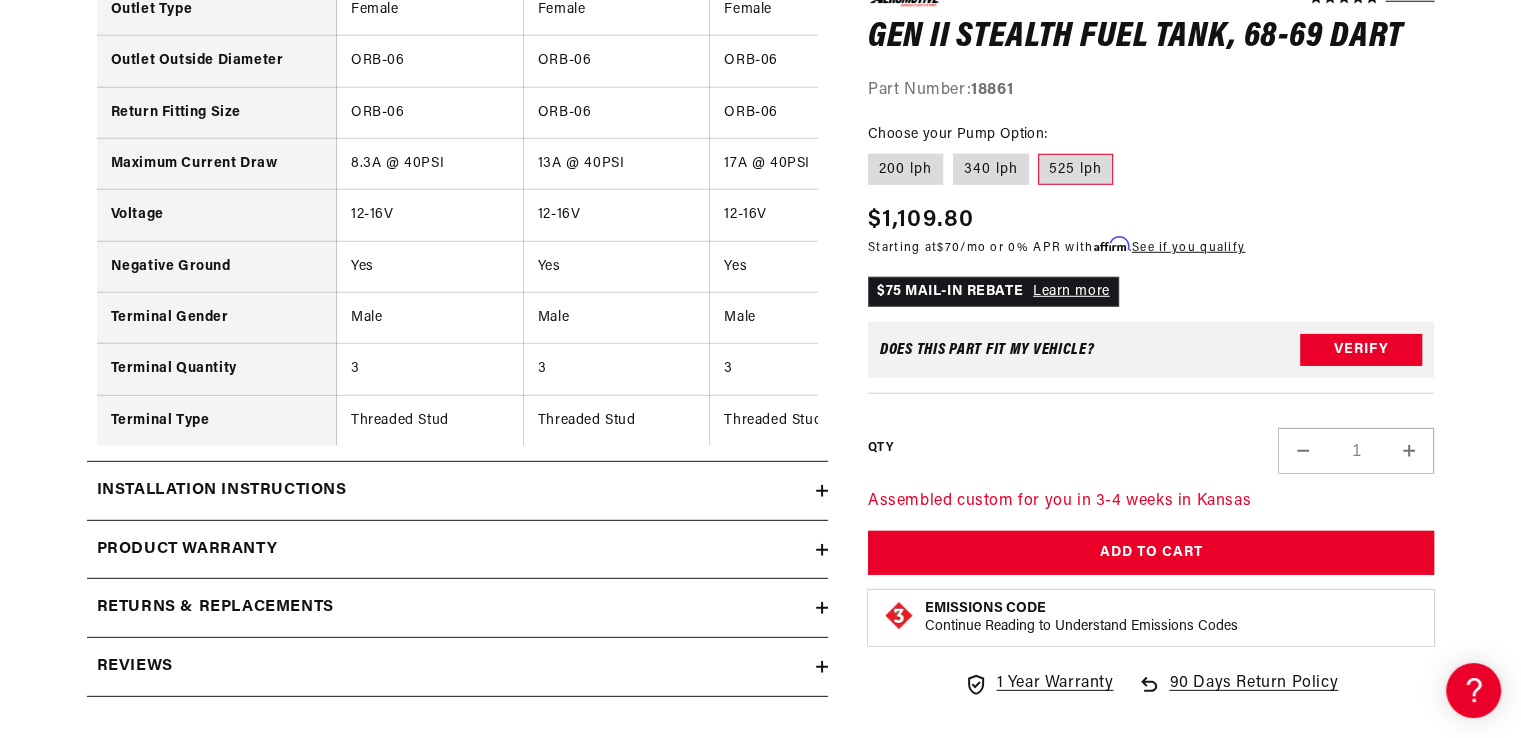 click 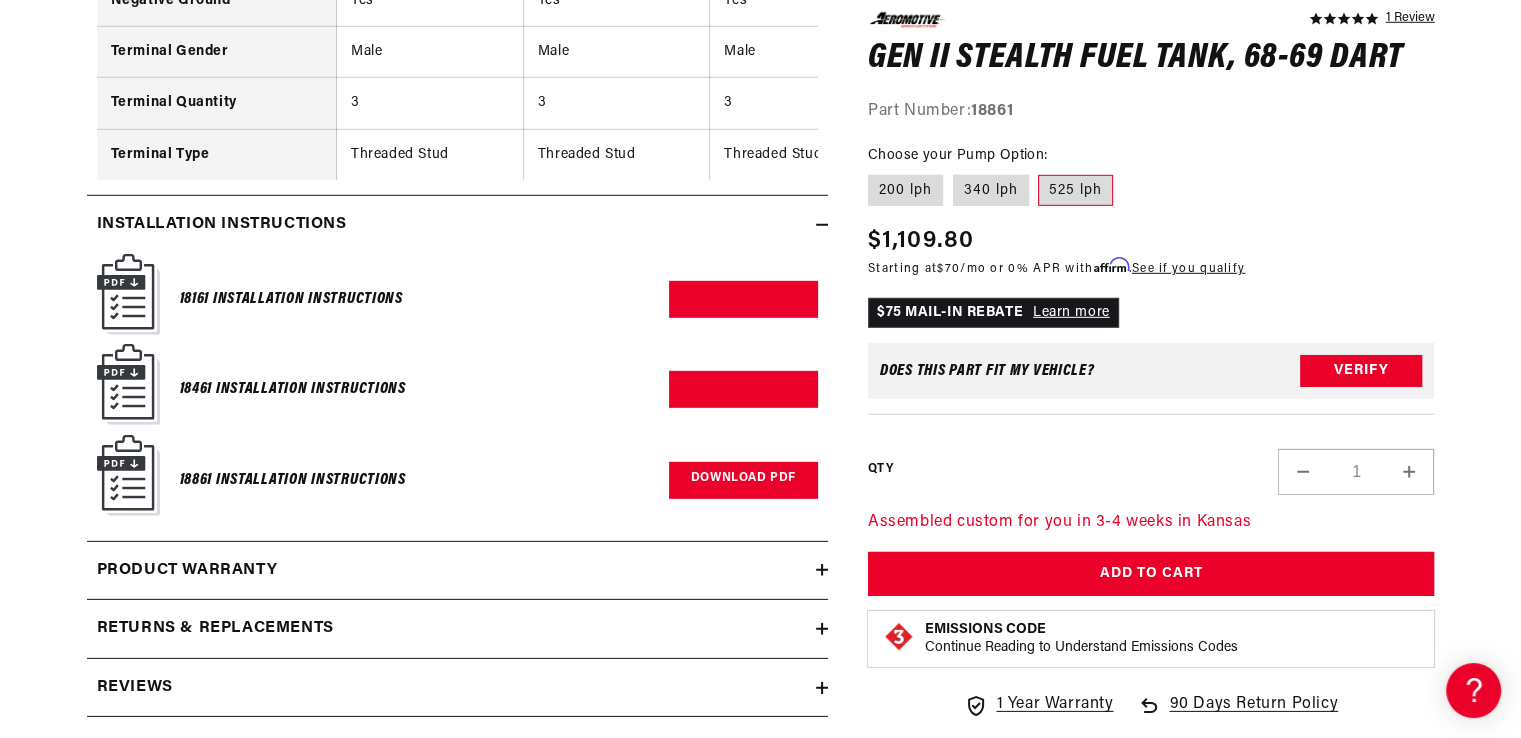 scroll, scrollTop: 0, scrollLeft: 0, axis: both 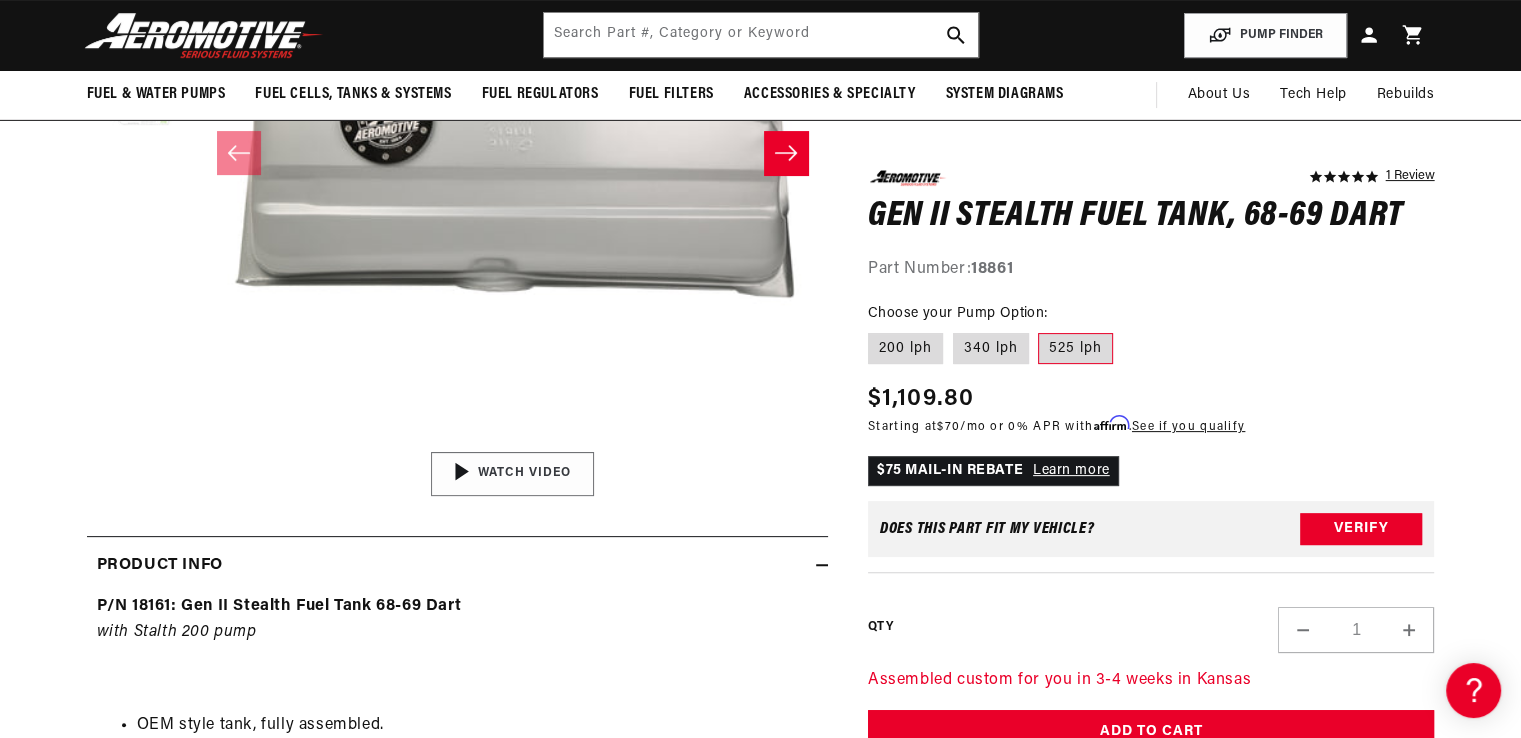 click on "01:47" at bounding box center (512, 474) 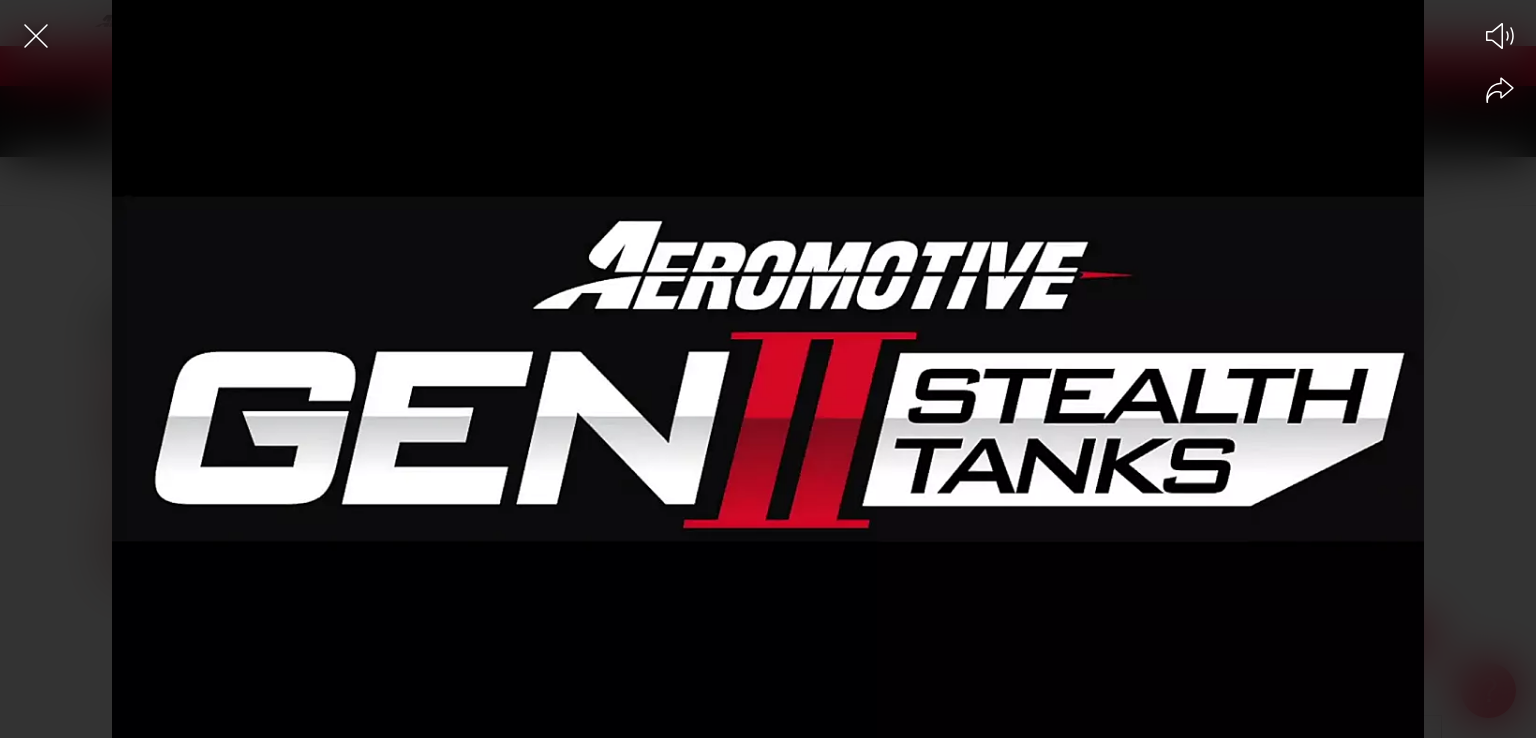 scroll, scrollTop: 0, scrollLeft: 0, axis: both 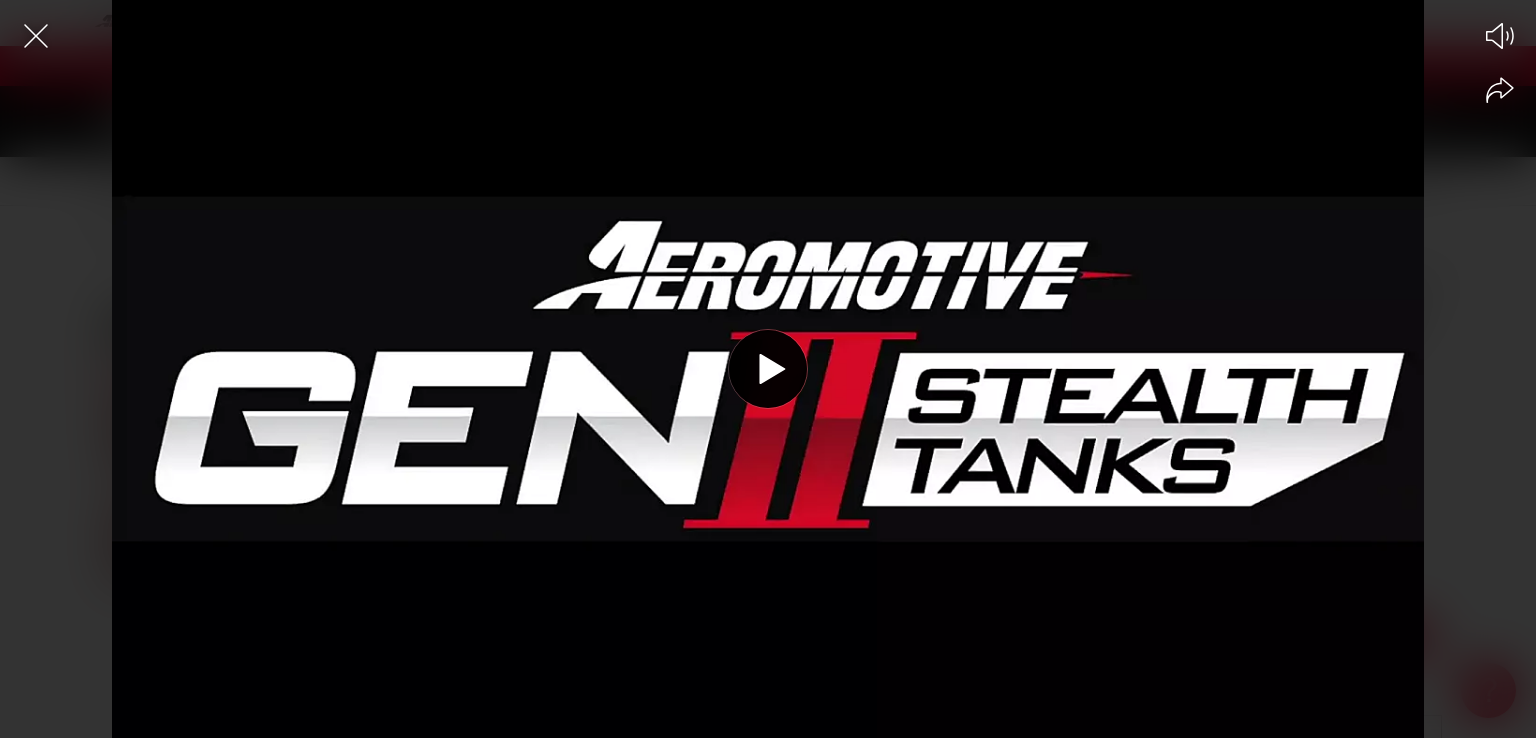 click 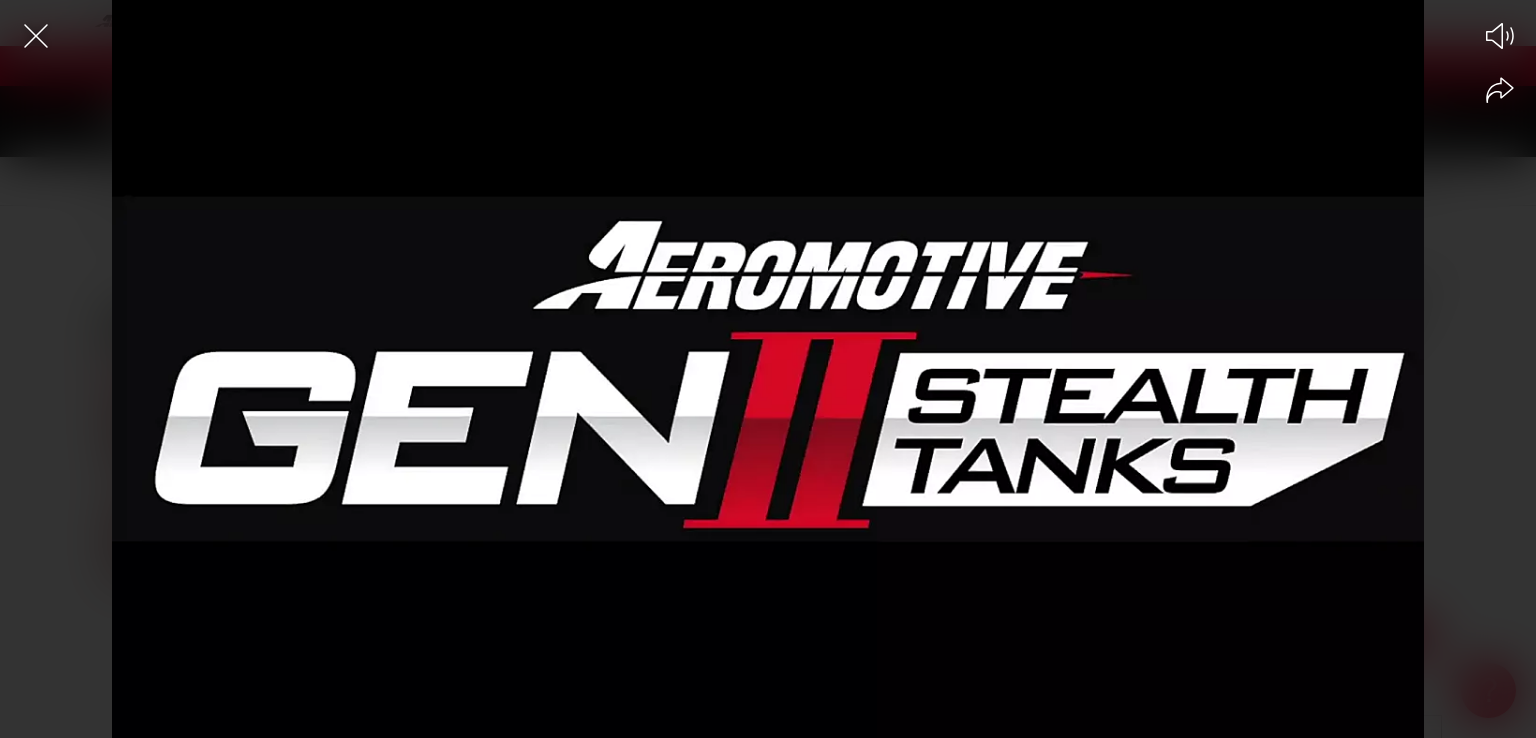 scroll, scrollTop: 0, scrollLeft: 791, axis: horizontal 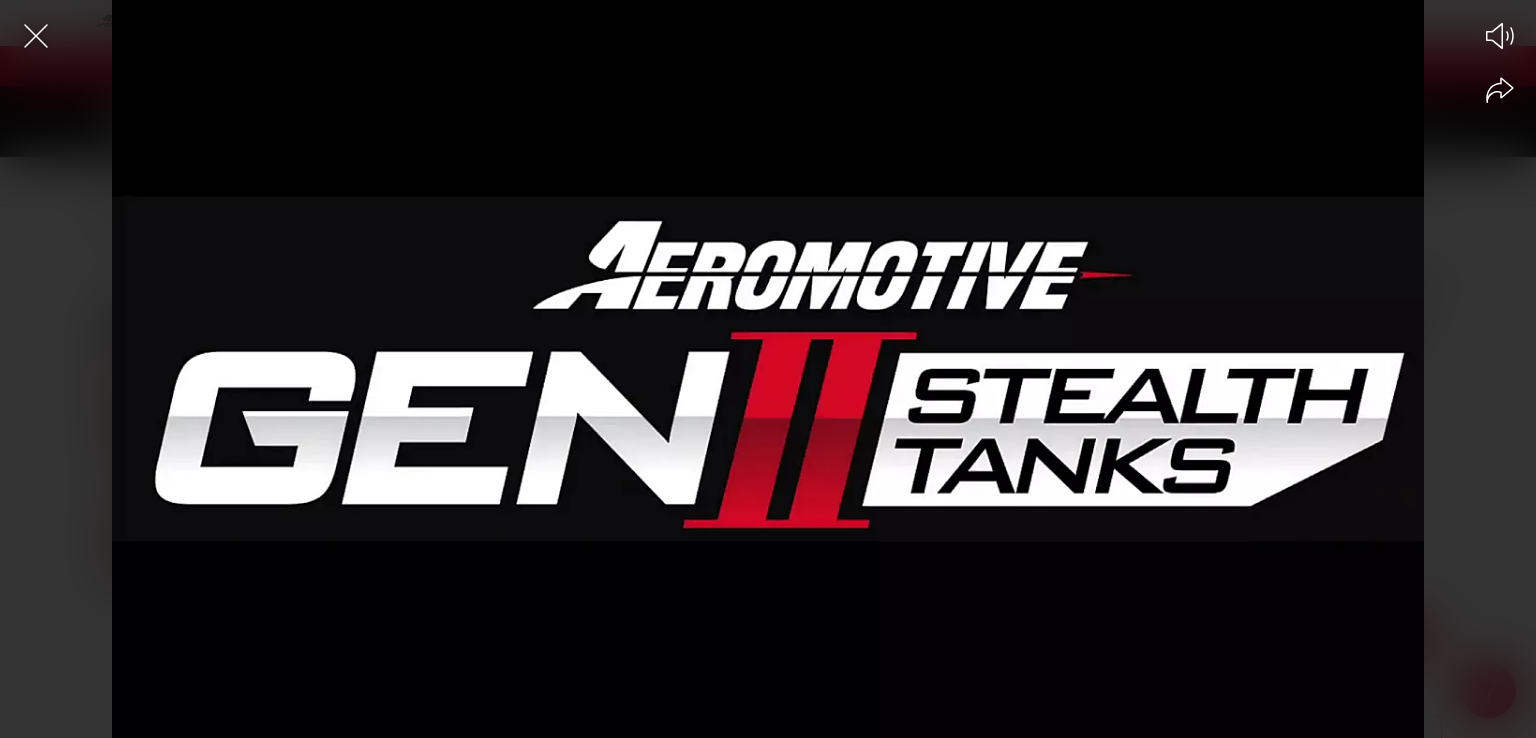 click at bounding box center (768, 404) 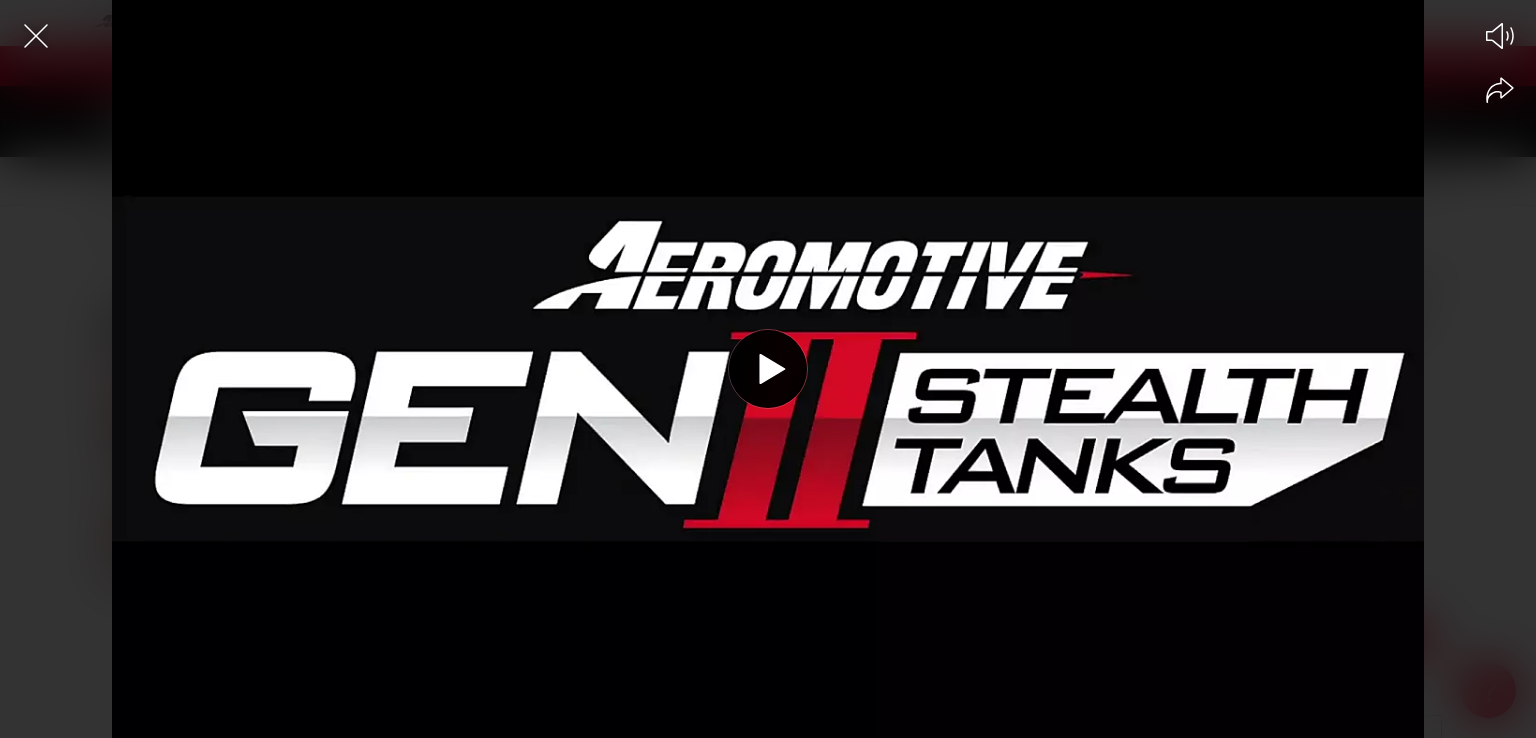 scroll, scrollTop: 0, scrollLeft: 791, axis: horizontal 